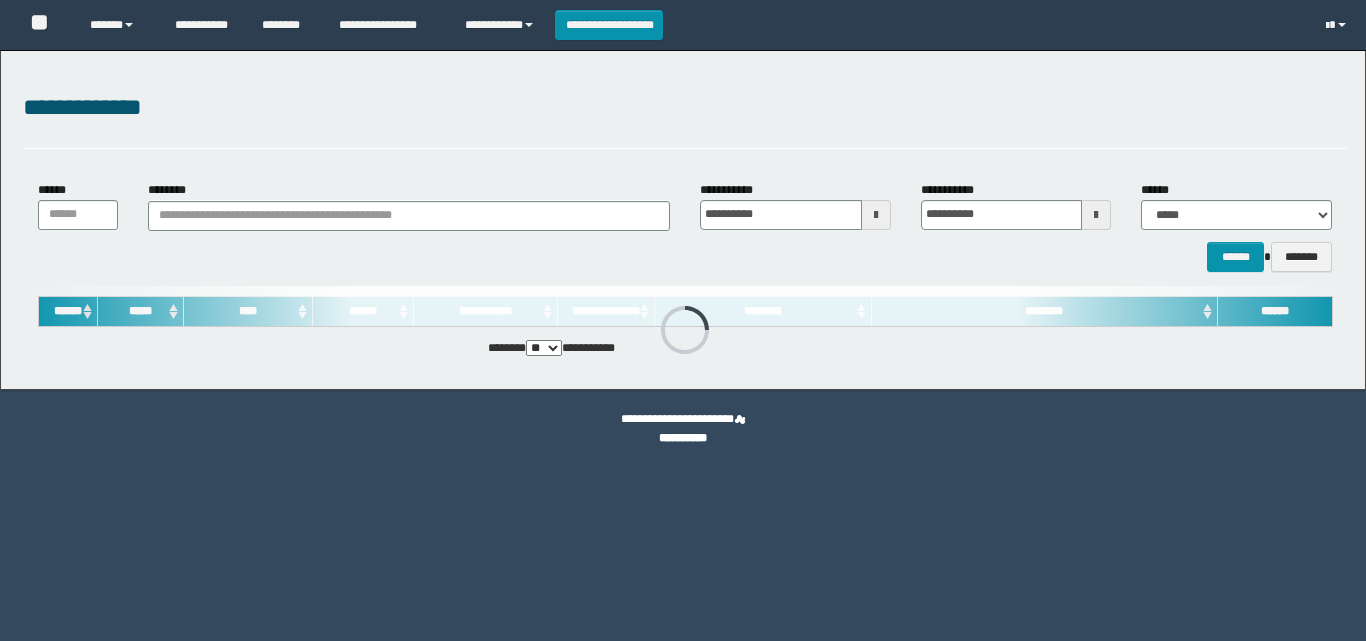 scroll, scrollTop: 0, scrollLeft: 0, axis: both 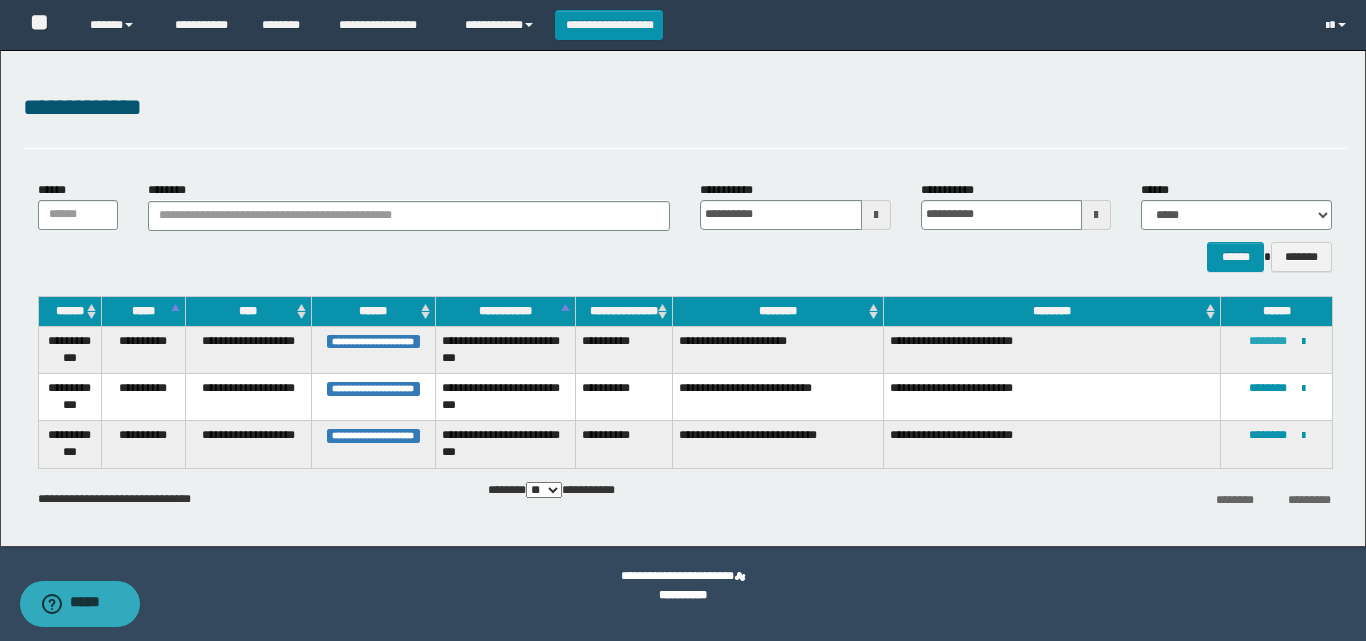 click on "********" at bounding box center (1268, 341) 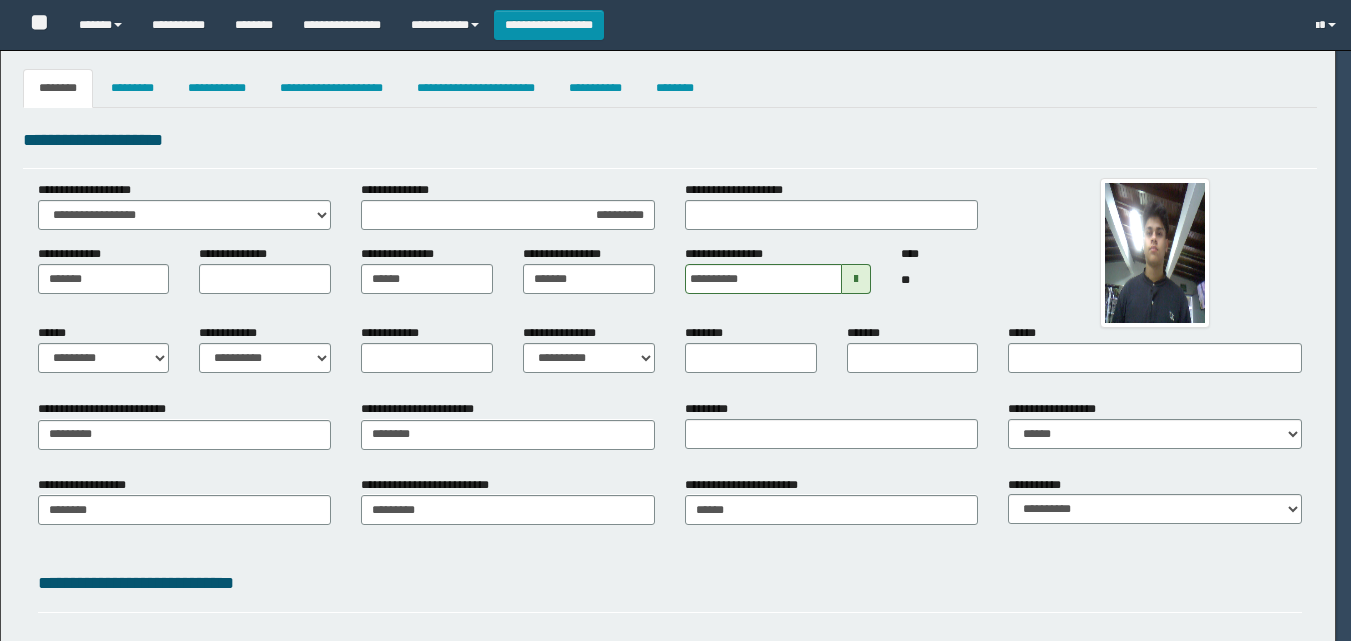 select on "*" 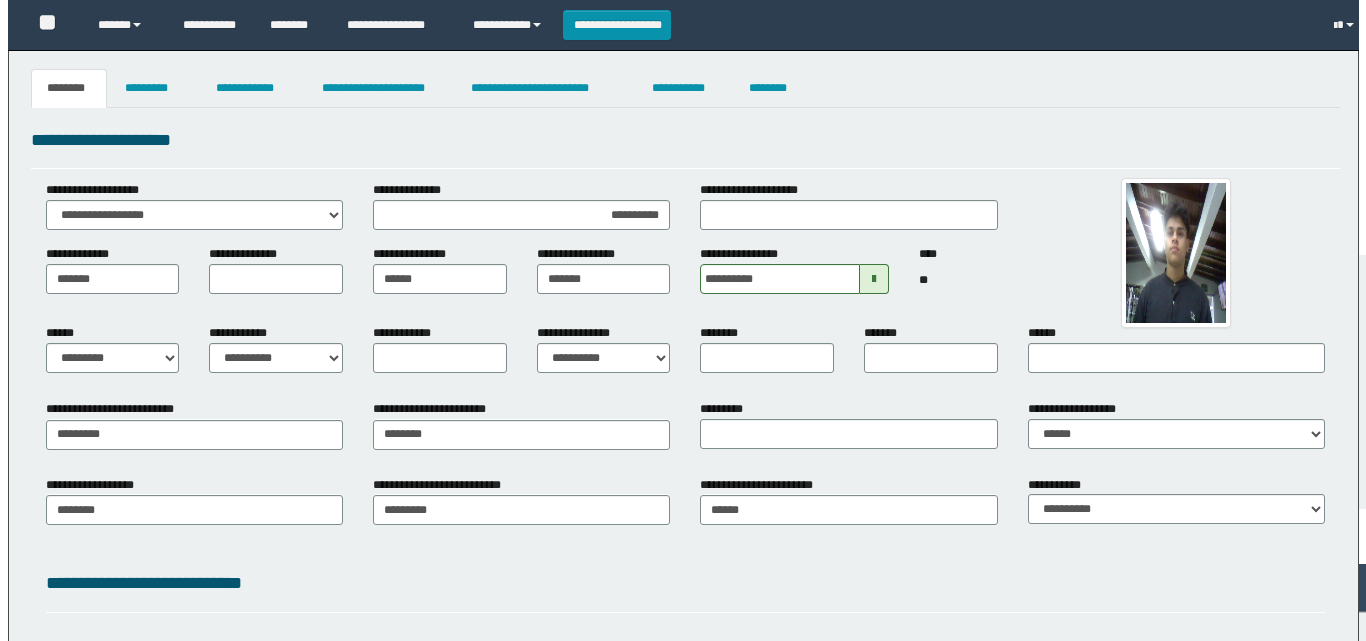 scroll, scrollTop: 0, scrollLeft: 0, axis: both 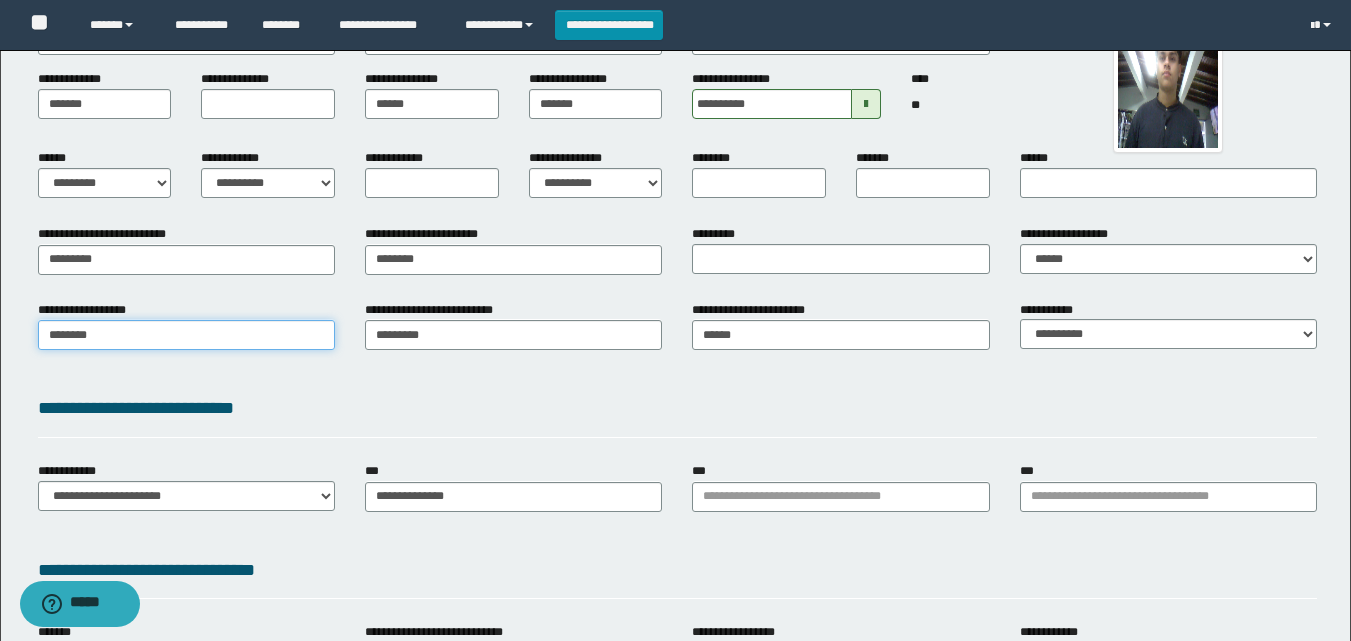 type on "********" 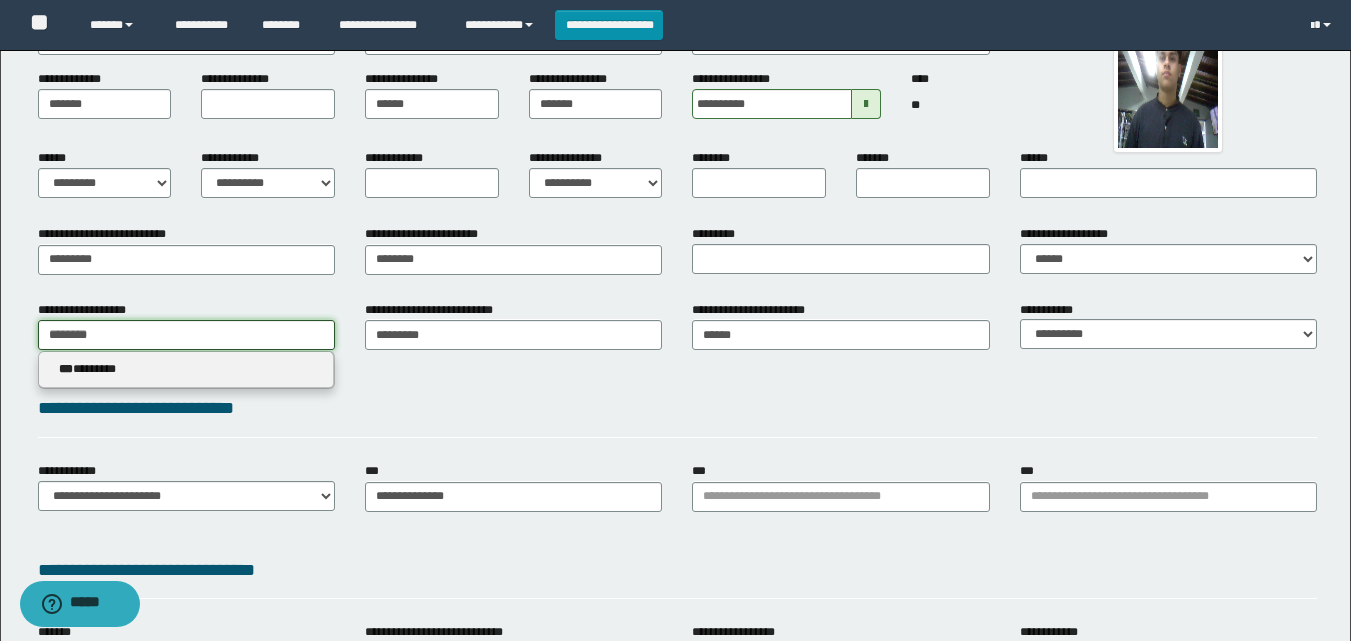click on "********" at bounding box center [186, 335] 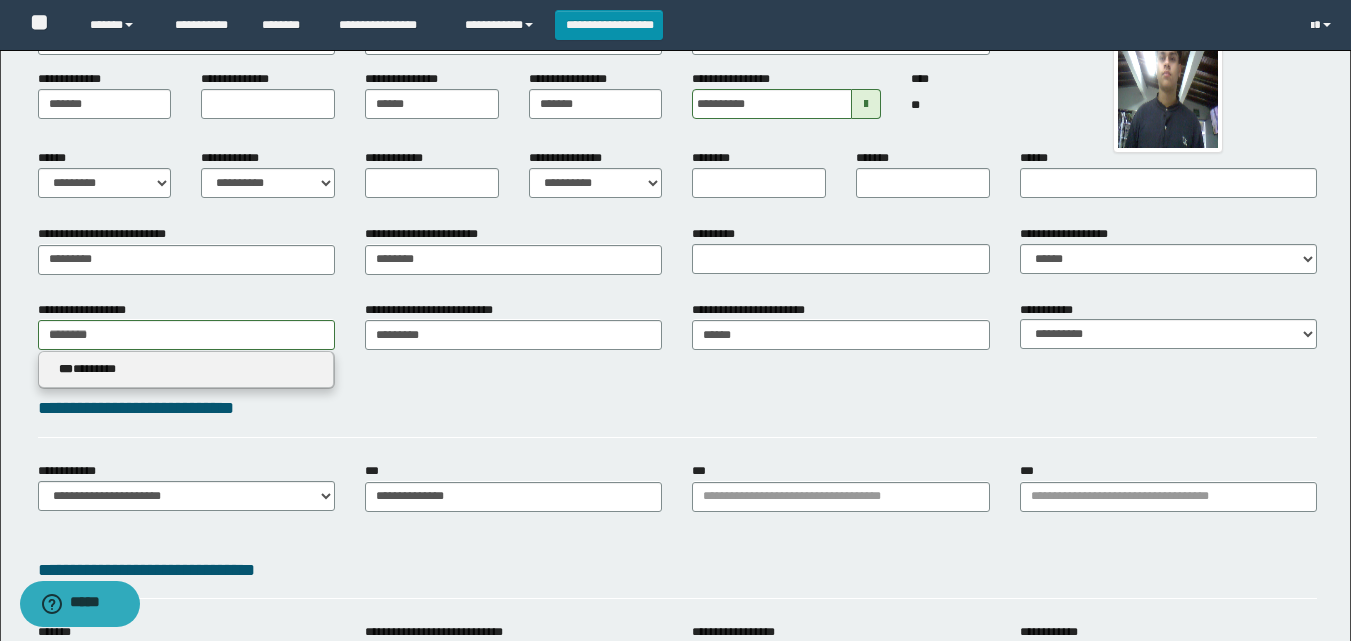 type 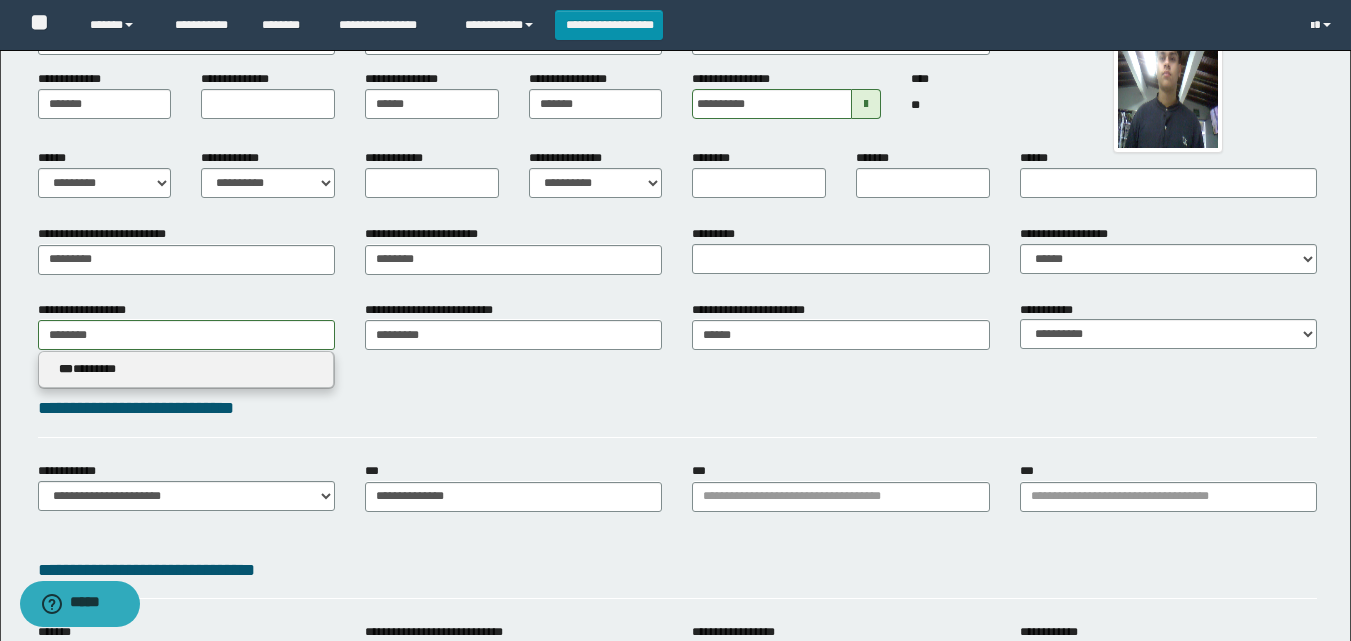 click on "**********" at bounding box center (677, 342) 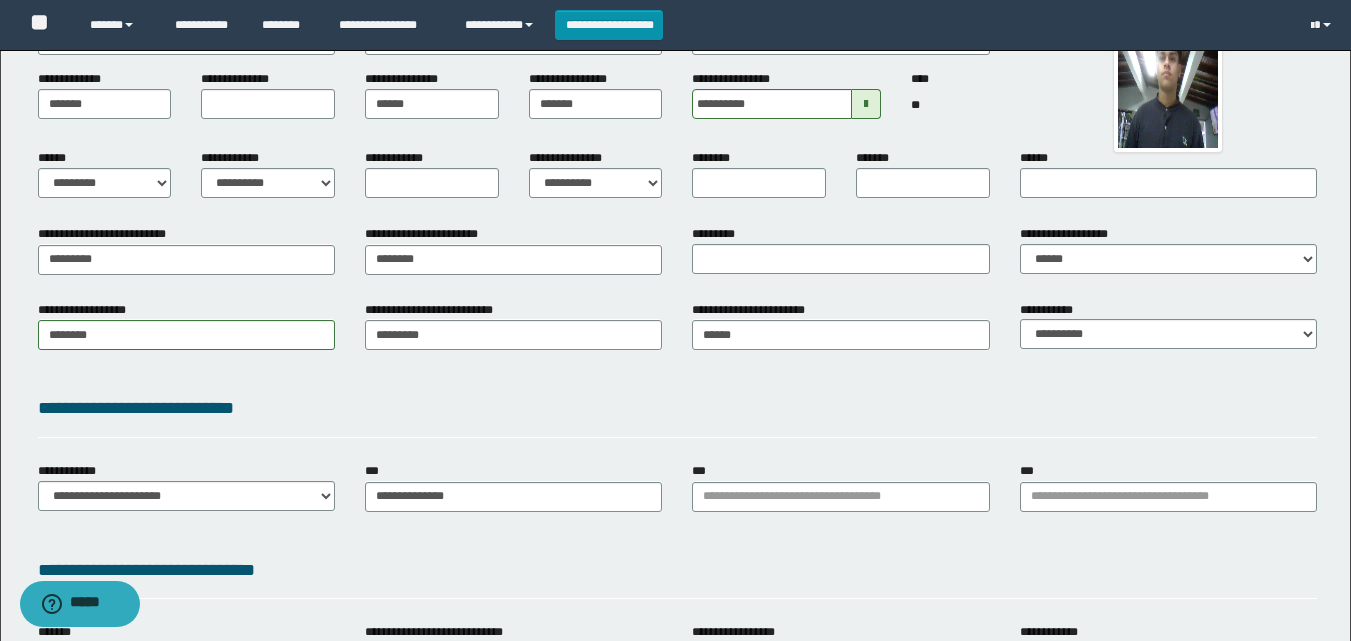 click on "**********" at bounding box center (186, 494) 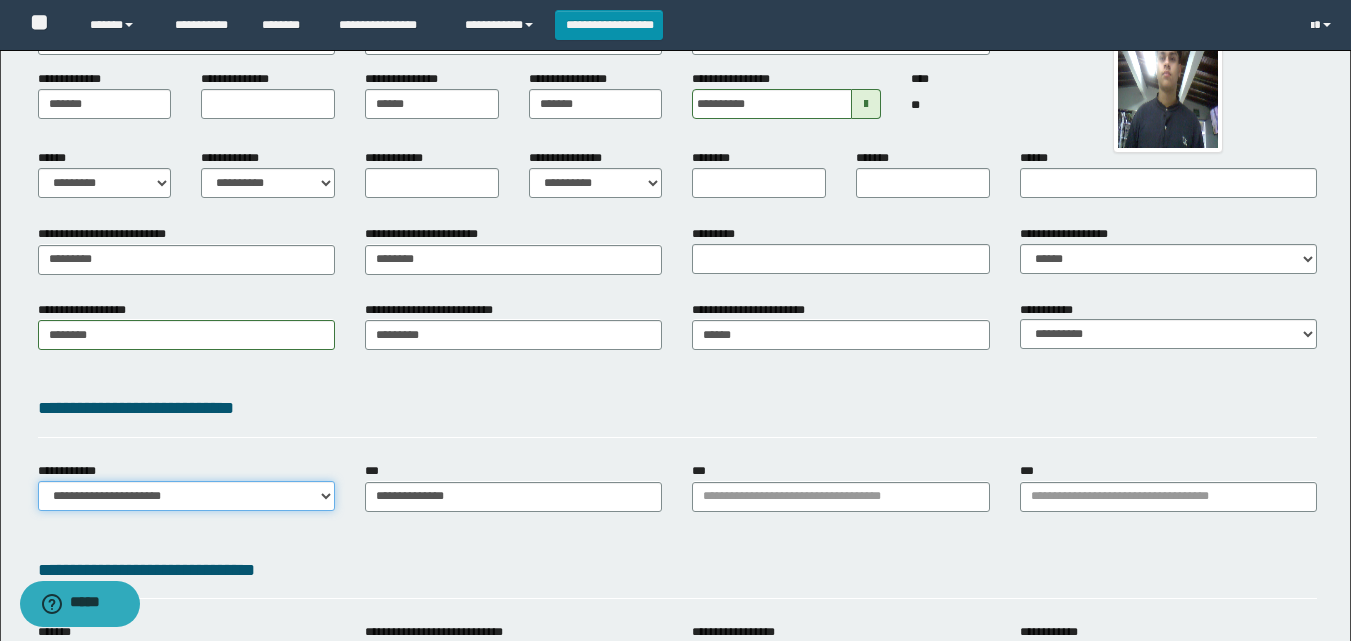 click on "**********" at bounding box center [186, 496] 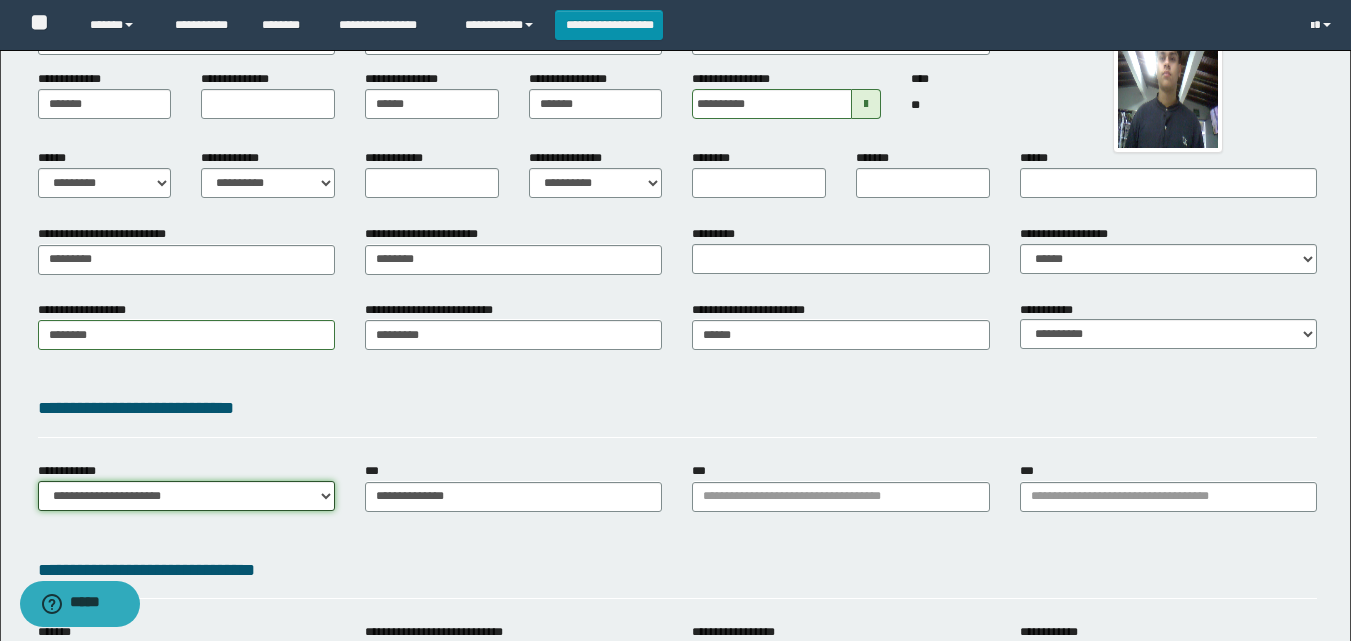 click on "**********" at bounding box center (186, 496) 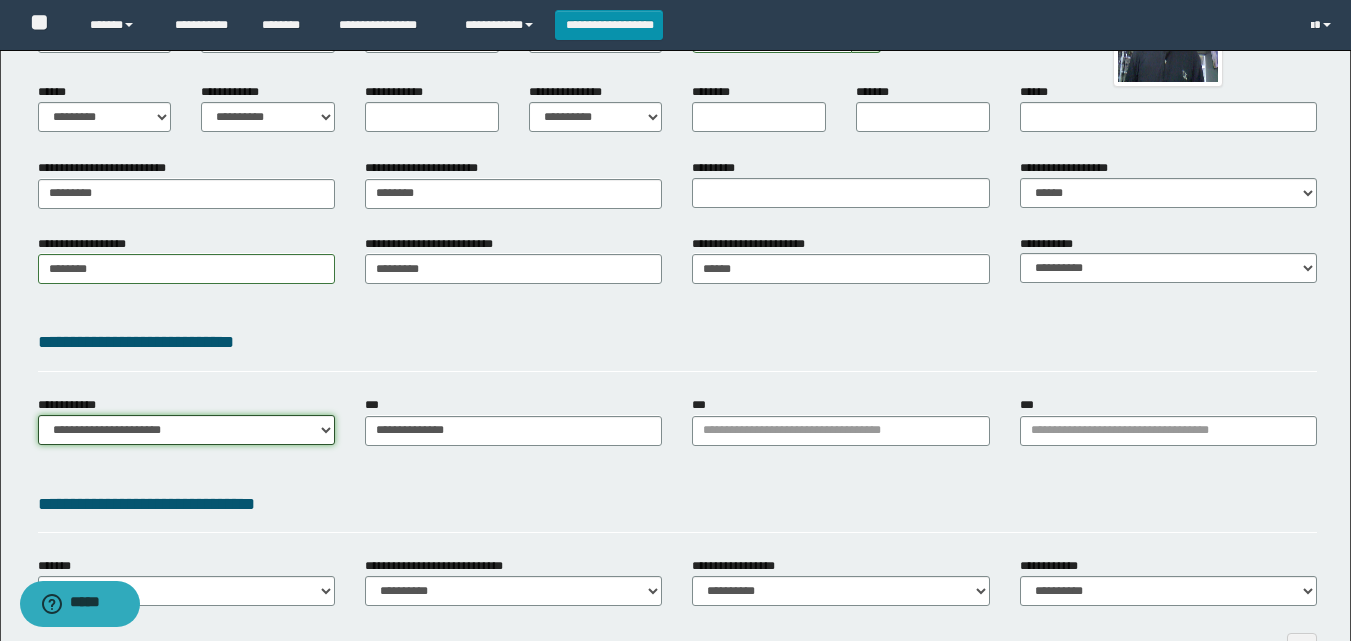 scroll, scrollTop: 375, scrollLeft: 0, axis: vertical 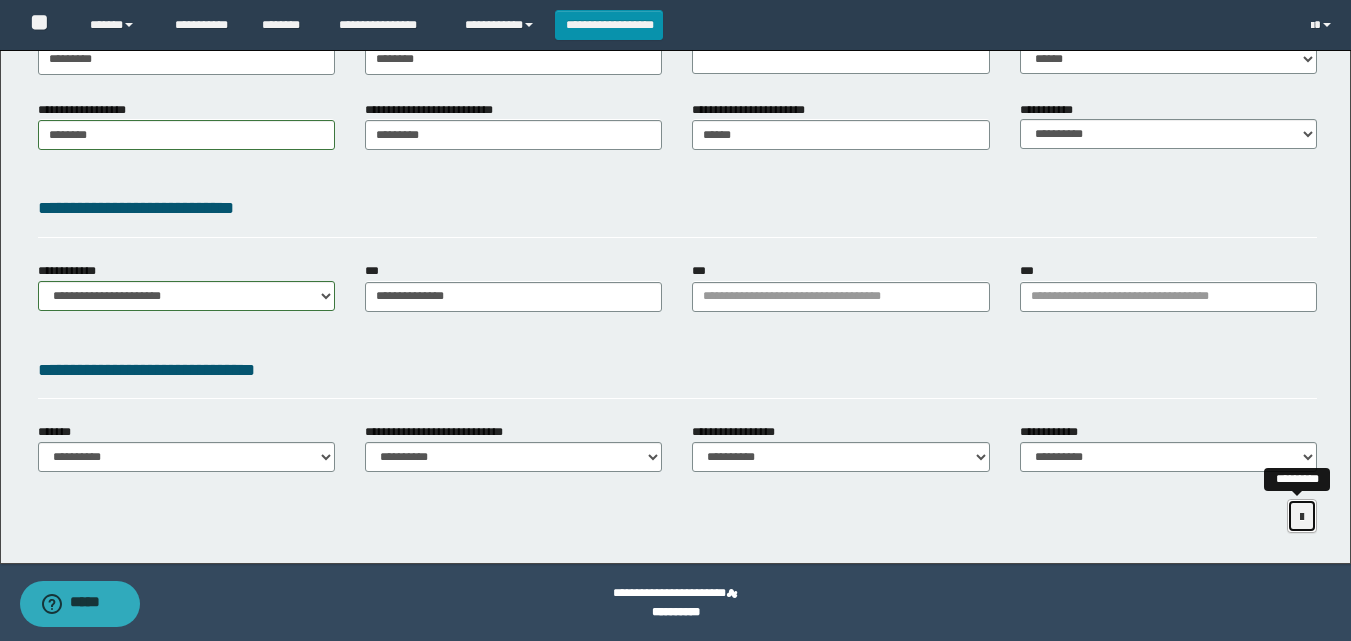 click at bounding box center (1302, 516) 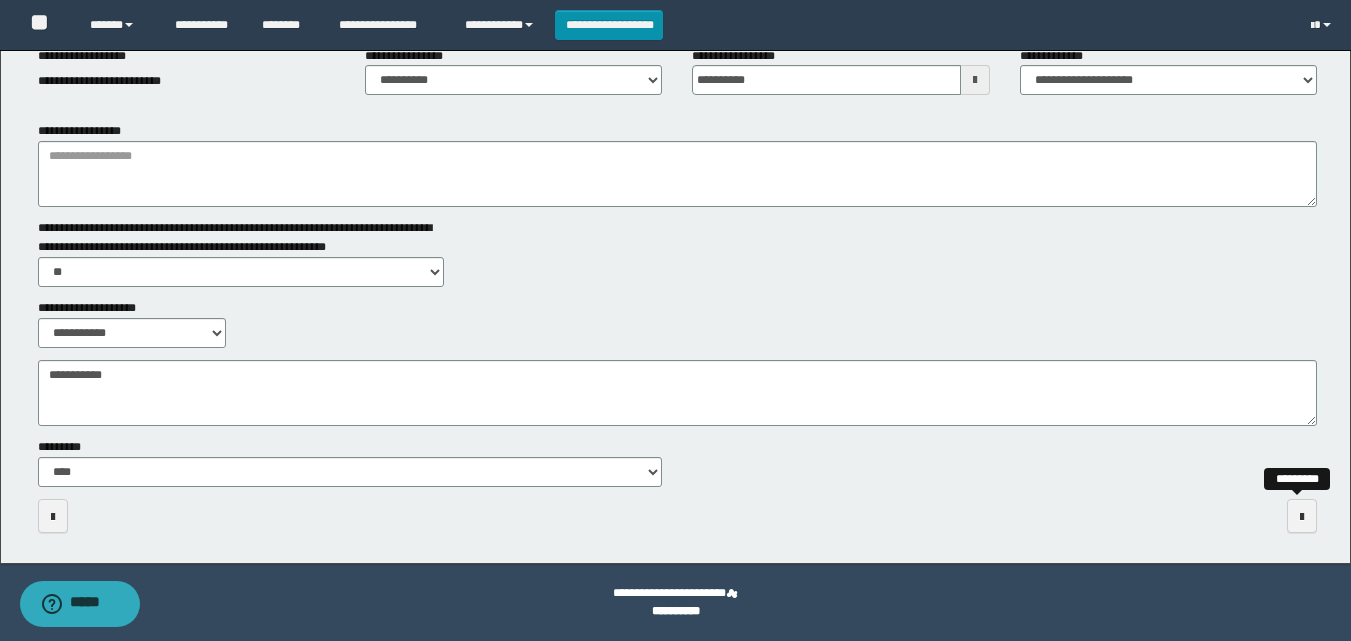 scroll, scrollTop: 287, scrollLeft: 0, axis: vertical 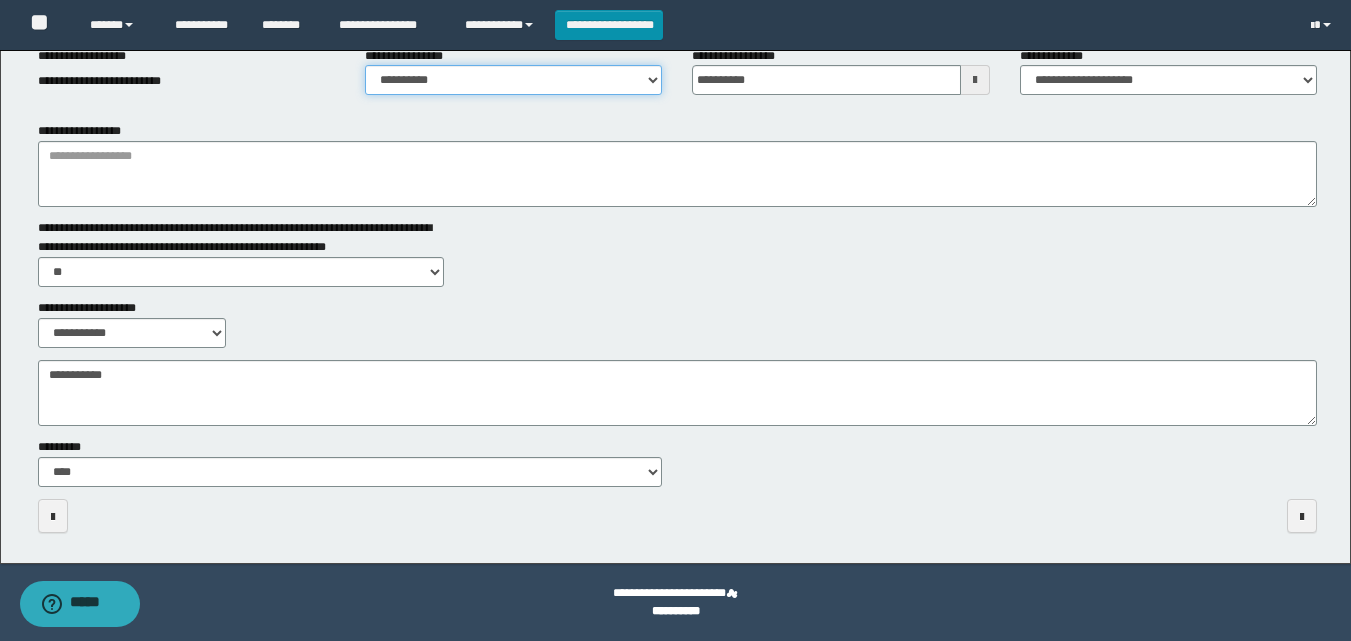 click on "**********" at bounding box center [513, 80] 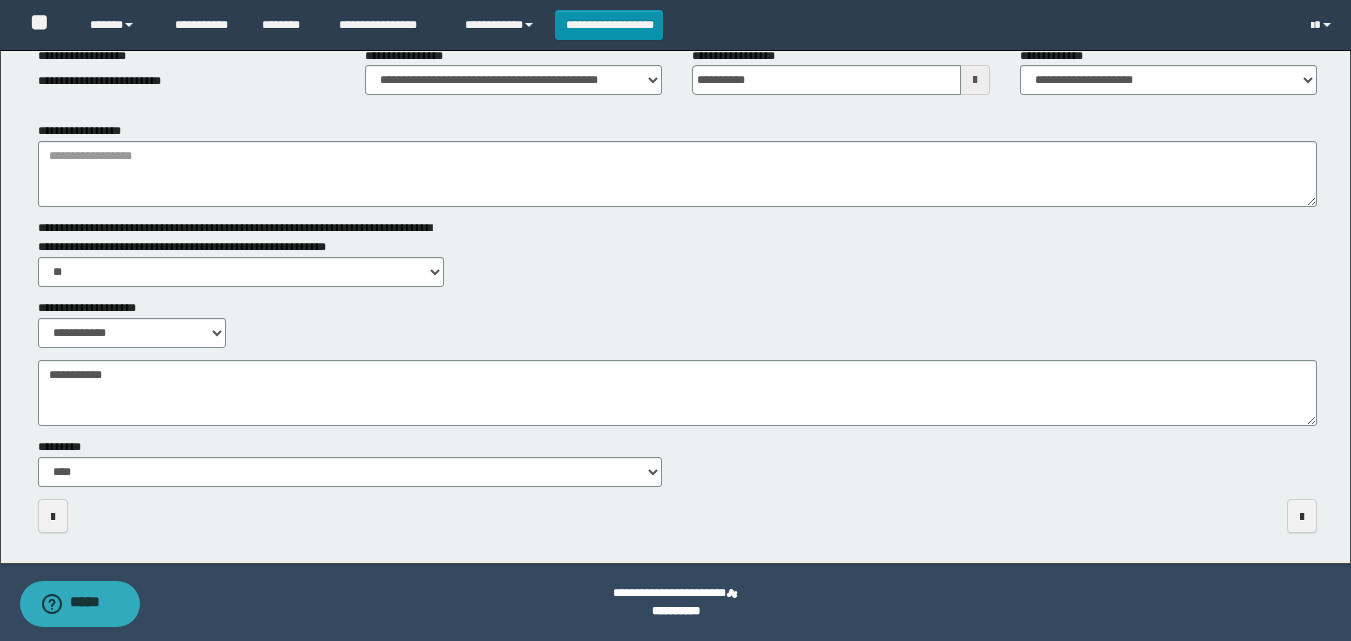 click on "**********" at bounding box center [677, 164] 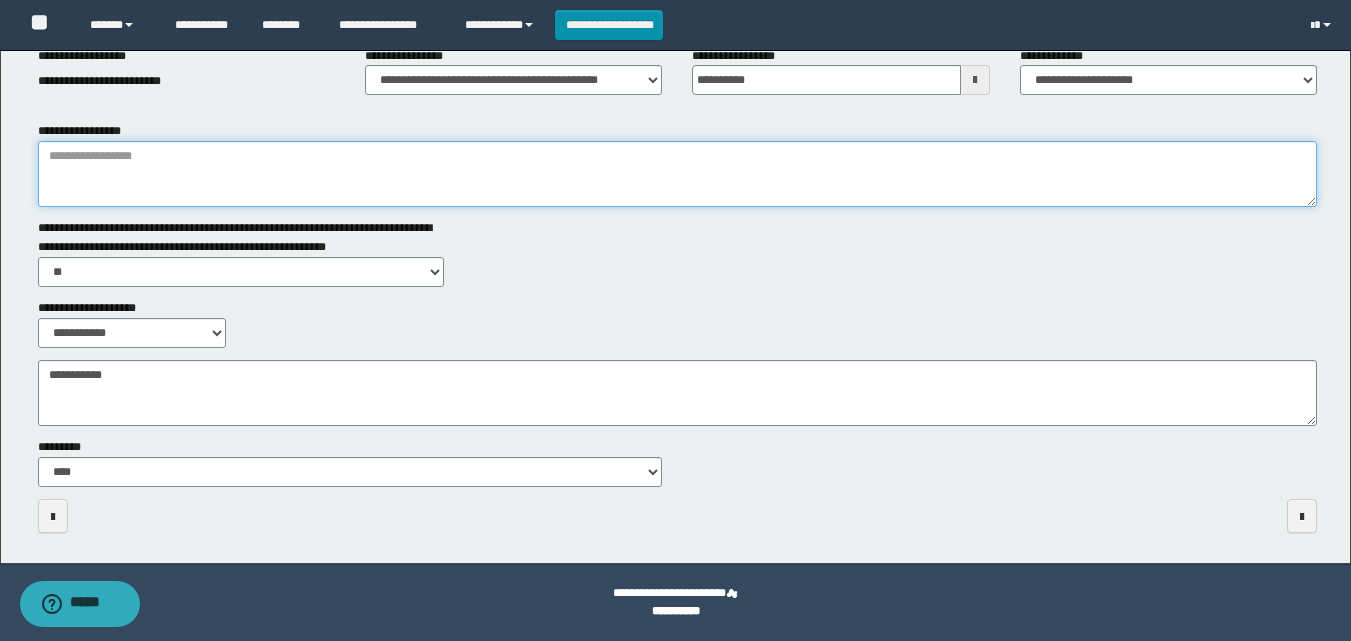 click on "**********" at bounding box center [677, 174] 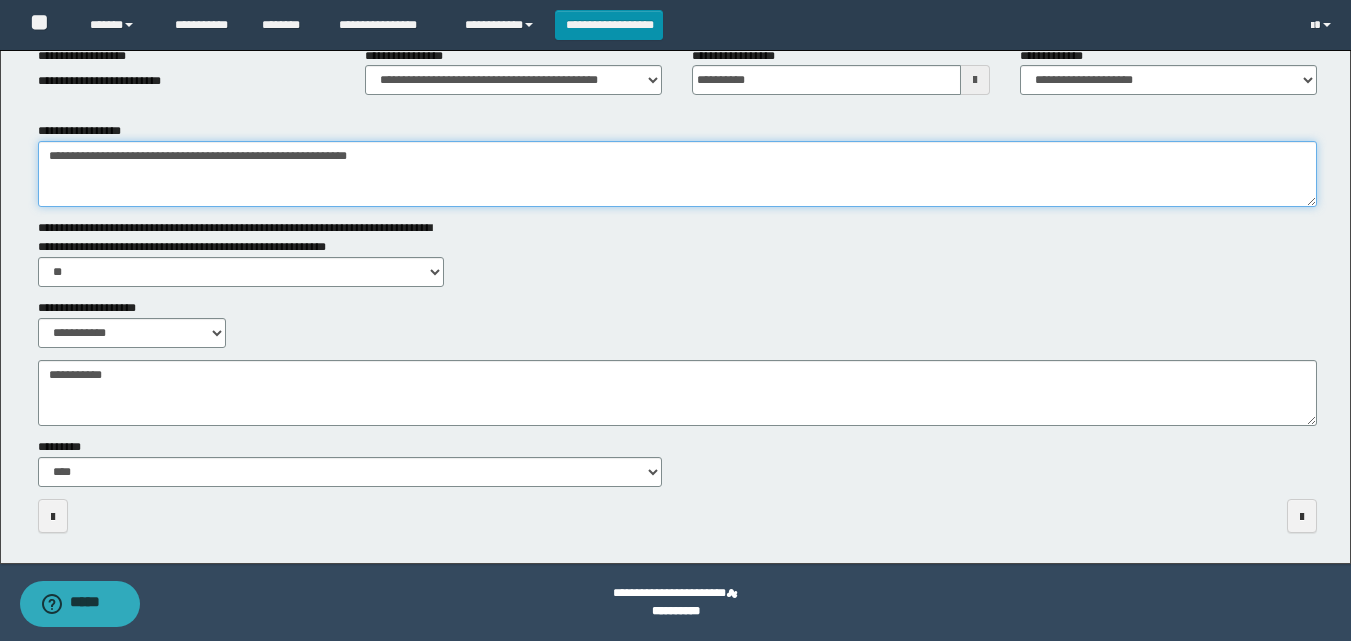 type on "**********" 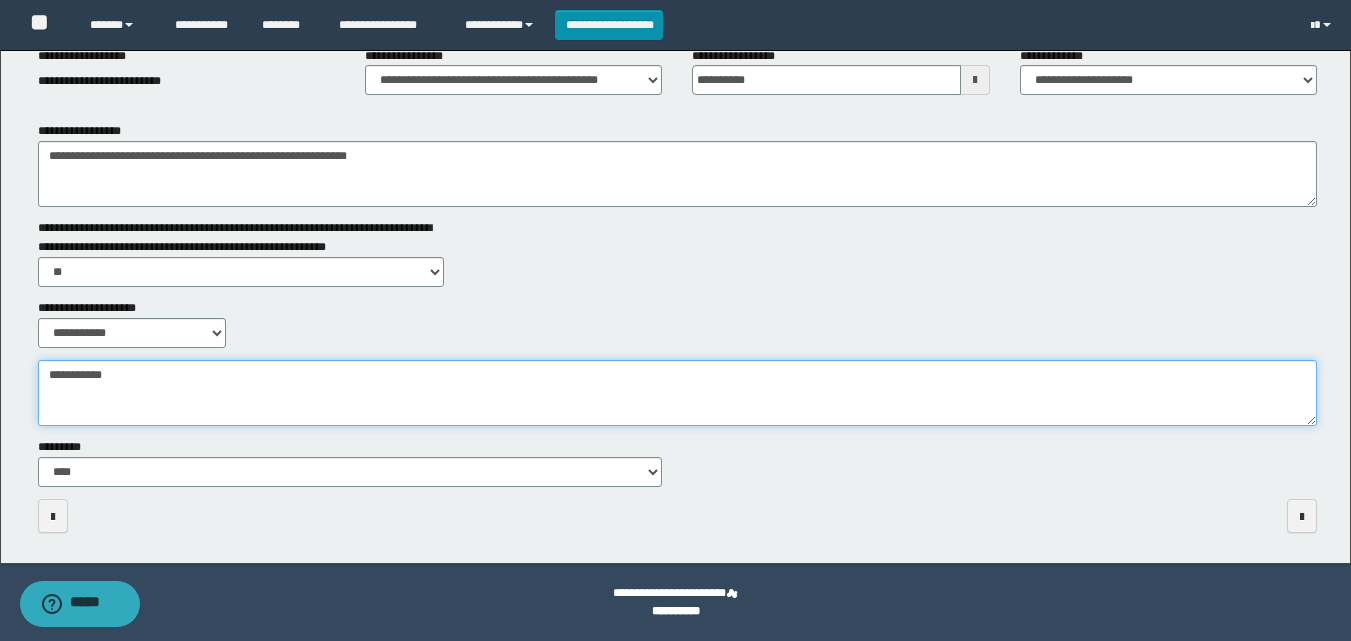 click on "**********" at bounding box center [677, 393] 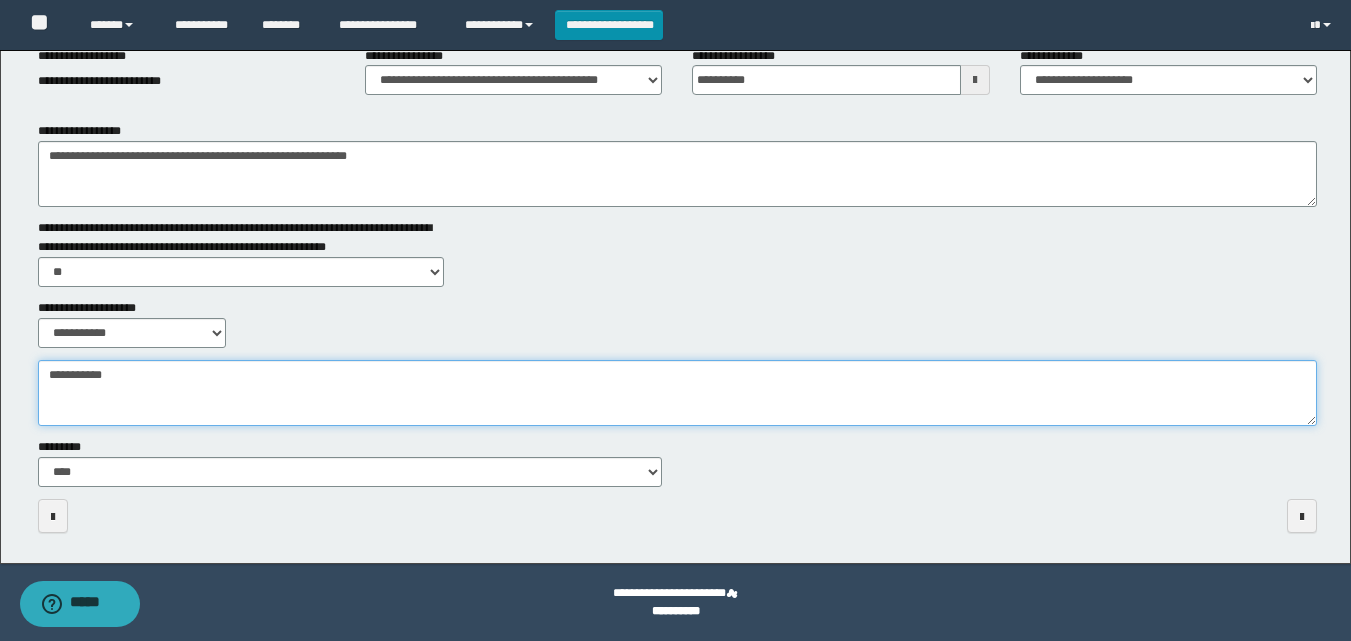 click on "**********" at bounding box center [677, 393] 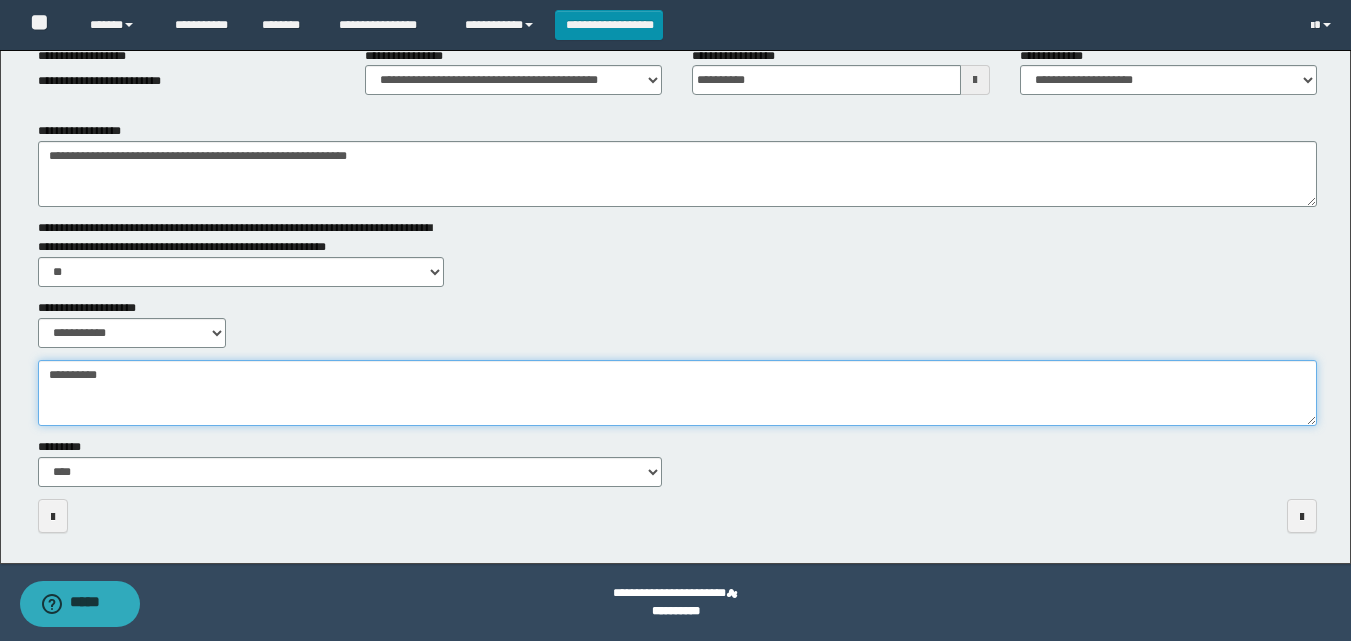 click on "**********" at bounding box center [677, 393] 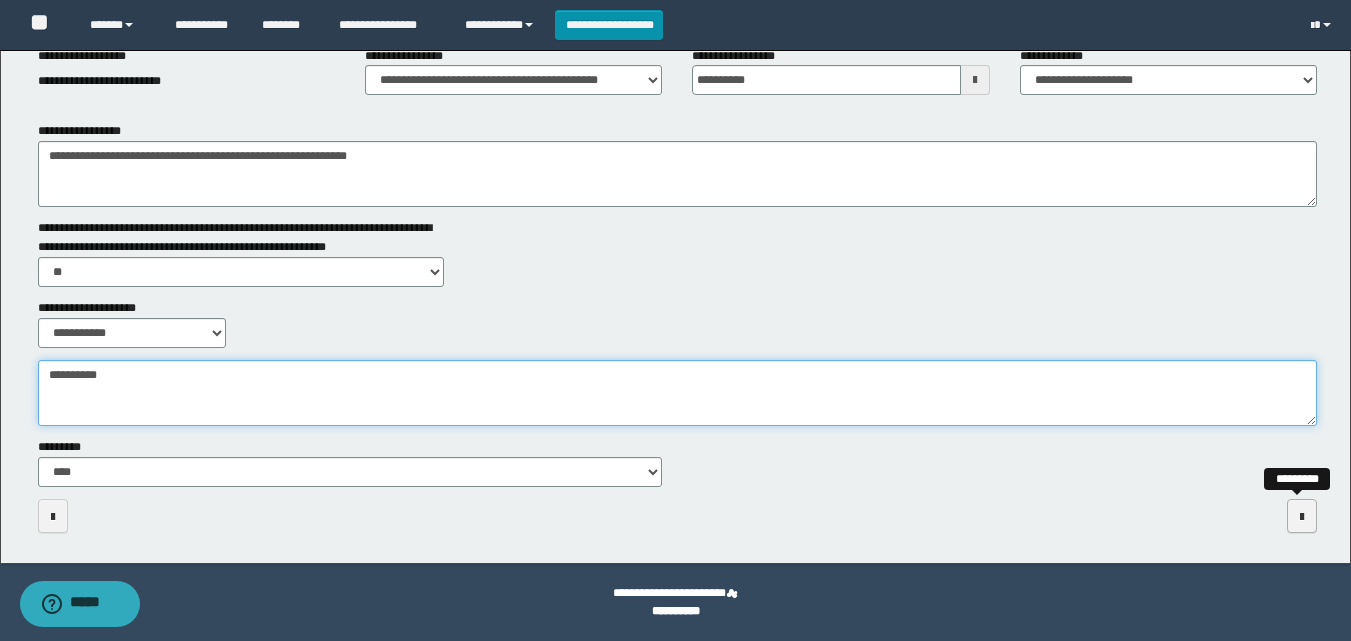 type on "**********" 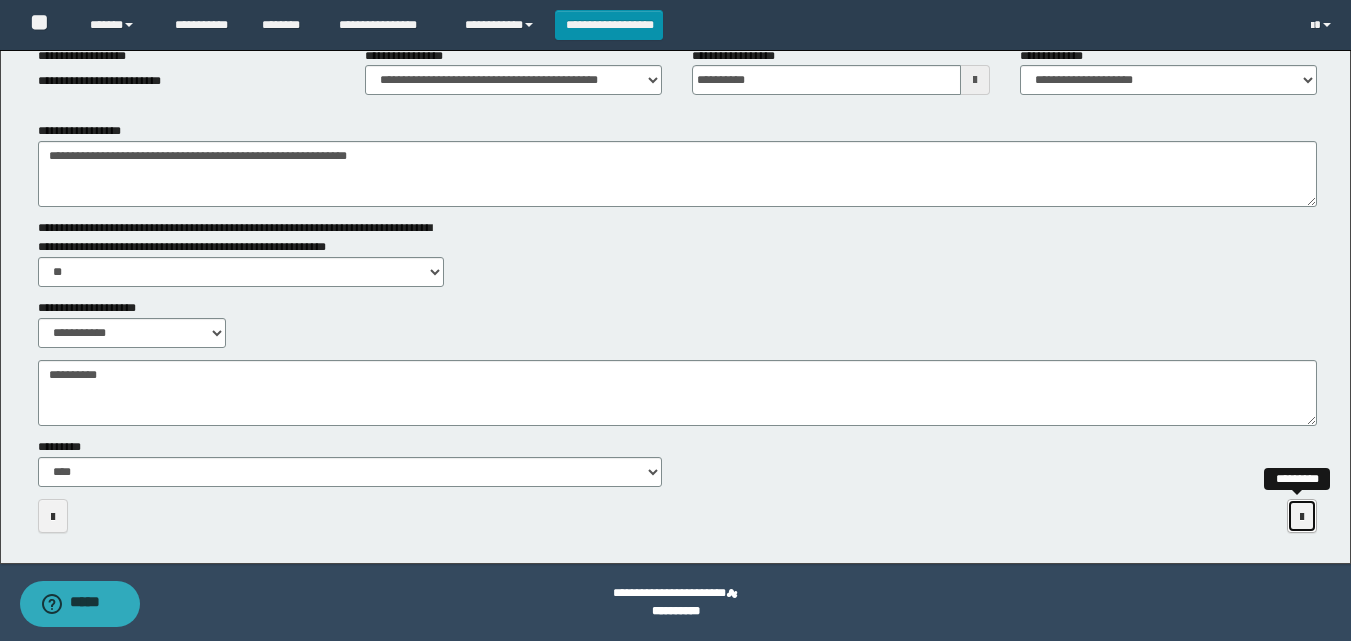 click at bounding box center (1302, 516) 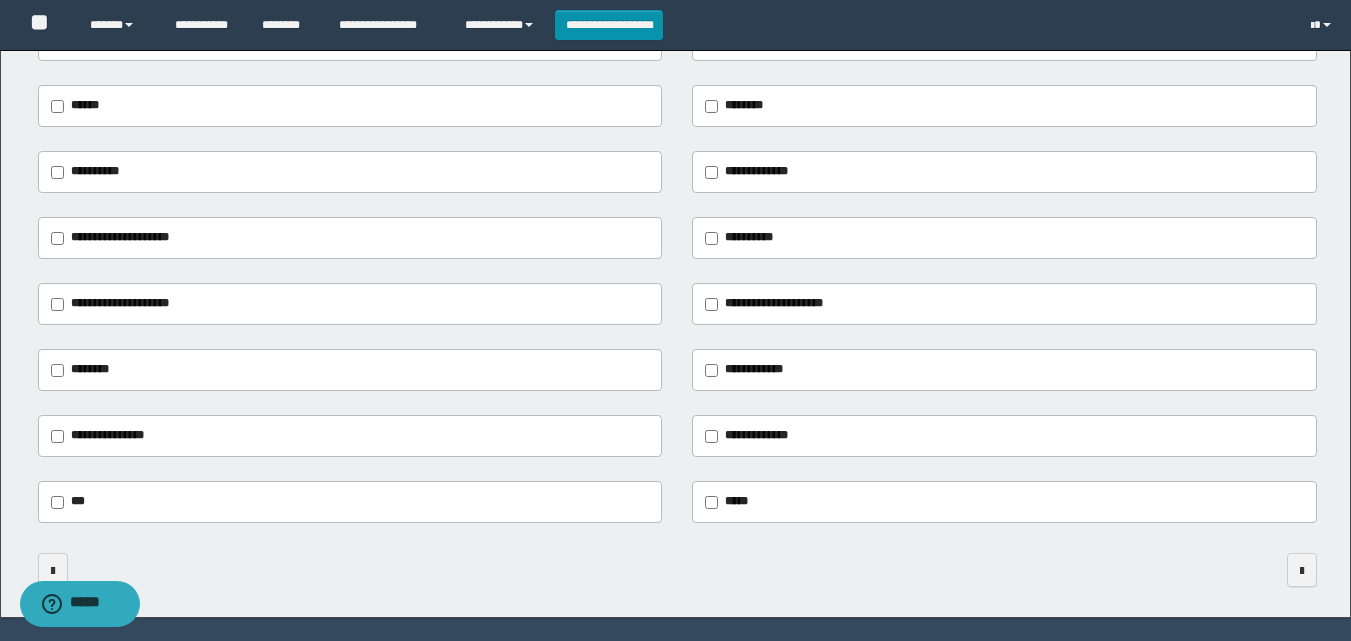 scroll, scrollTop: 300, scrollLeft: 0, axis: vertical 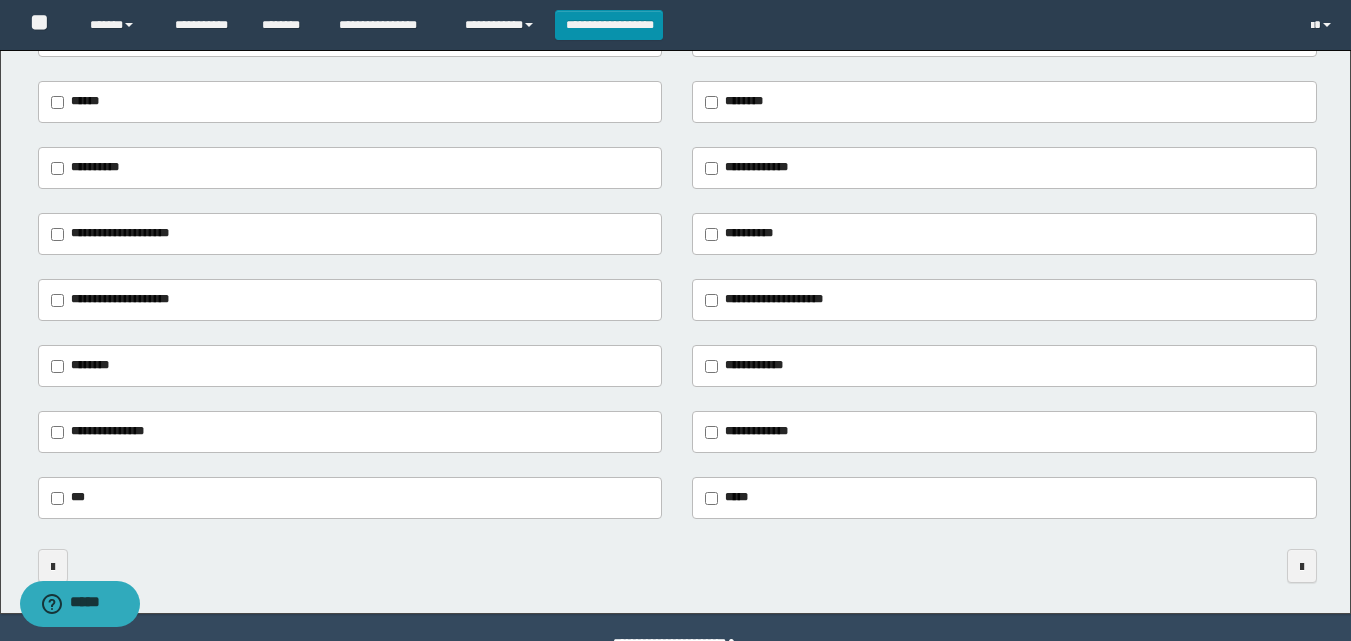 click on "**********" at bounding box center (120, 233) 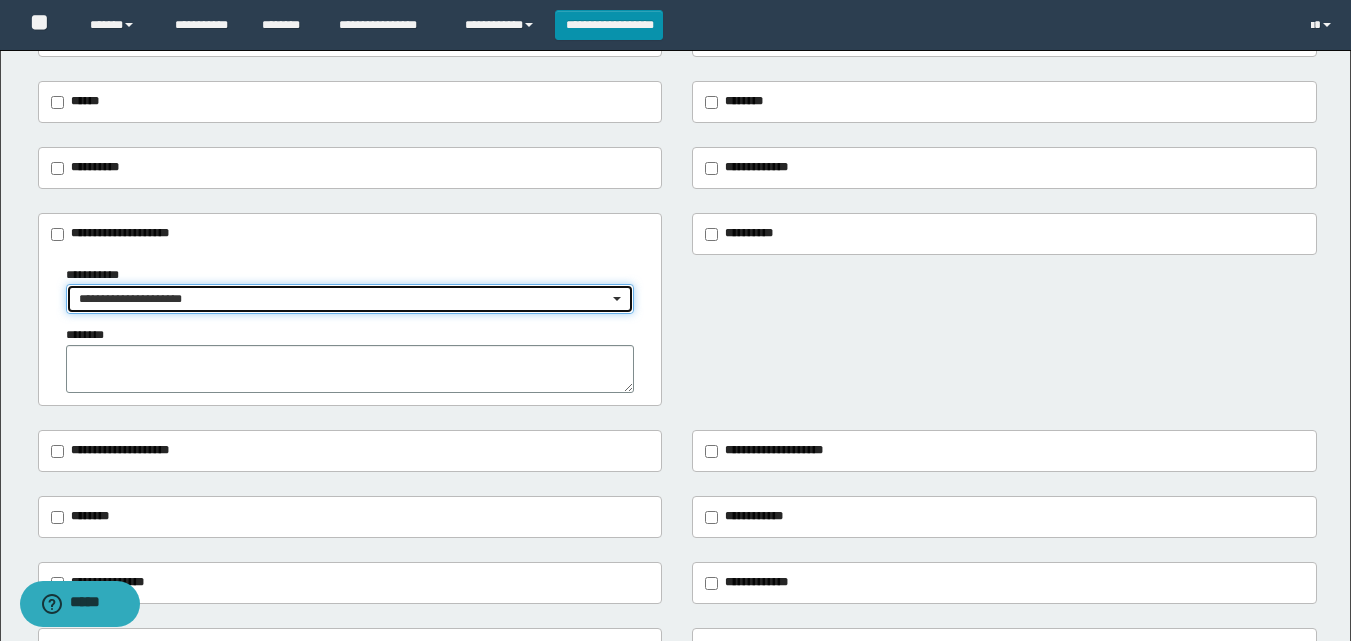 click on "**********" at bounding box center (344, 299) 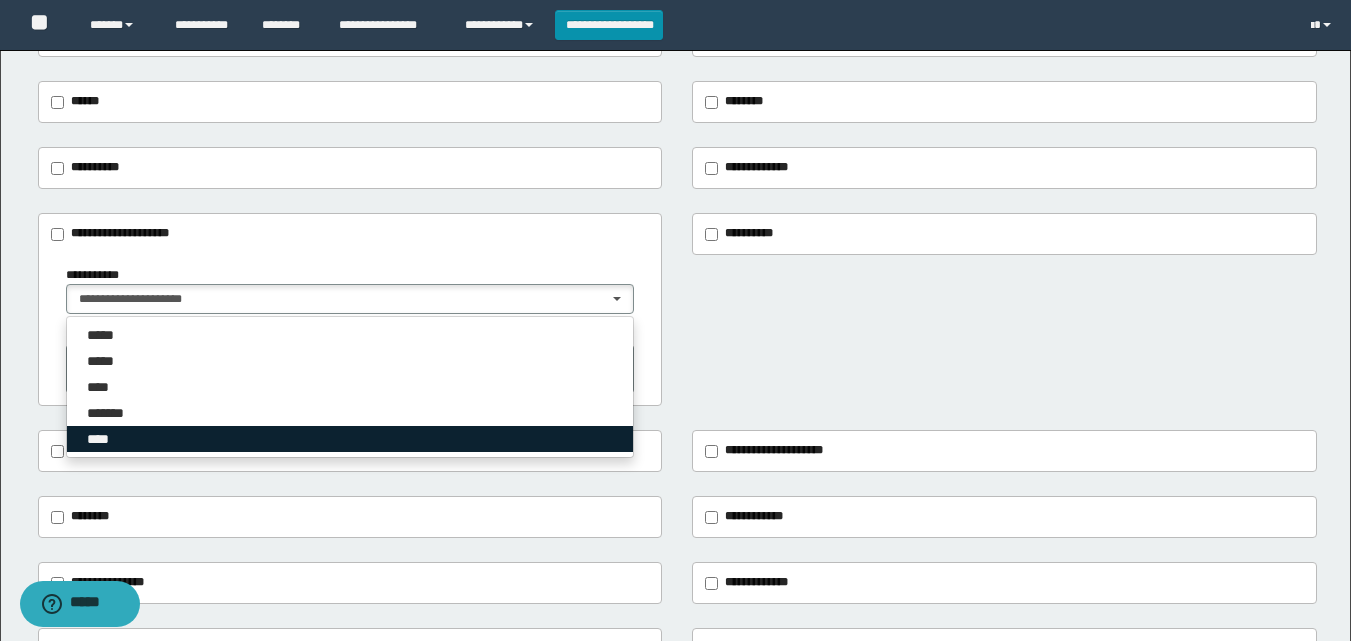 click on "****" at bounding box center (350, 439) 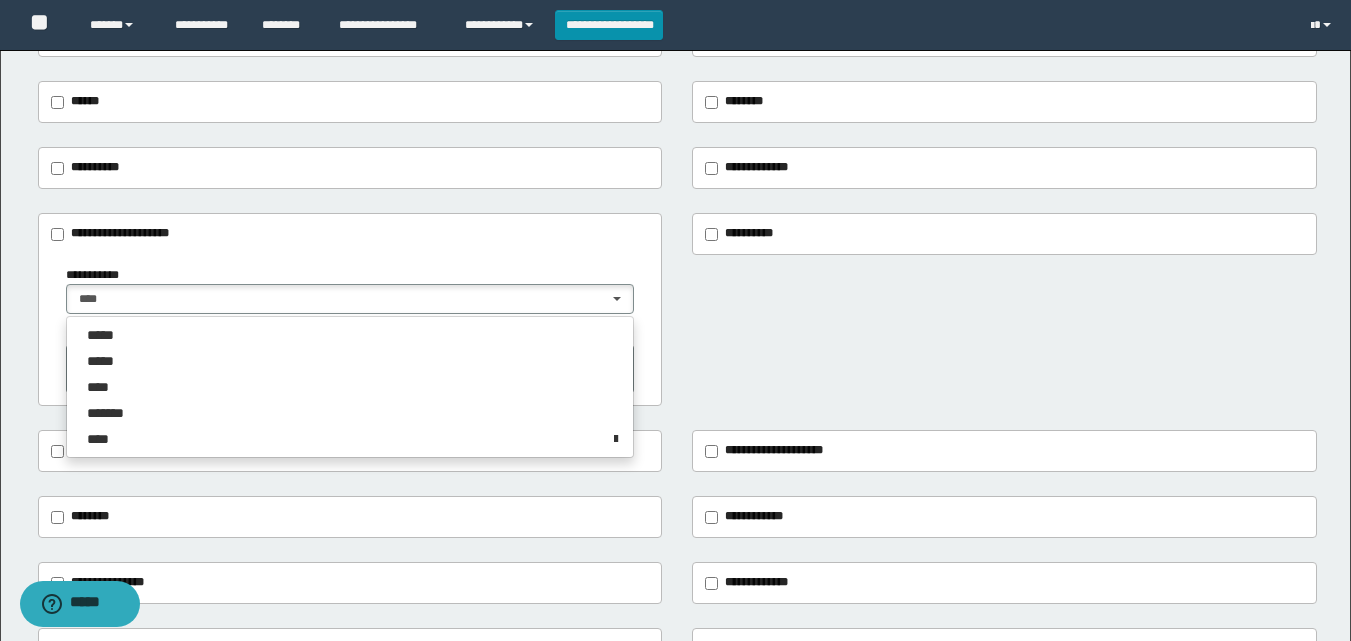 click on "**********" at bounding box center [350, 290] 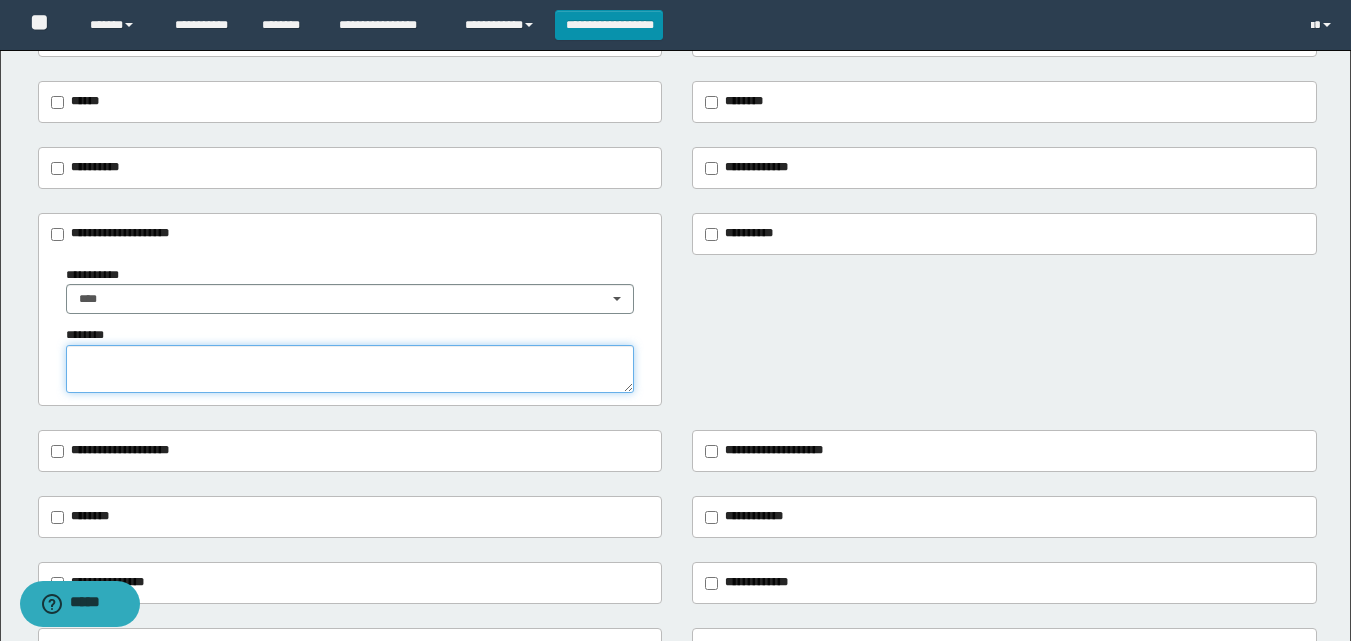 click at bounding box center [350, 369] 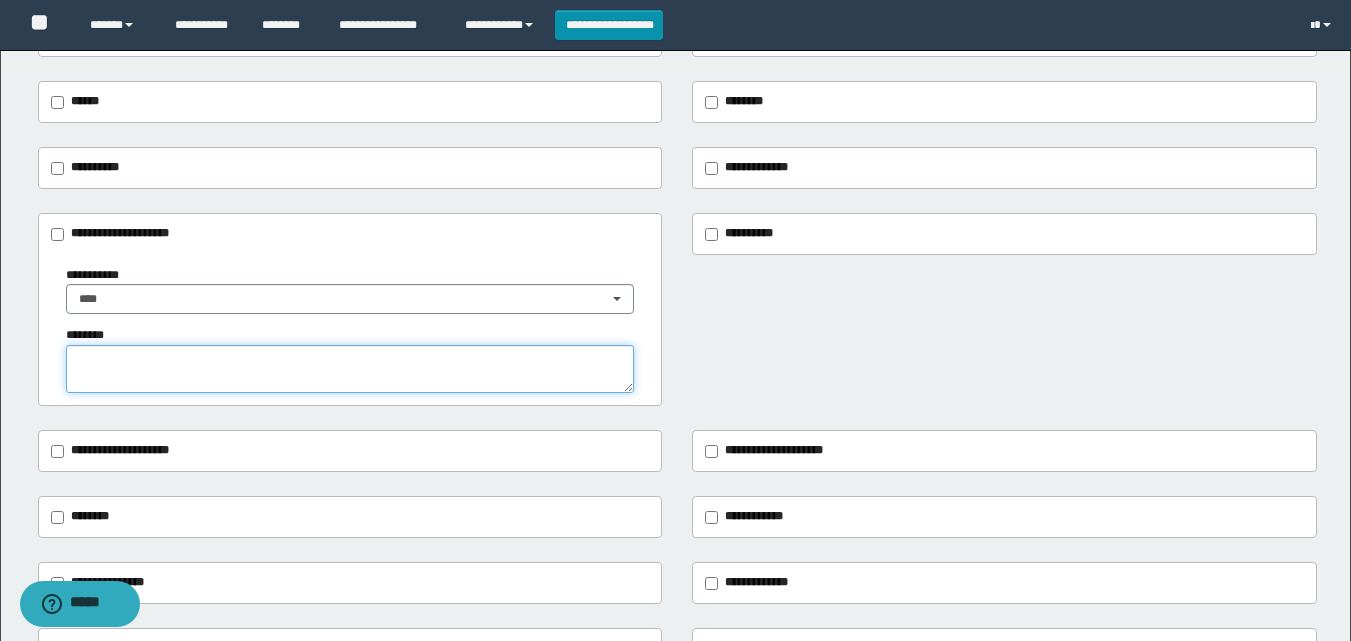 type on "*" 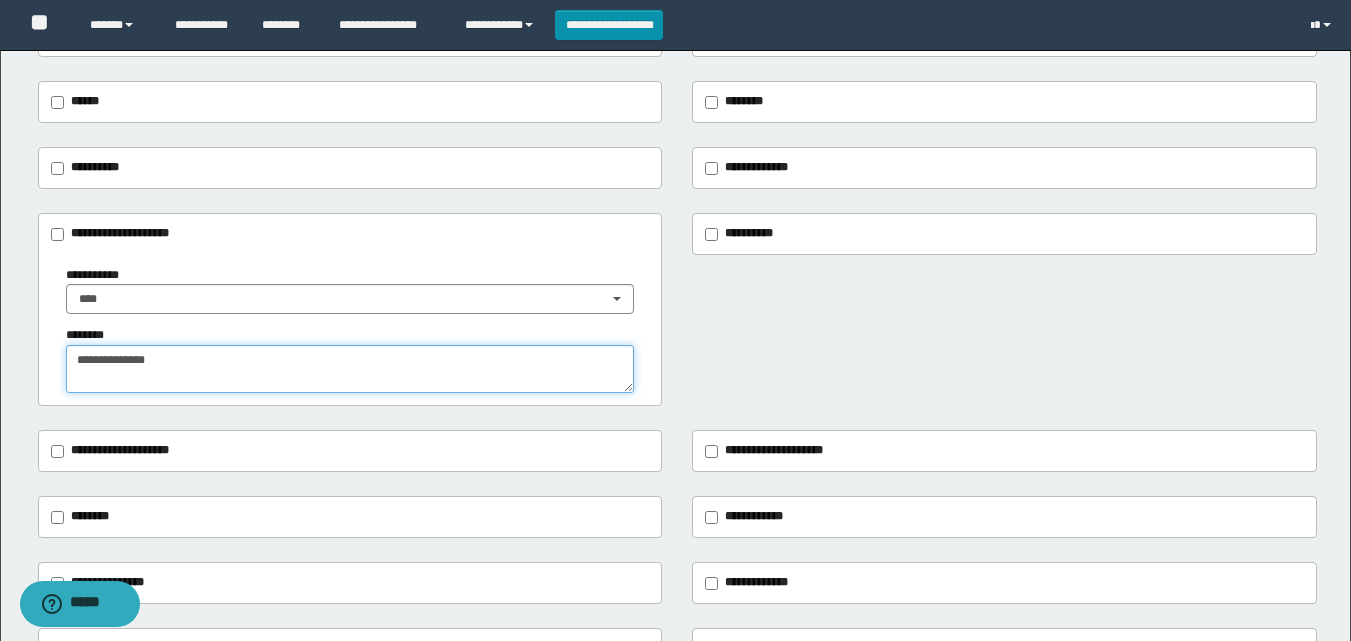 click on "**********" at bounding box center (350, 369) 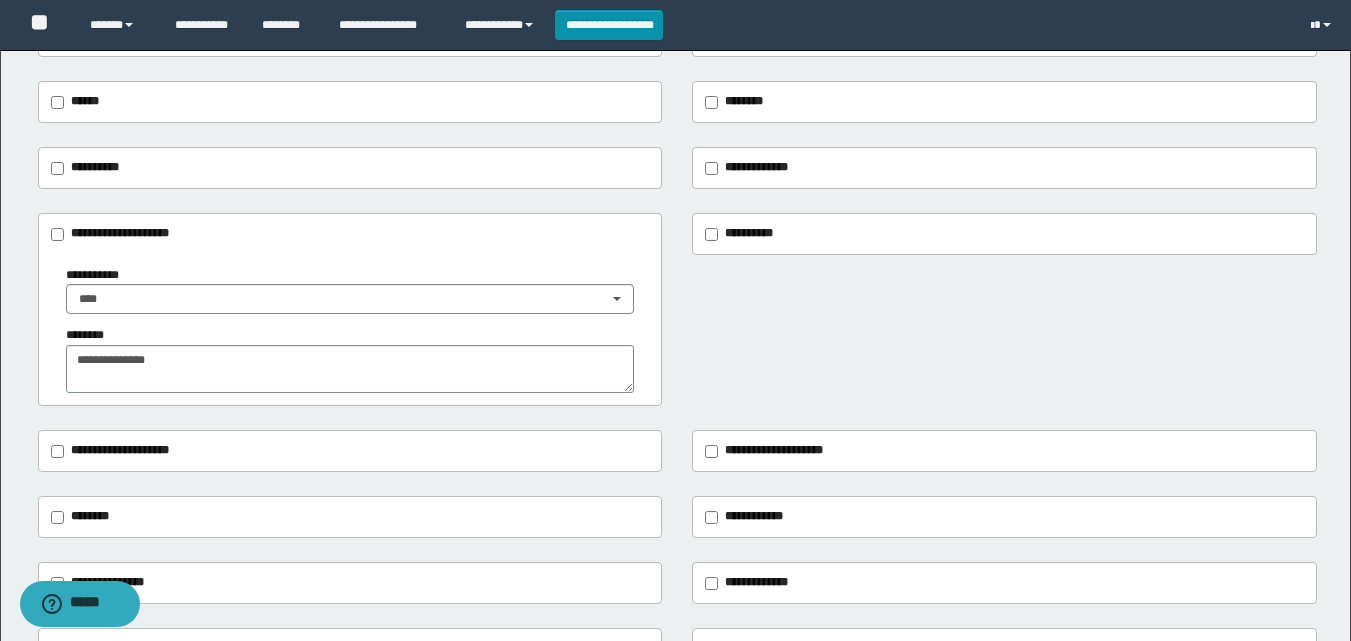 click on "**********" at bounding box center (350, 234) 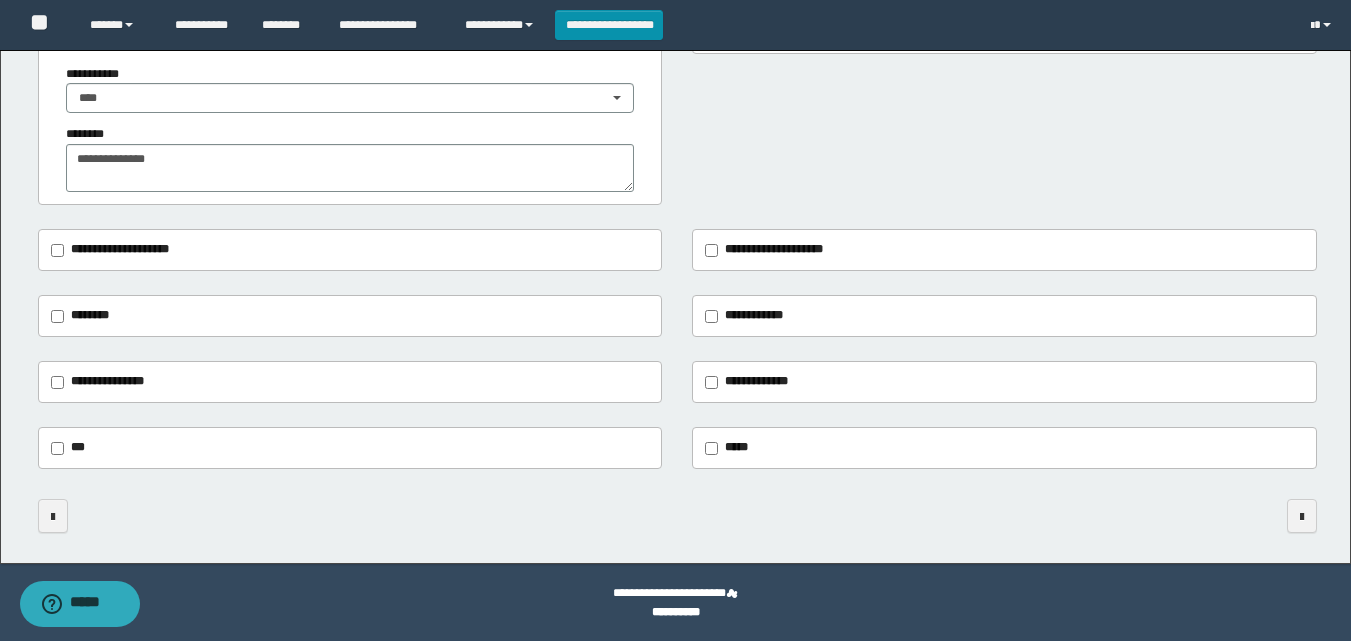 scroll, scrollTop: 502, scrollLeft: 0, axis: vertical 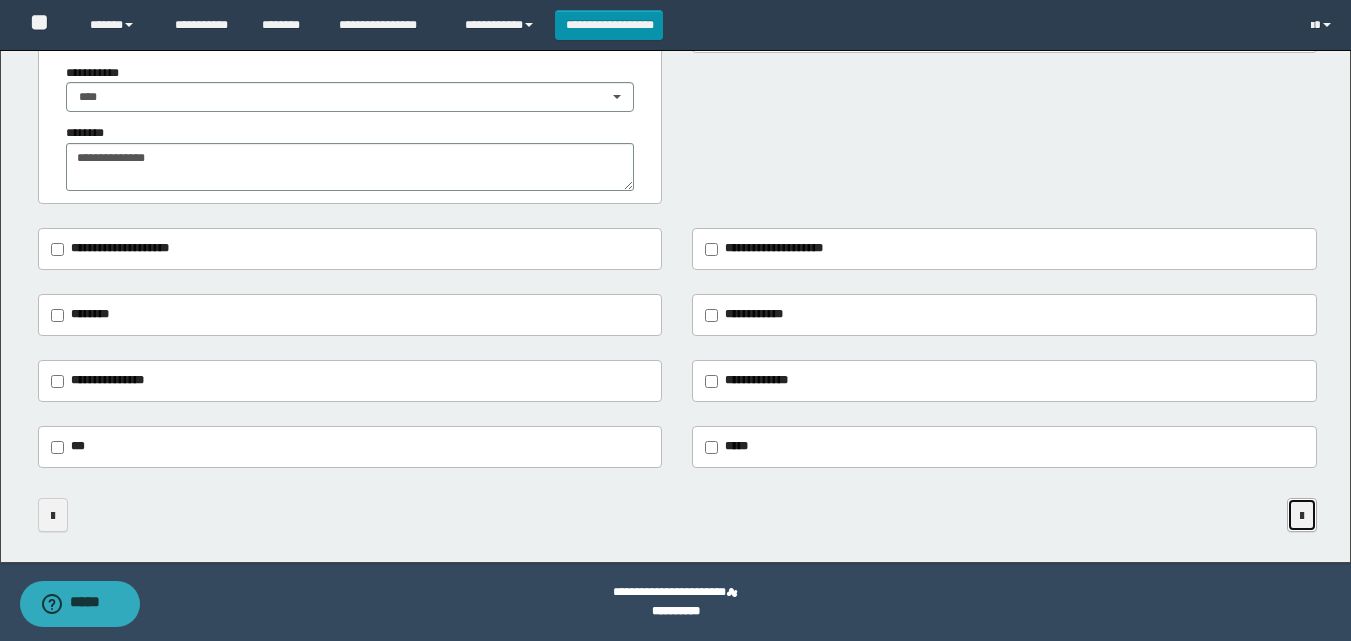 click at bounding box center (1302, 515) 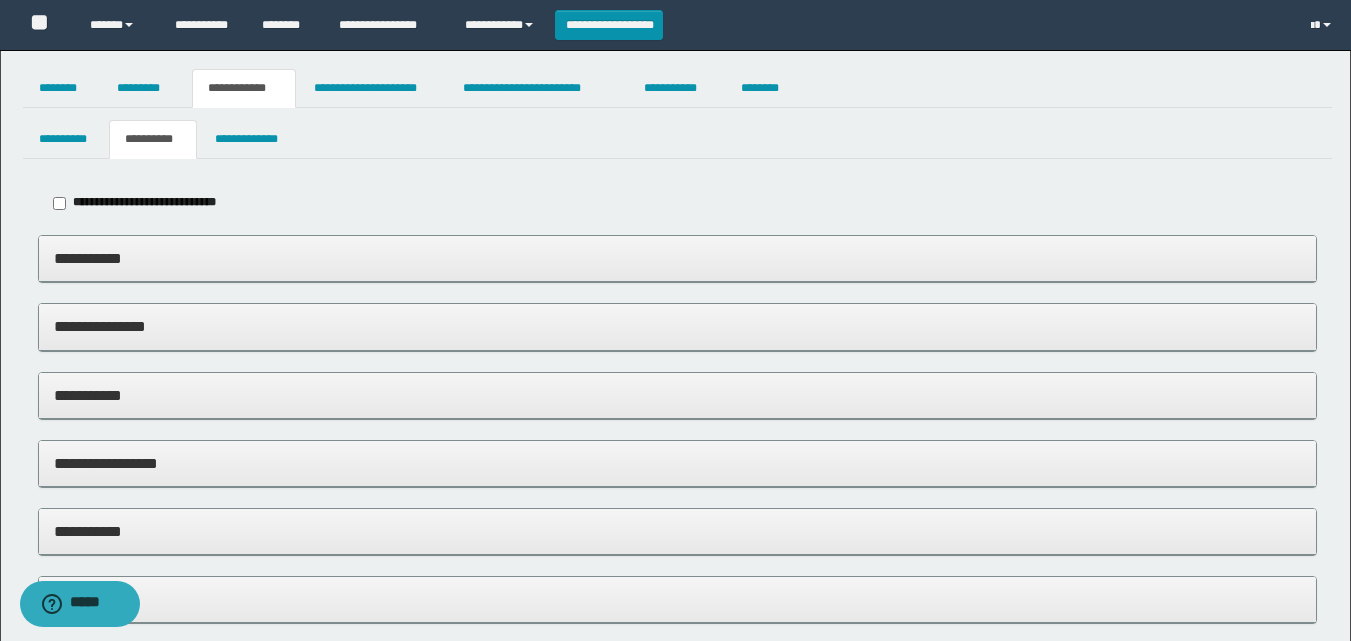 click on "**********" at bounding box center (677, 258) 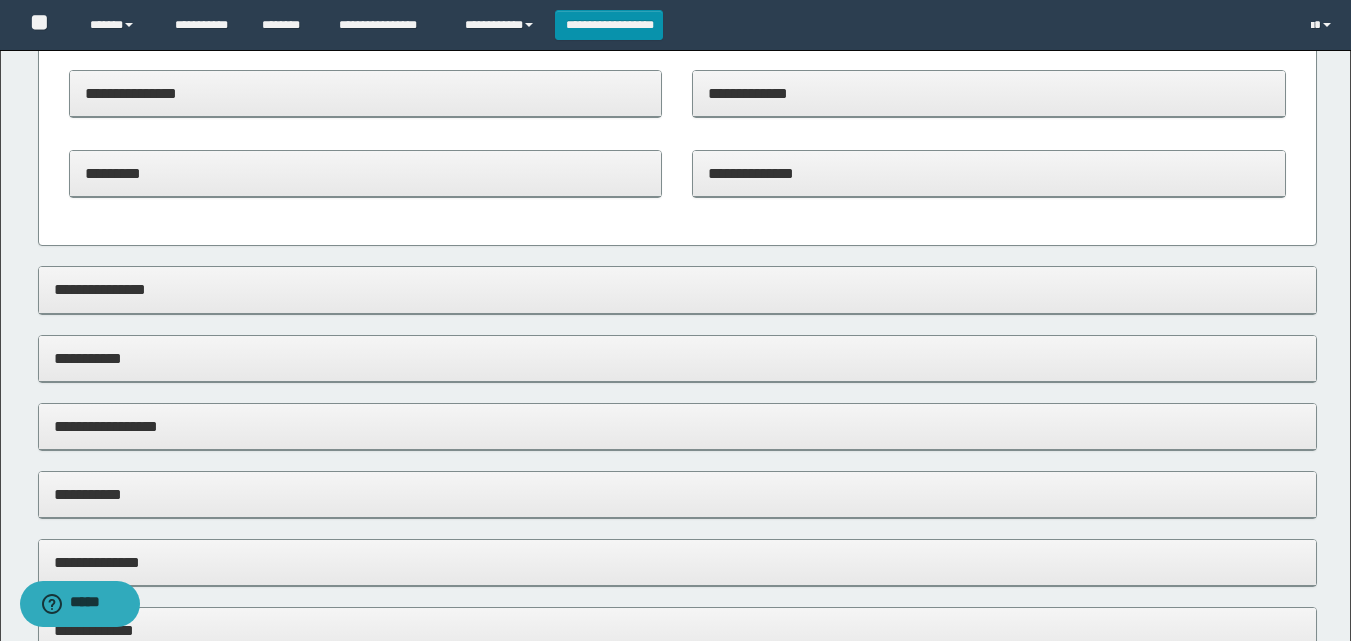 scroll, scrollTop: 700, scrollLeft: 0, axis: vertical 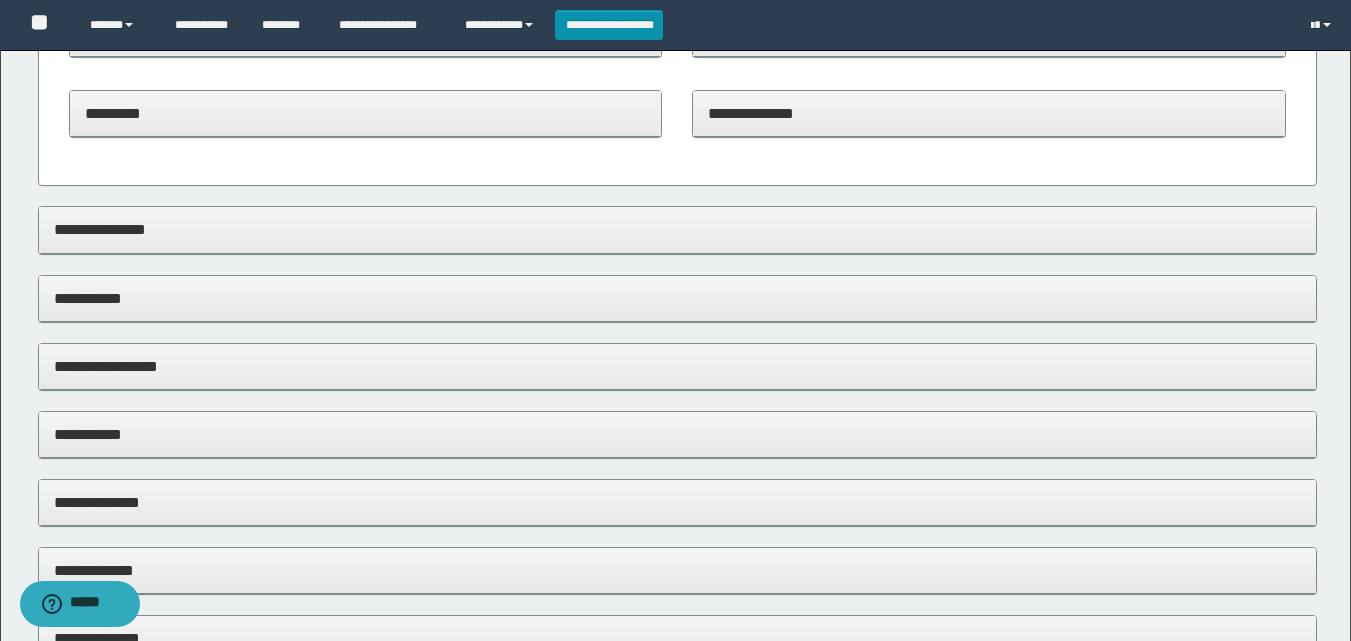 click on "**********" at bounding box center [989, 113] 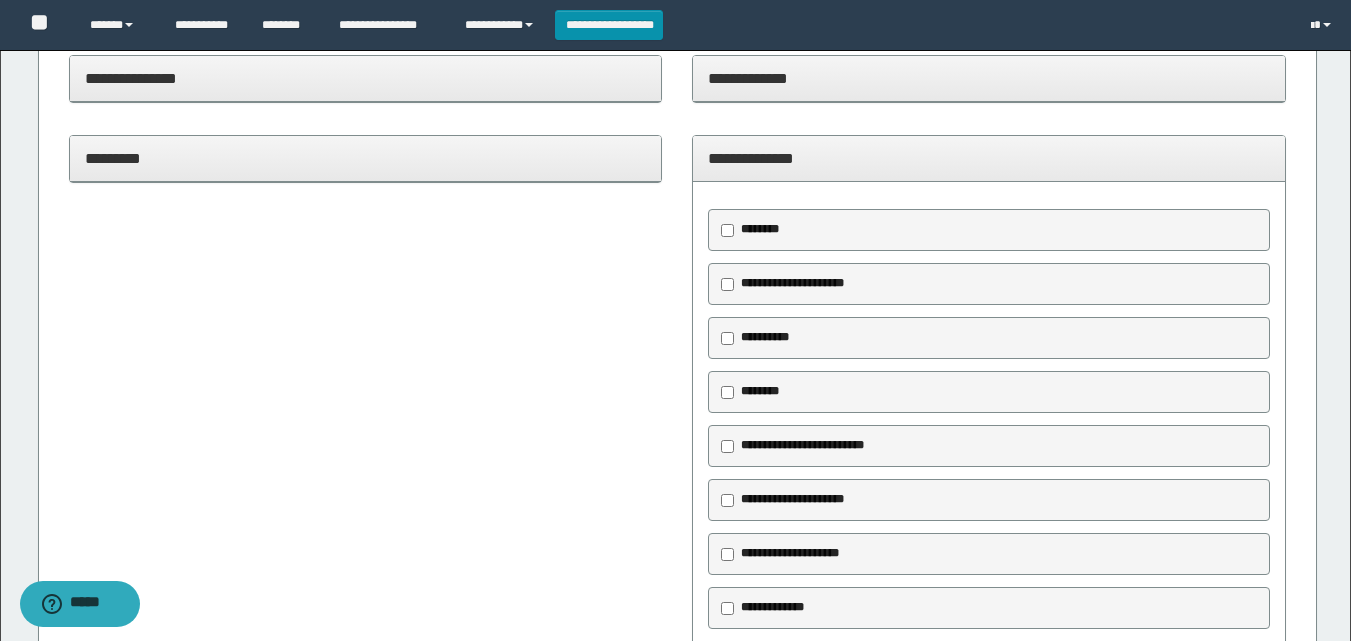 scroll, scrollTop: 700, scrollLeft: 0, axis: vertical 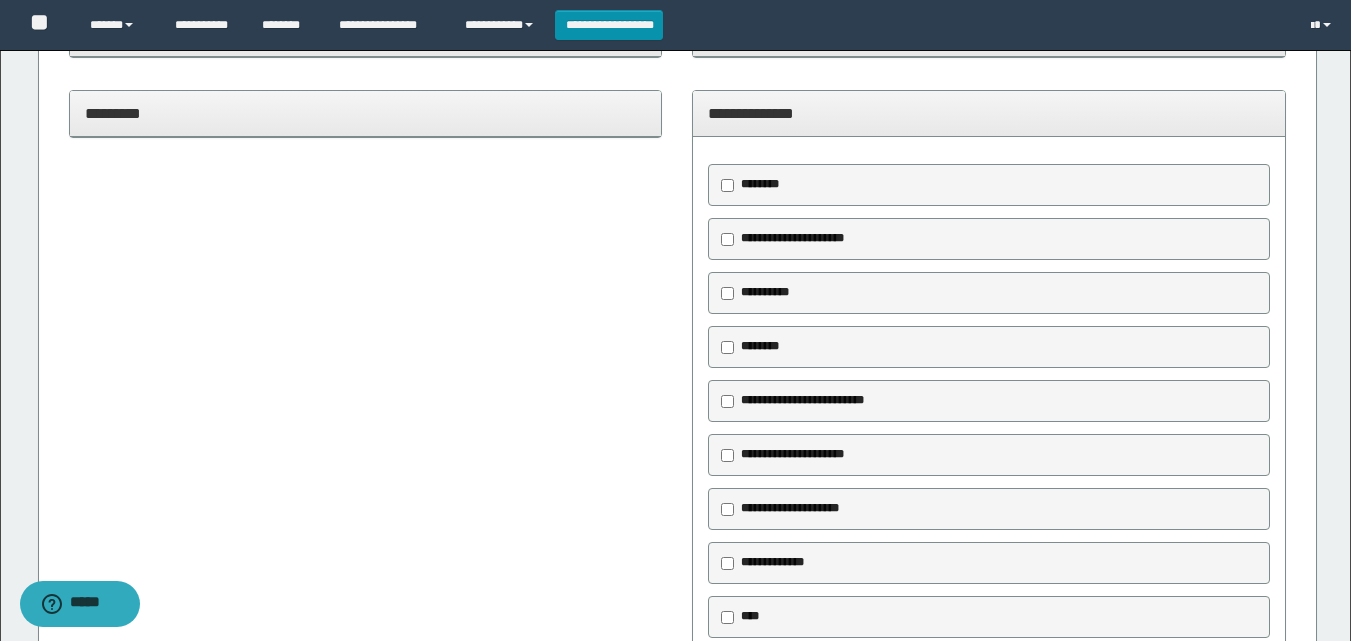 click on "**********" at bounding box center [792, 238] 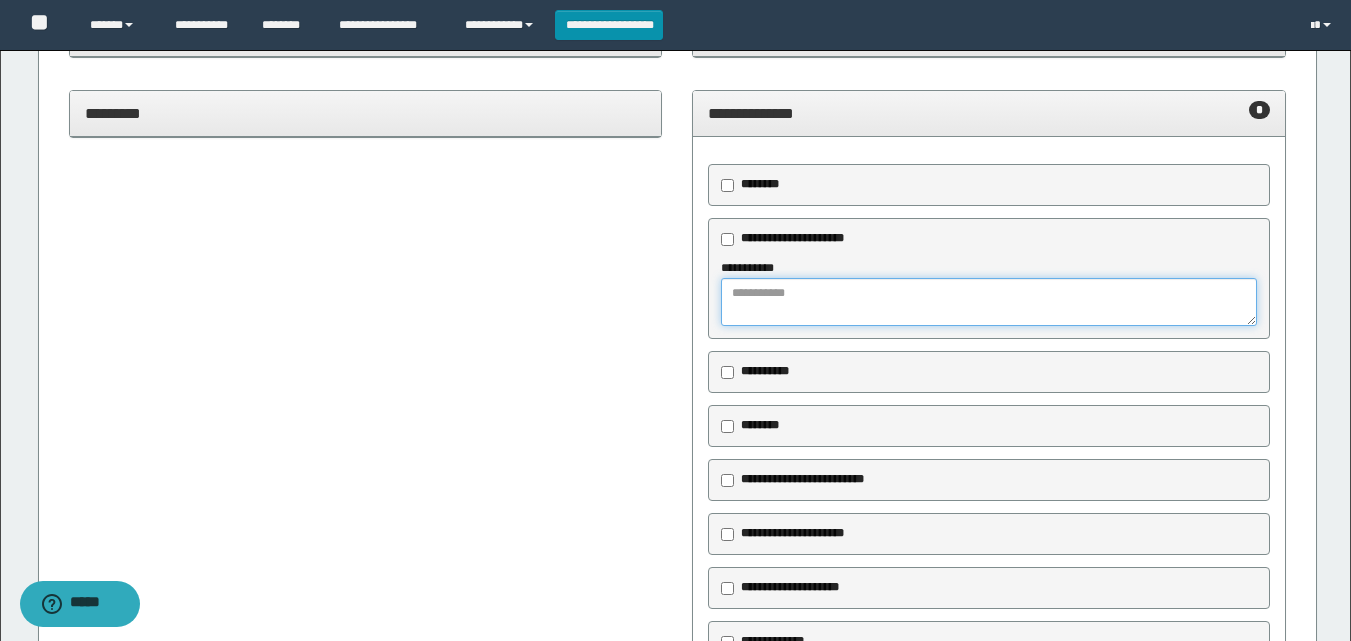 click at bounding box center (989, 302) 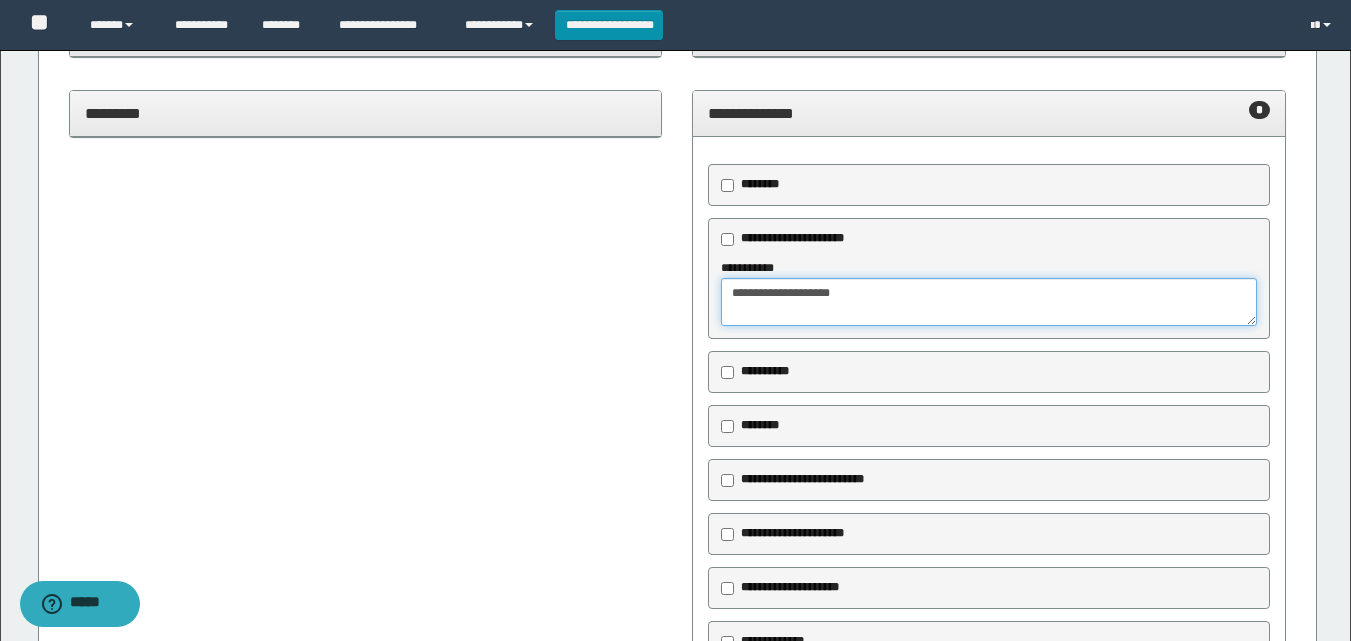 click on "**********" at bounding box center (989, 302) 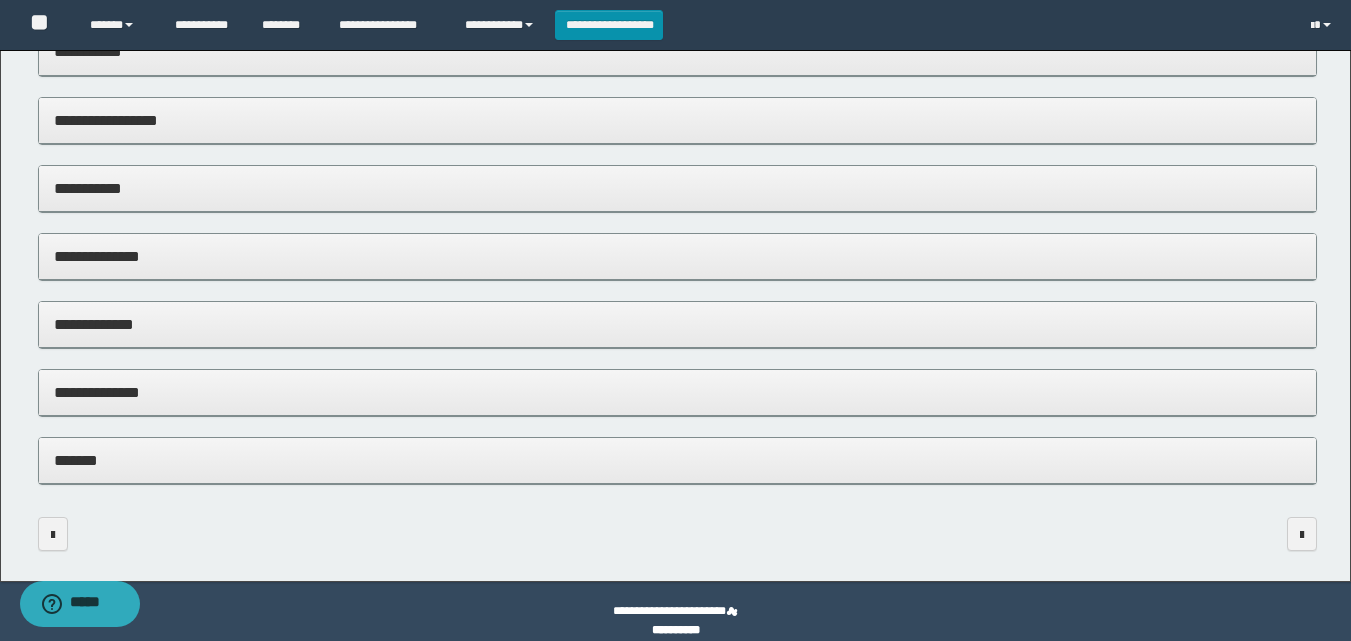 scroll, scrollTop: 1572, scrollLeft: 0, axis: vertical 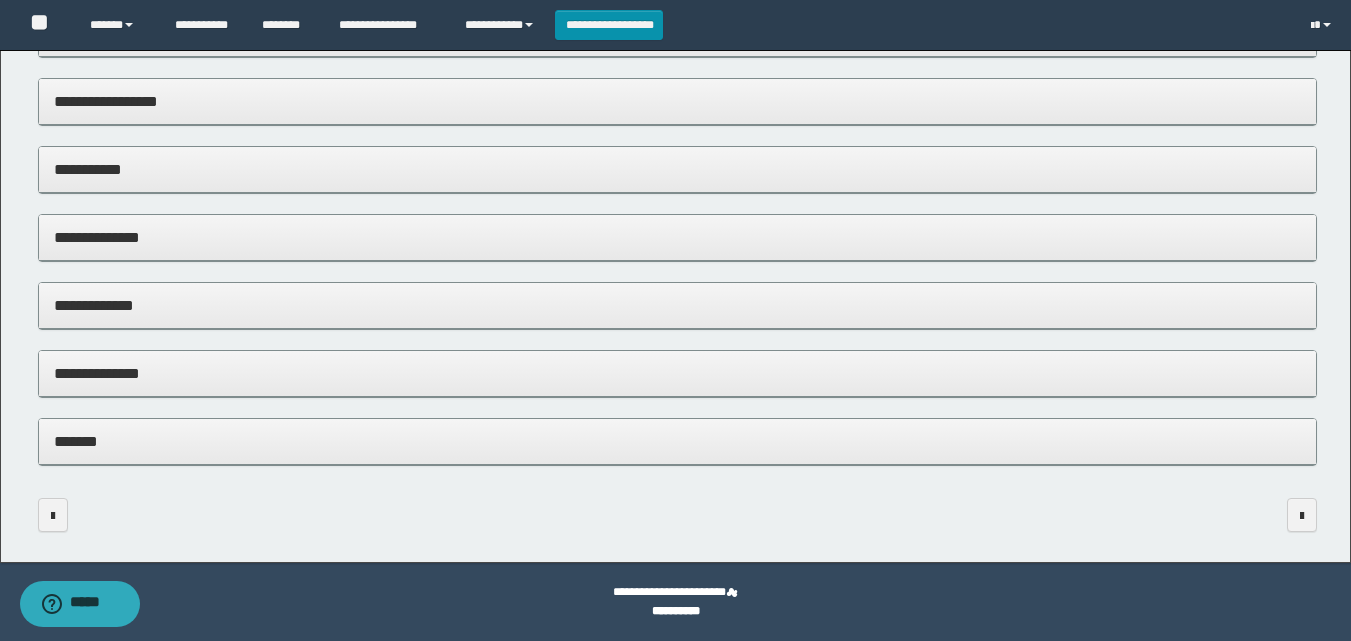 type on "**********" 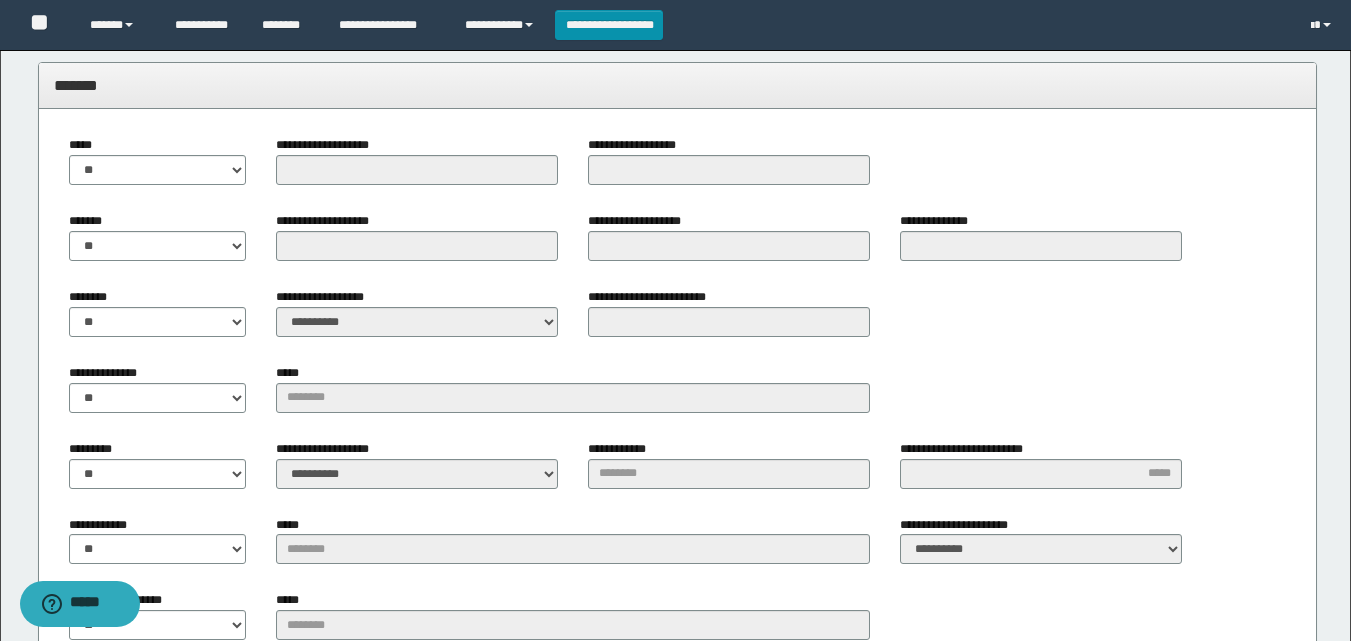 scroll, scrollTop: 1972, scrollLeft: 0, axis: vertical 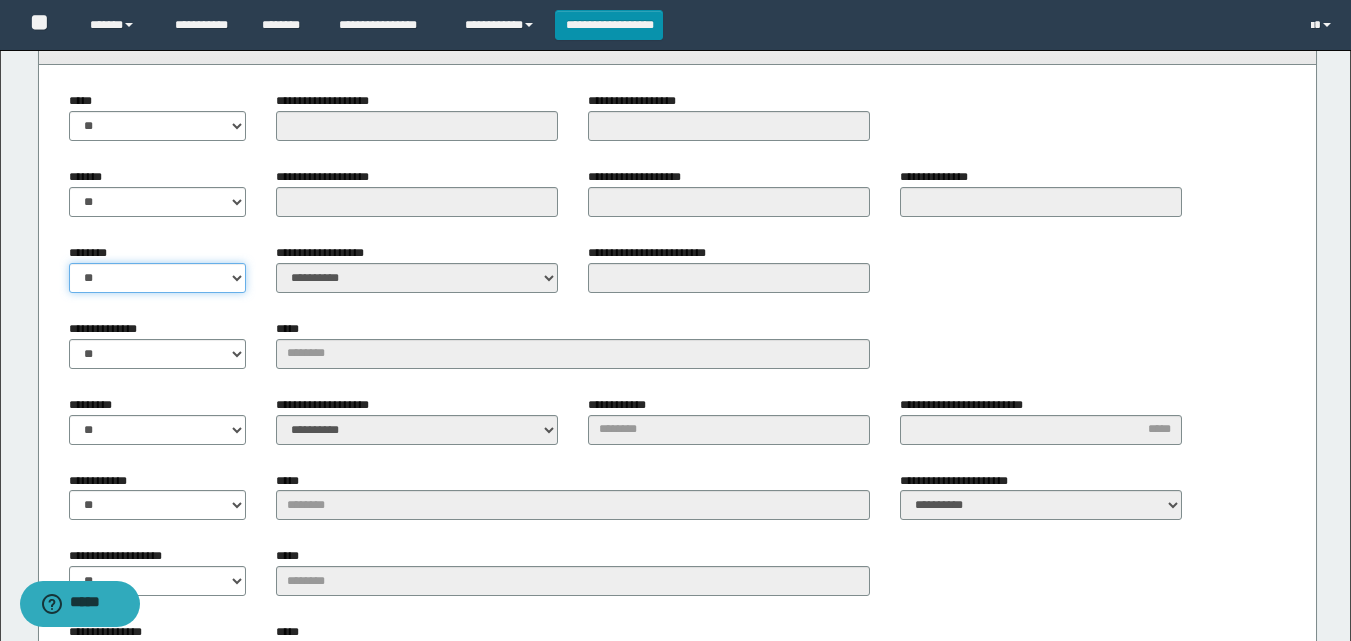 click on "**
**" at bounding box center (158, 278) 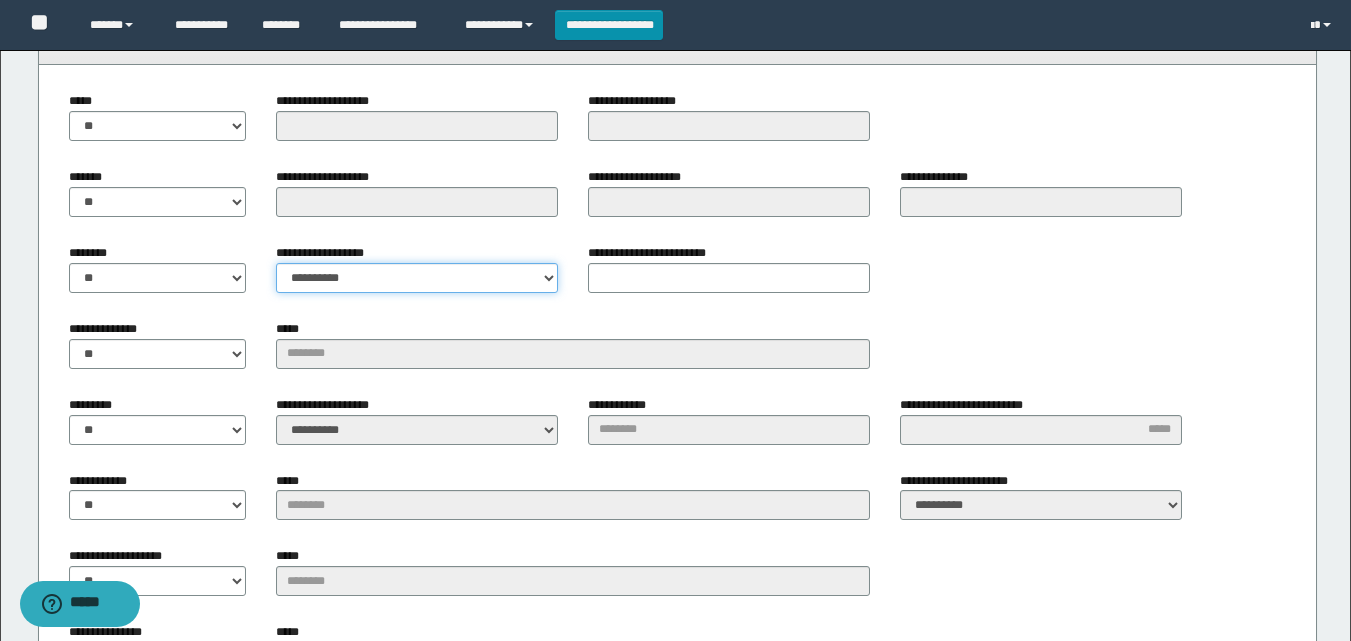 click on "**********" at bounding box center [417, 278] 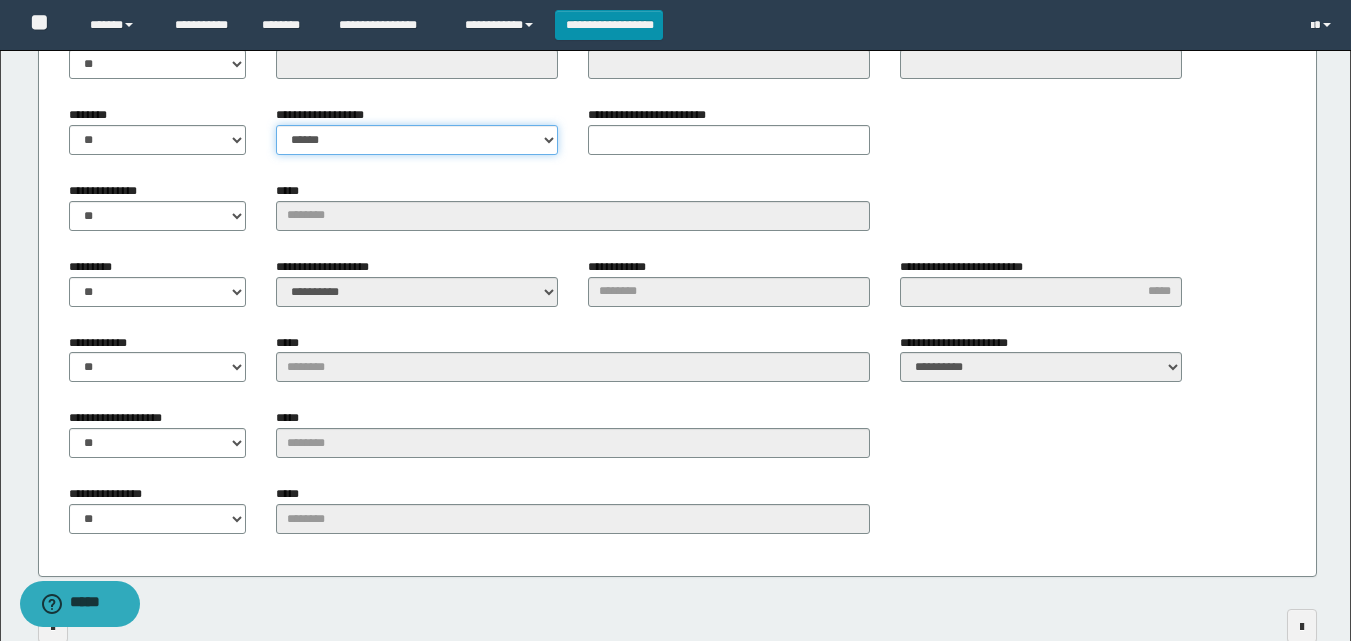 scroll, scrollTop: 2172, scrollLeft: 0, axis: vertical 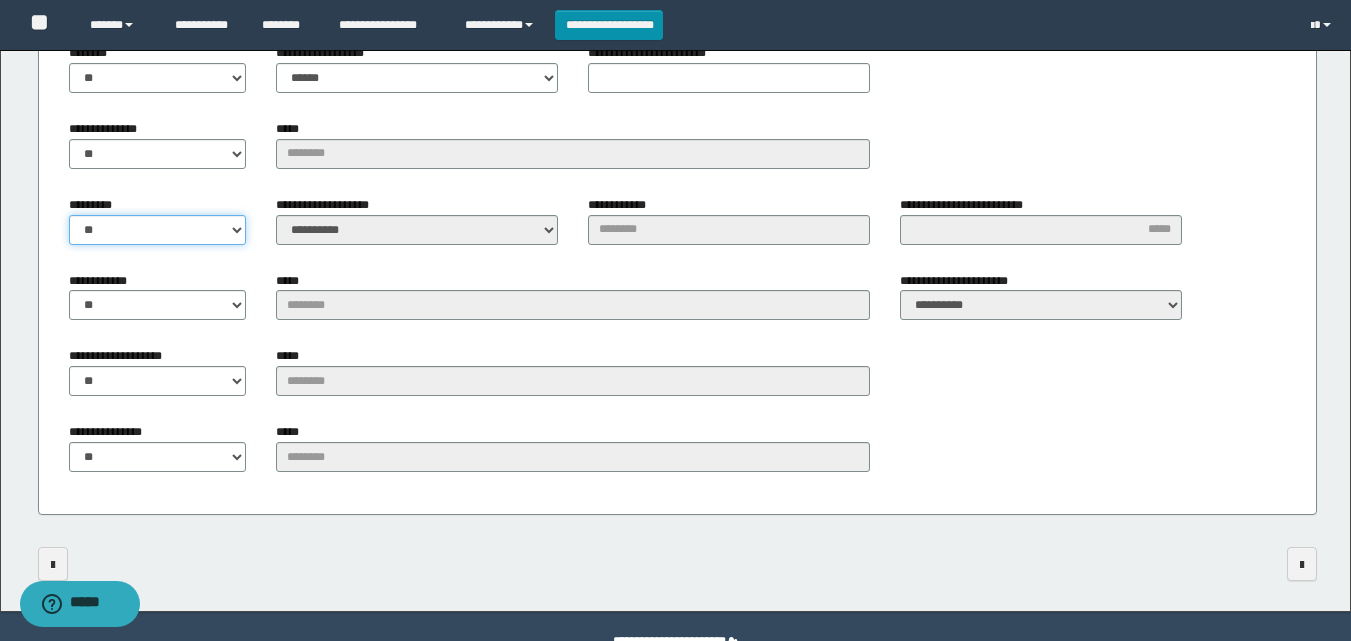 click on "**
**" at bounding box center (158, 230) 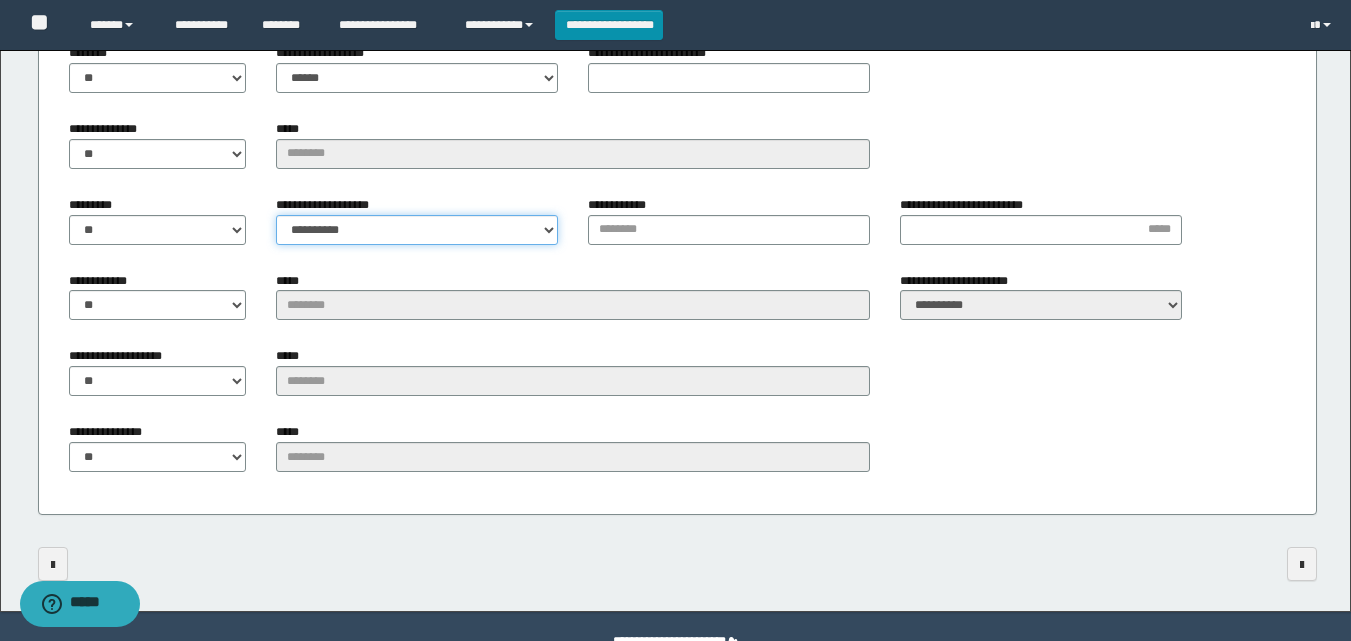 click on "**********" at bounding box center [417, 230] 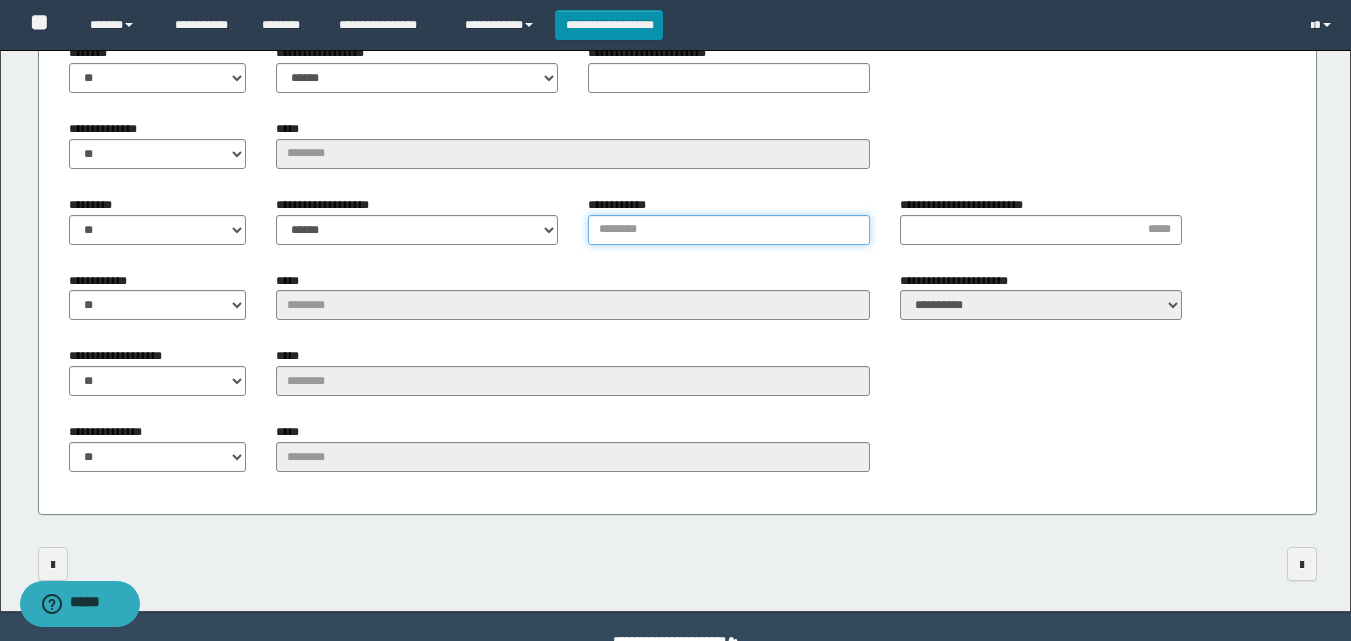 click on "**********" at bounding box center [729, 230] 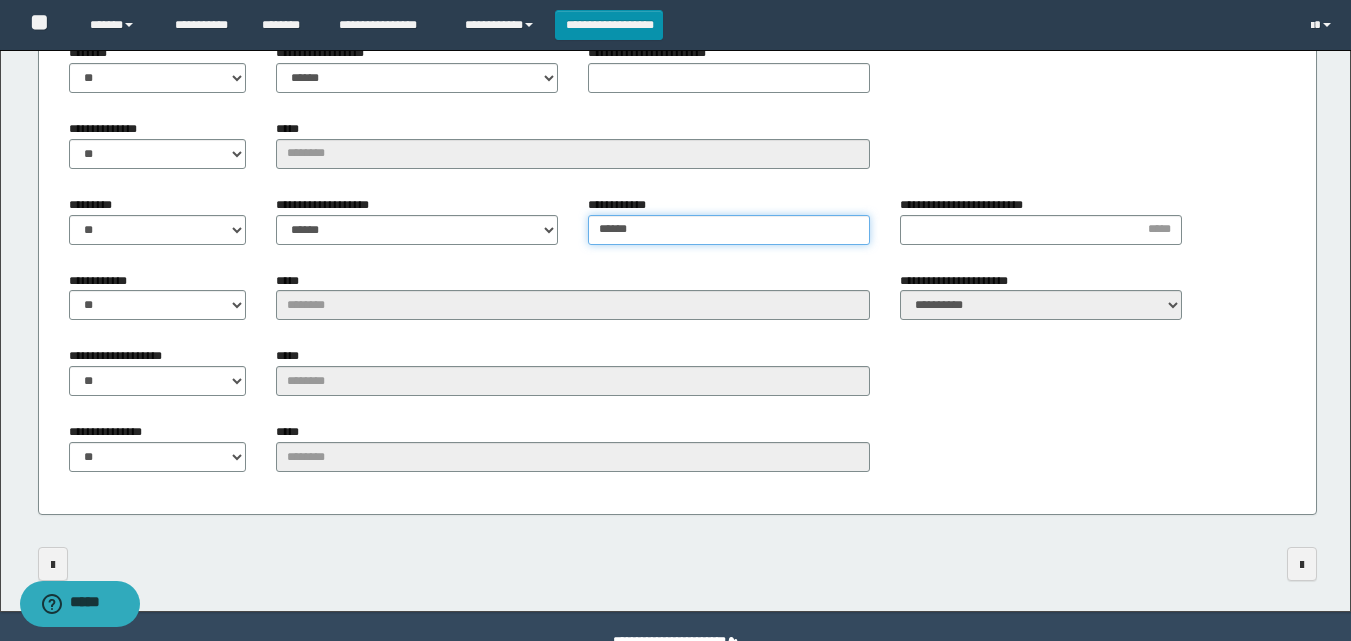 type on "******" 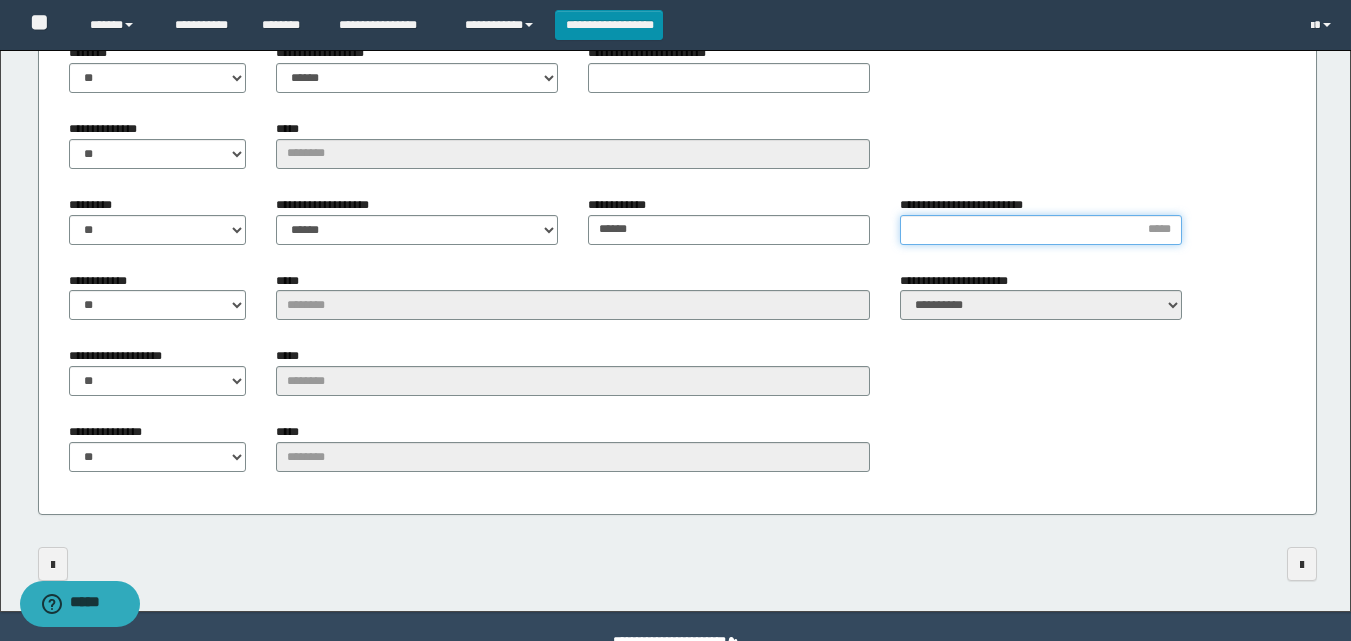 click on "**********" at bounding box center (1041, 230) 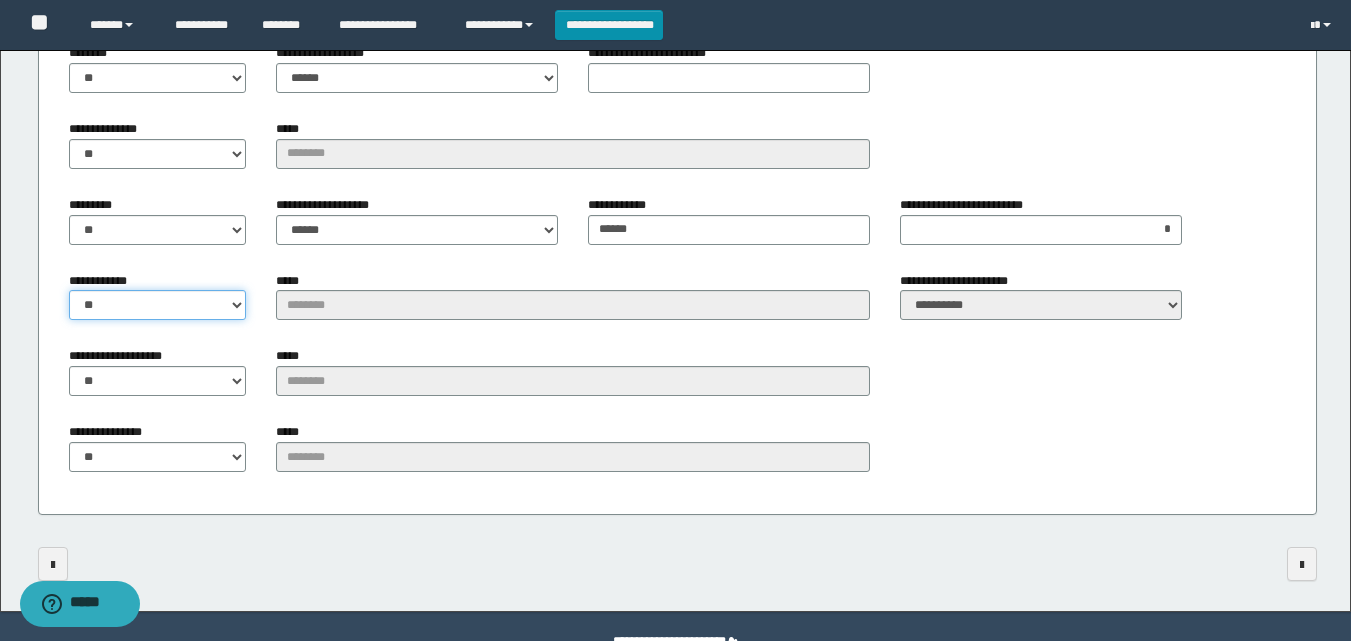 drag, startPoint x: 204, startPoint y: 298, endPoint x: 215, endPoint y: 305, distance: 13.038404 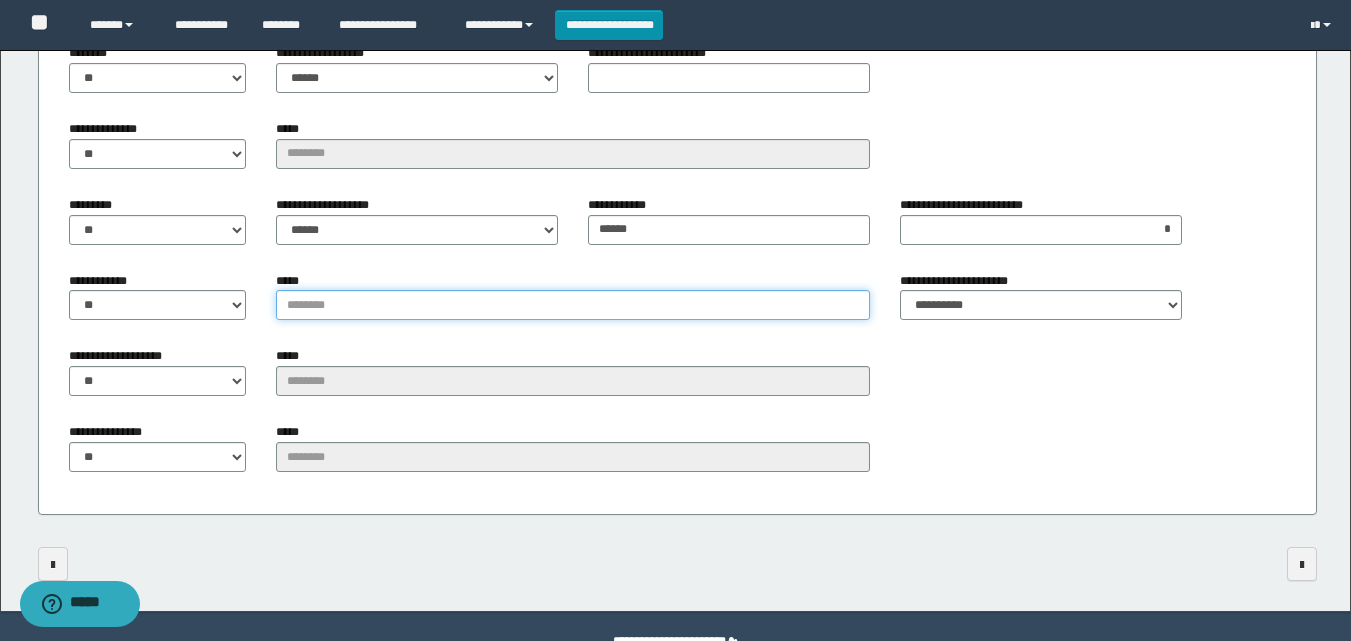 click on "*****" at bounding box center [573, 305] 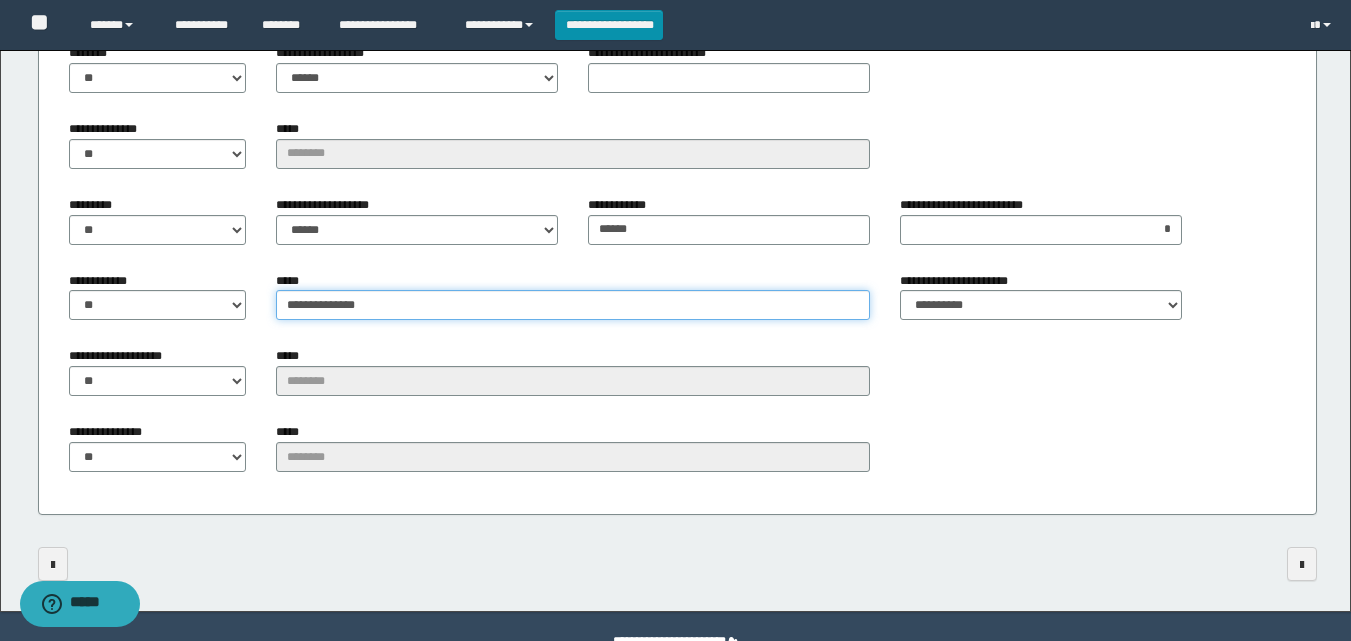 type on "**********" 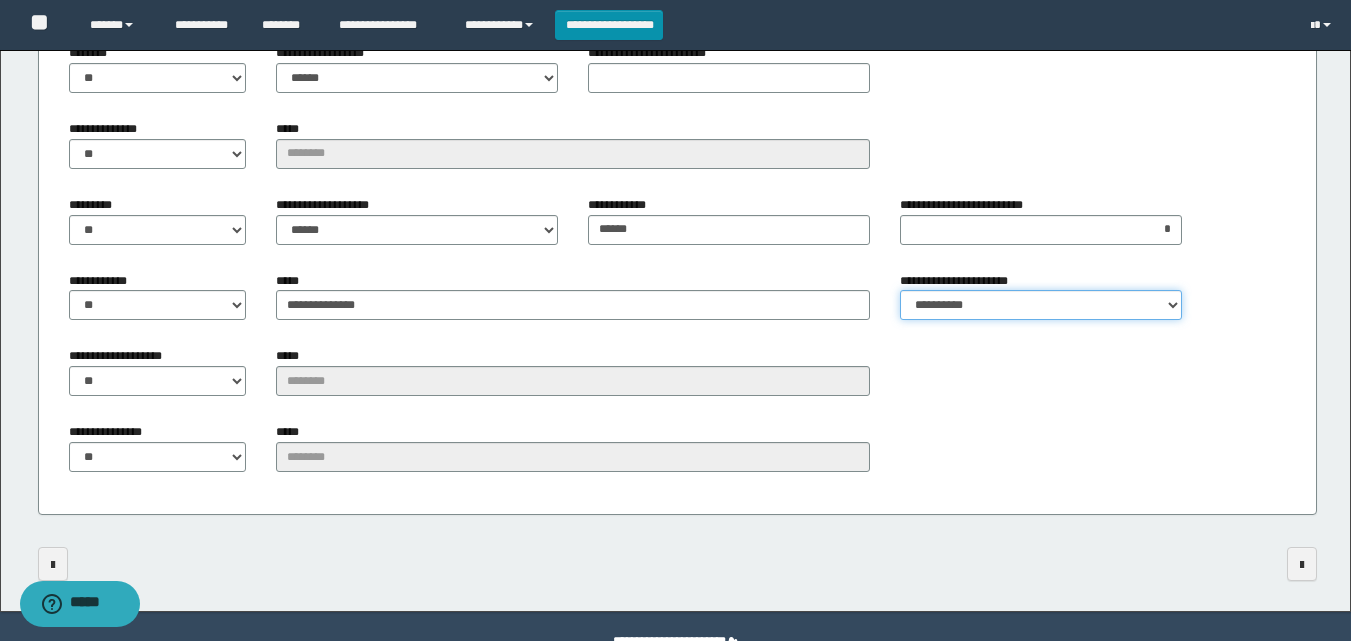 click on "**********" at bounding box center [1041, 305] 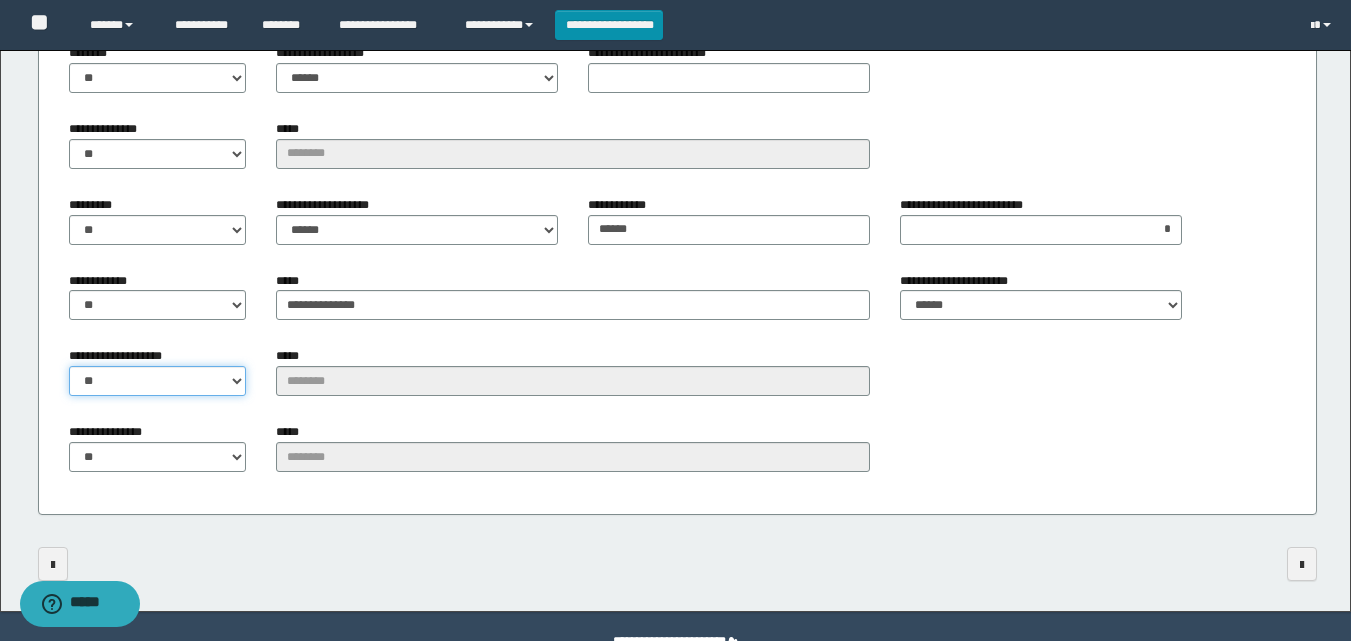 click on "**
**" at bounding box center [158, 381] 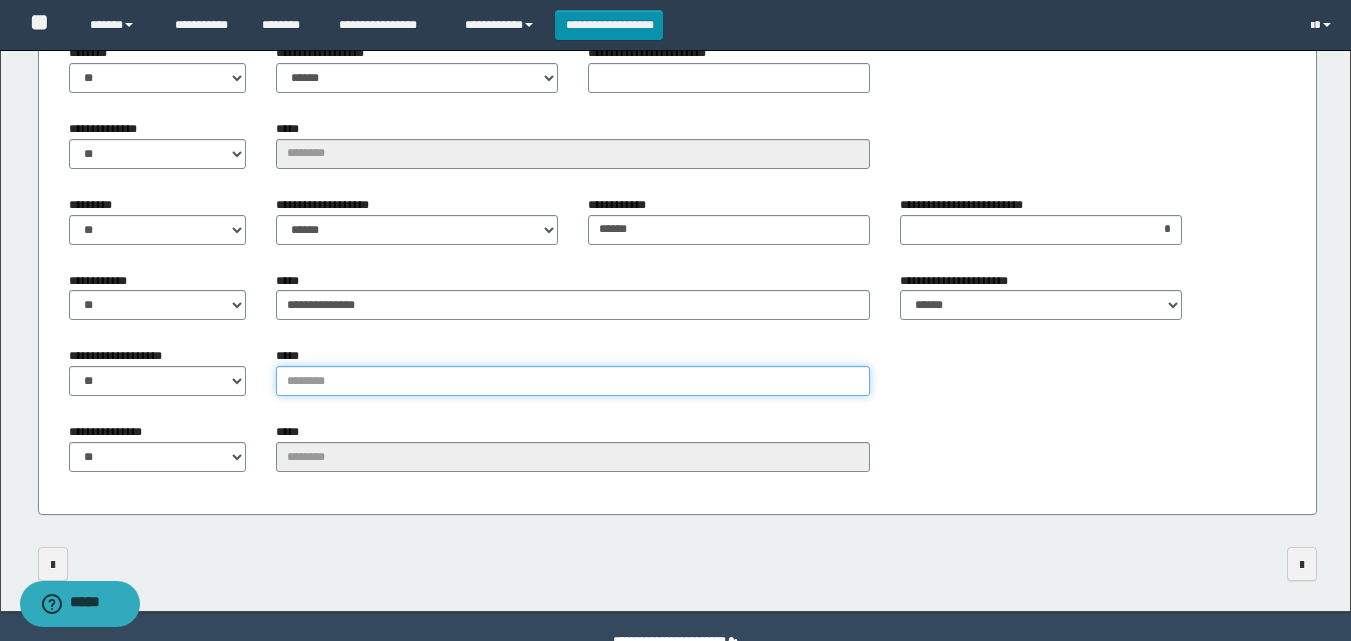 click on "*****" at bounding box center (573, 381) 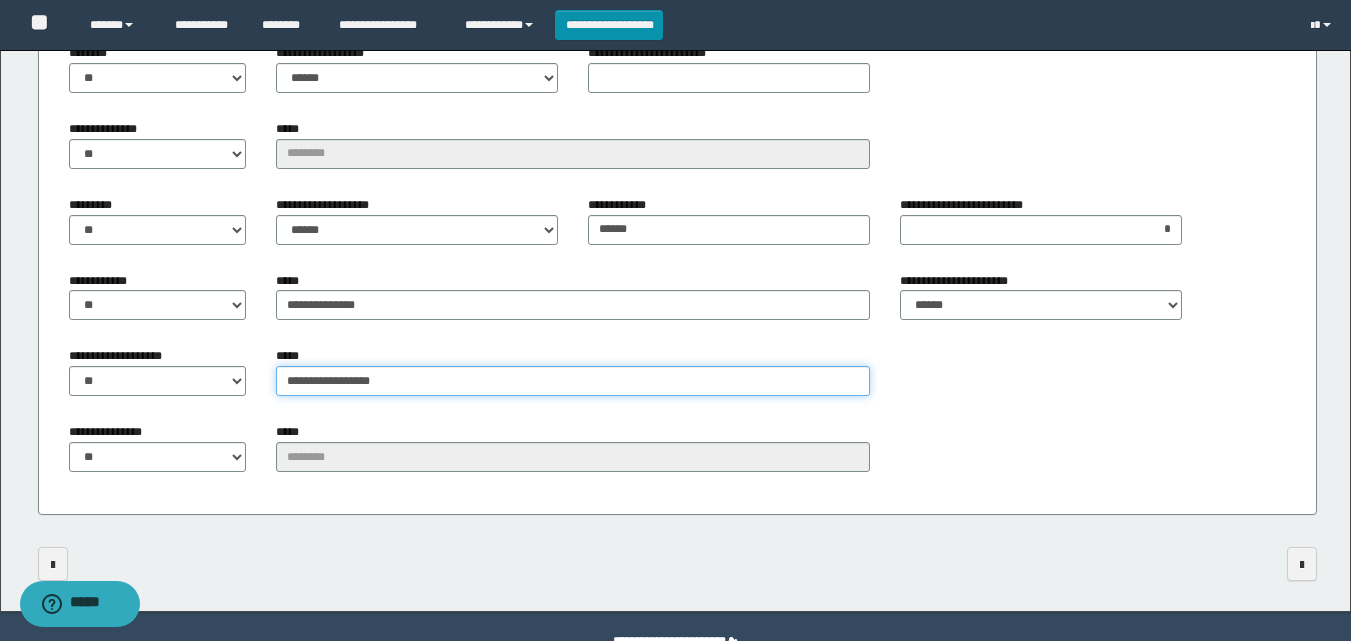 type on "**********" 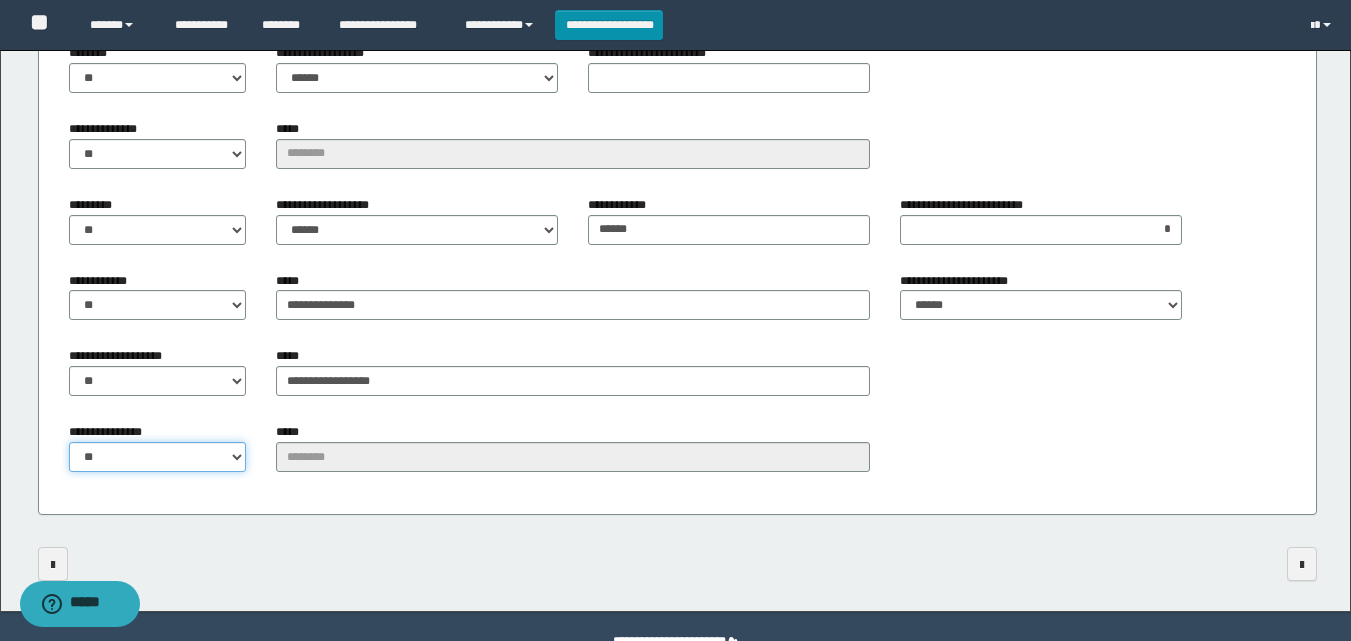 click on "**
**" at bounding box center (158, 457) 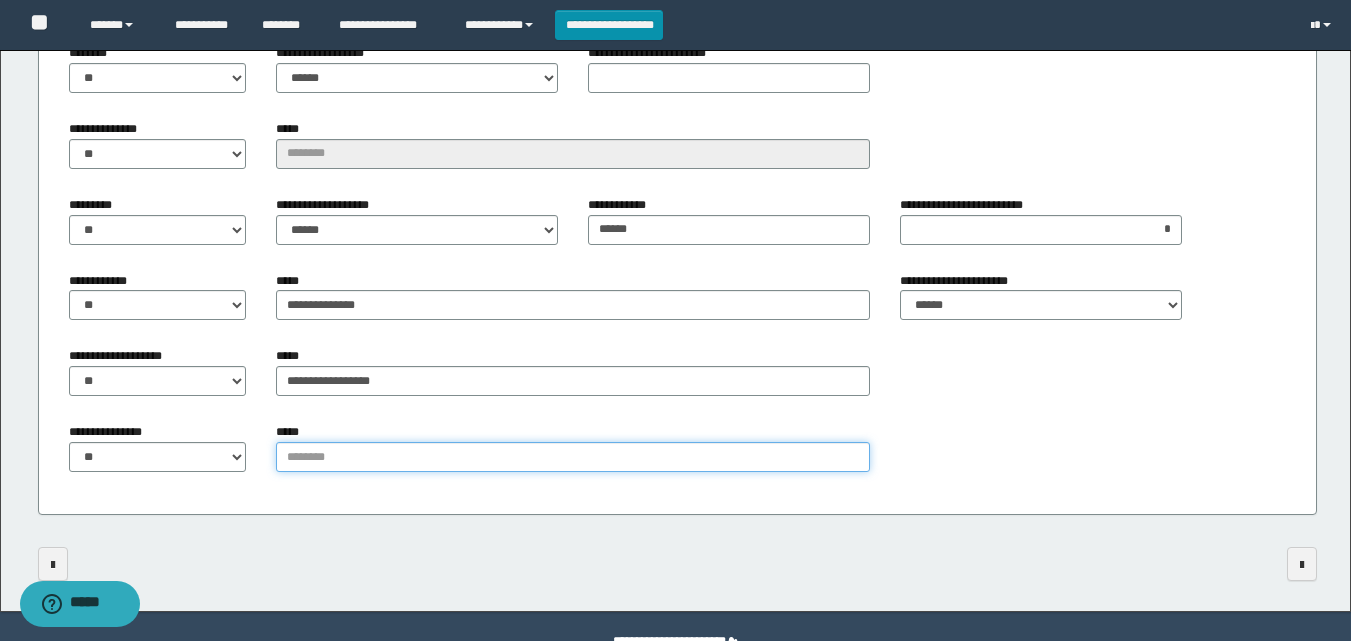 click on "*****" at bounding box center (573, 457) 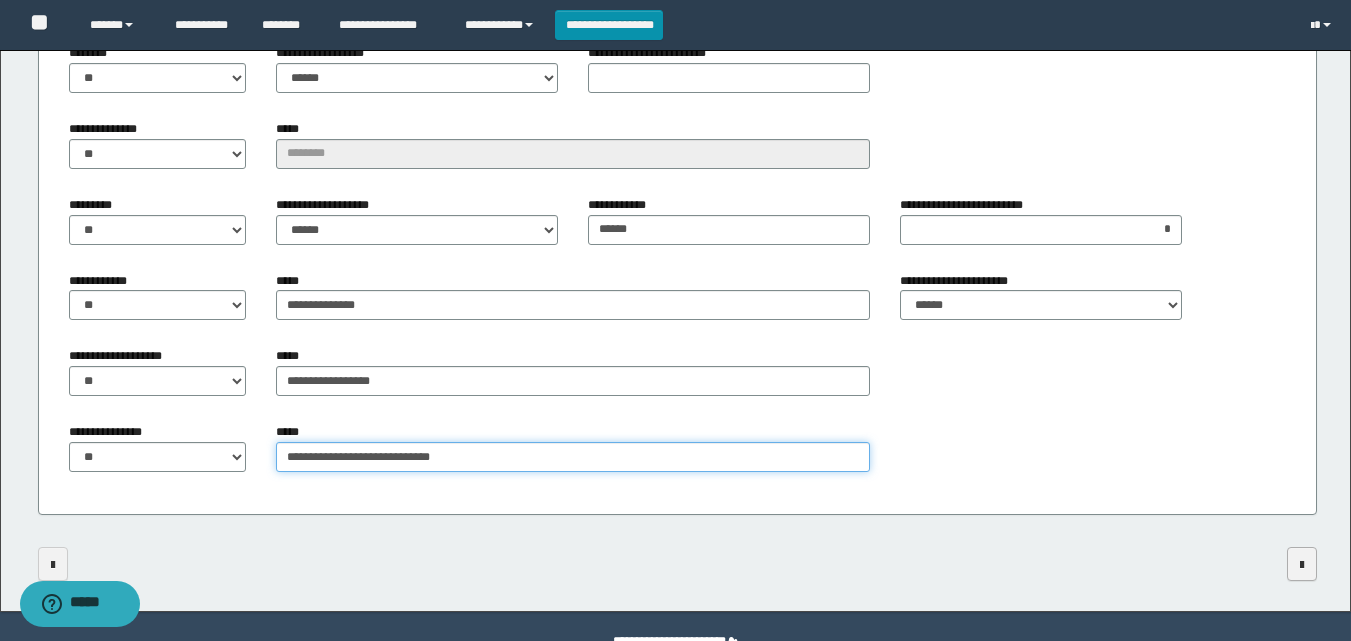 type on "**********" 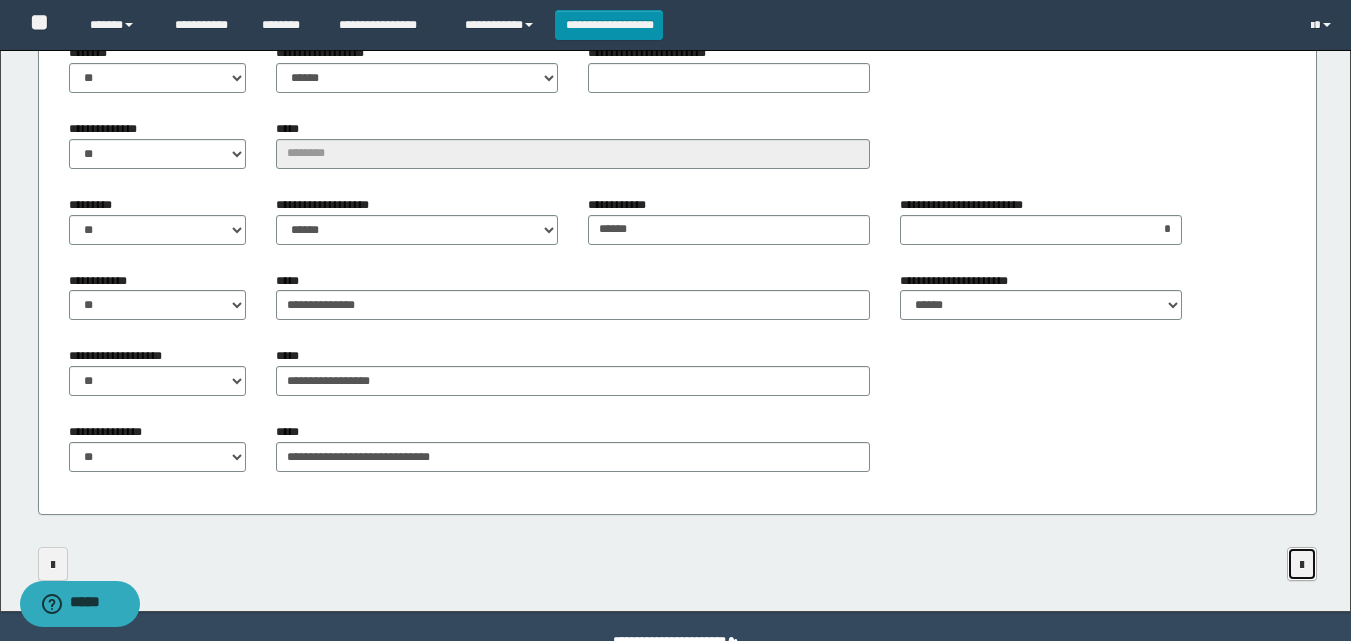 click at bounding box center (1302, 565) 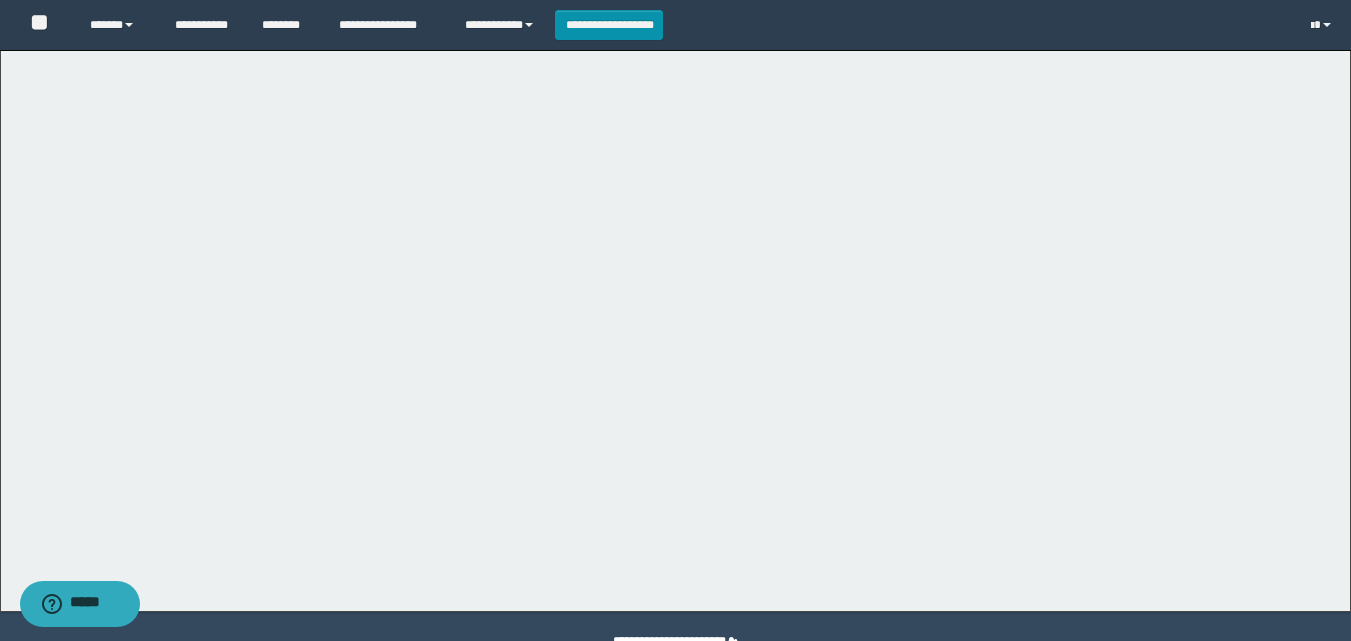 scroll, scrollTop: 0, scrollLeft: 0, axis: both 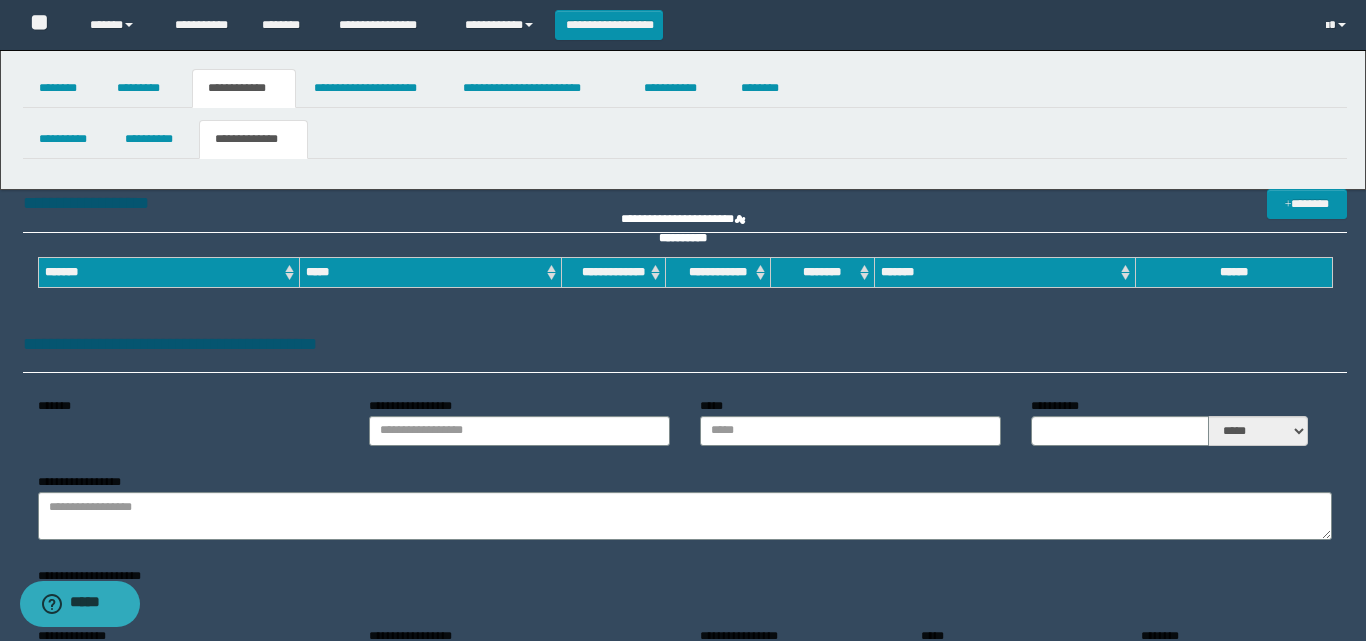 type on "**********" 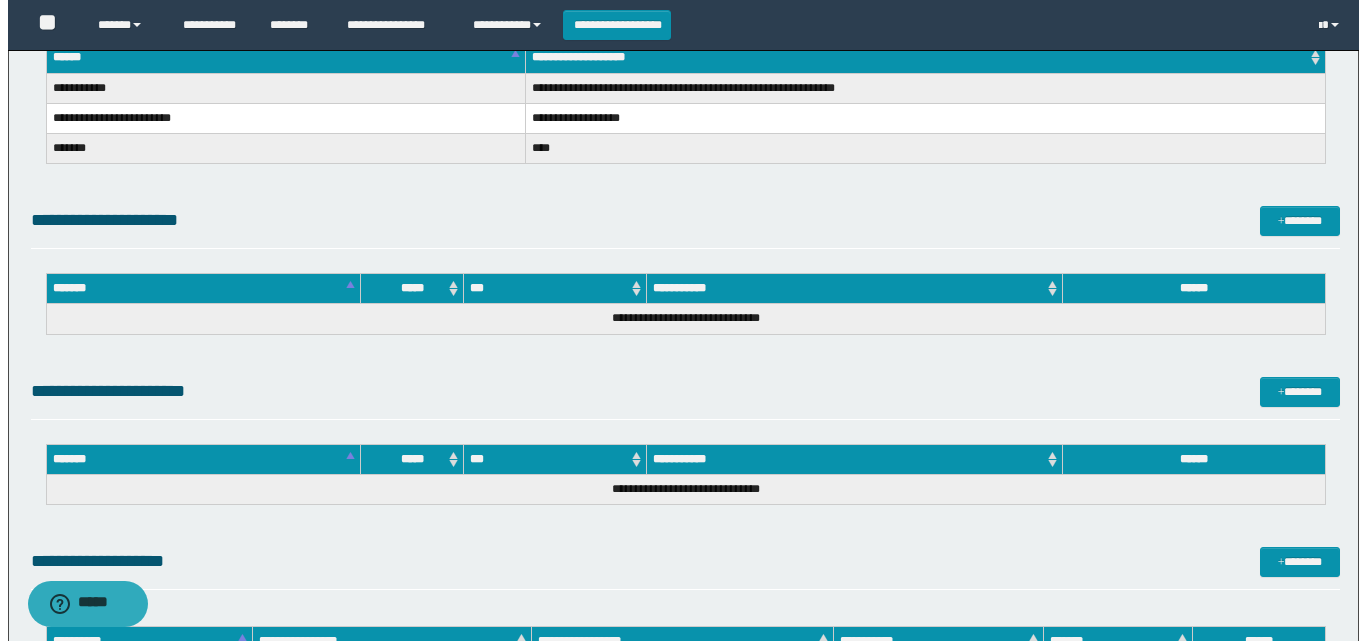 scroll, scrollTop: 1000, scrollLeft: 0, axis: vertical 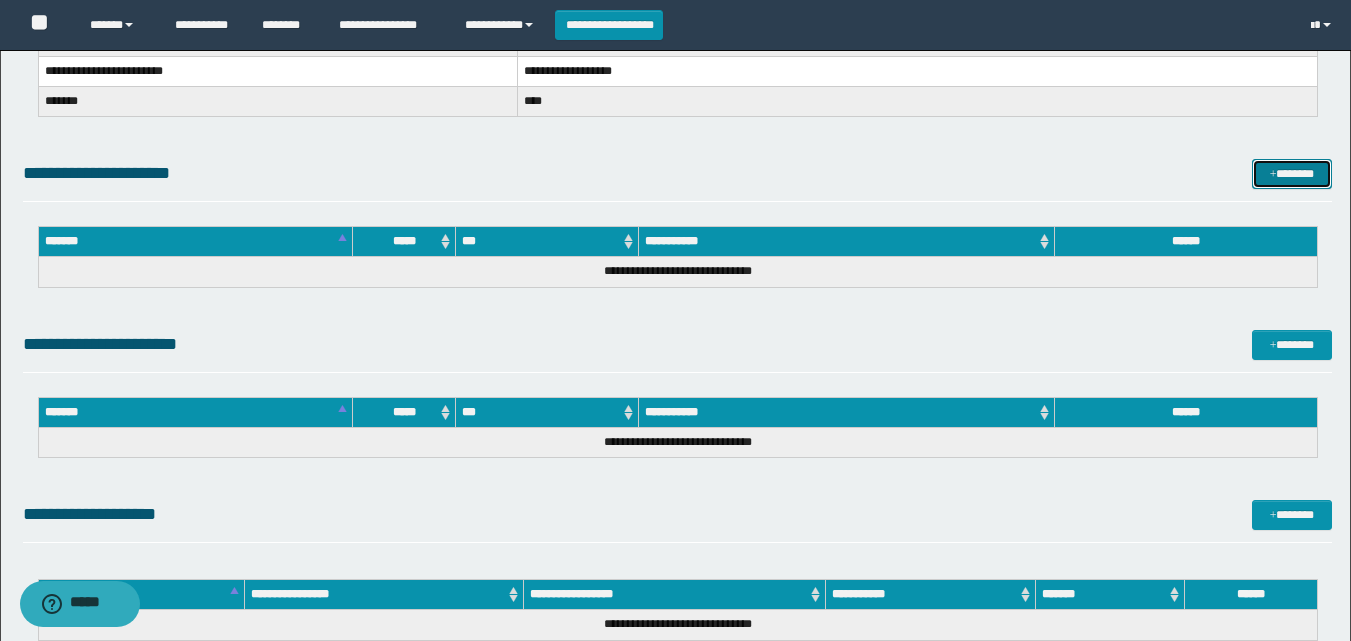 click on "*******" at bounding box center [1292, 174] 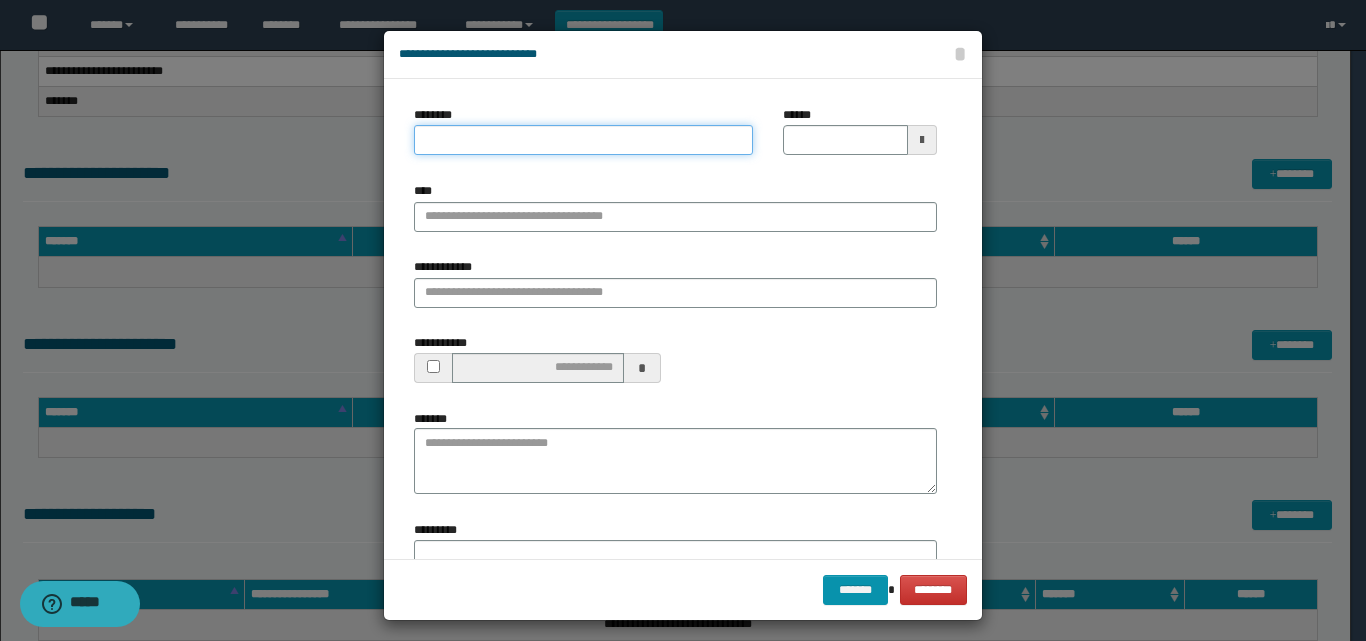 click on "********" at bounding box center (583, 140) 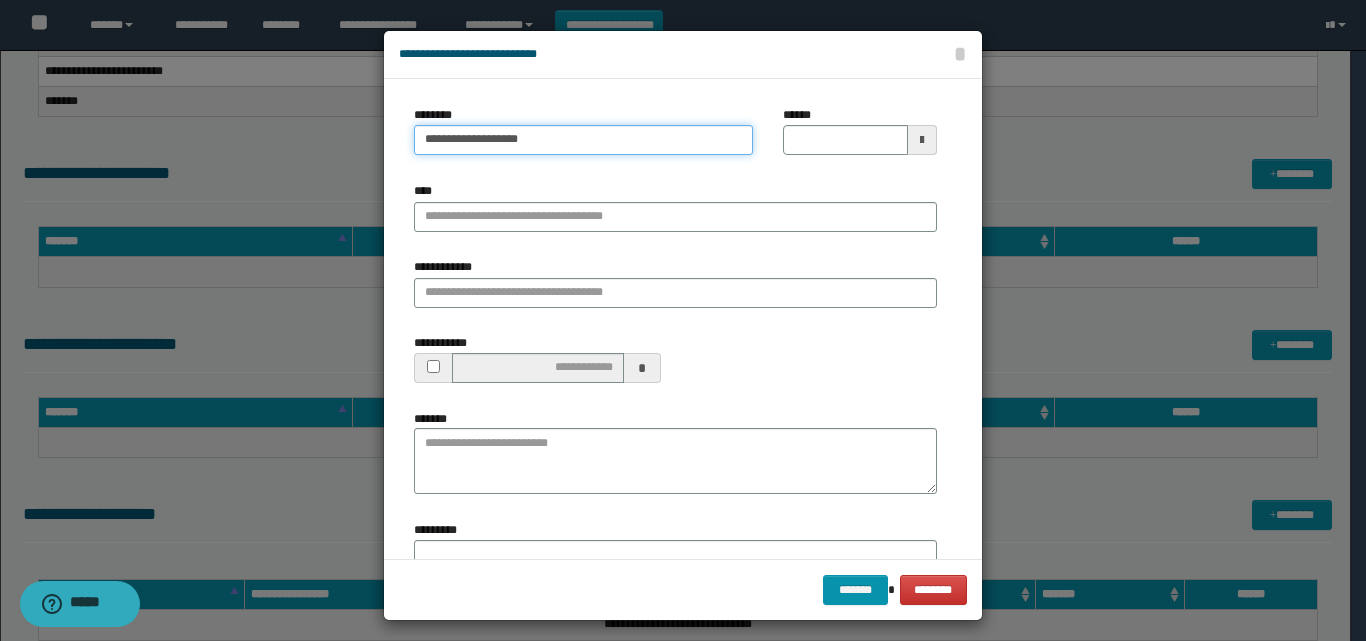 type on "**********" 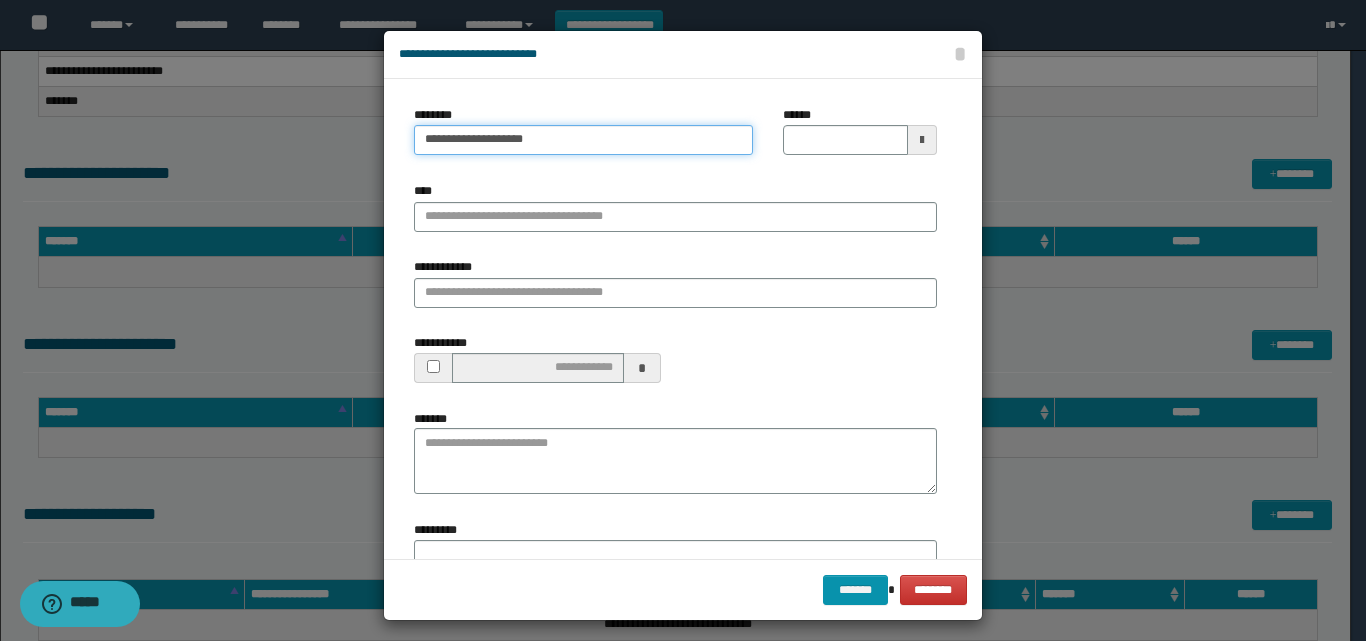 type 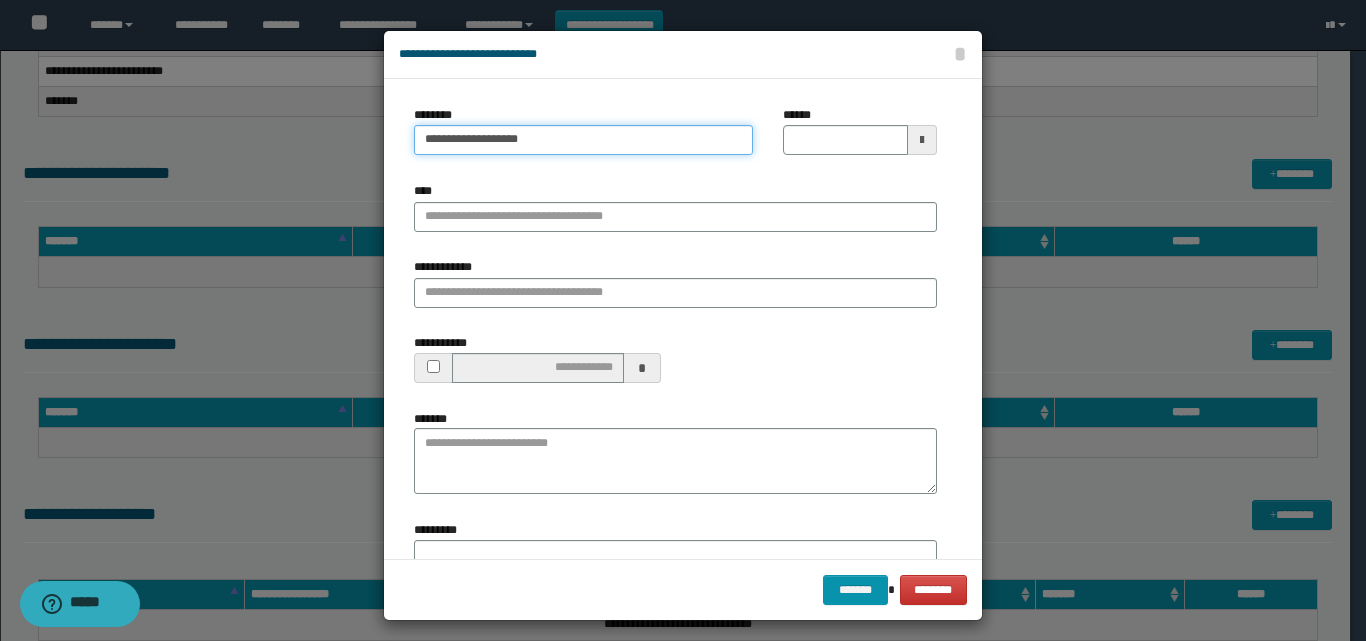type on "**********" 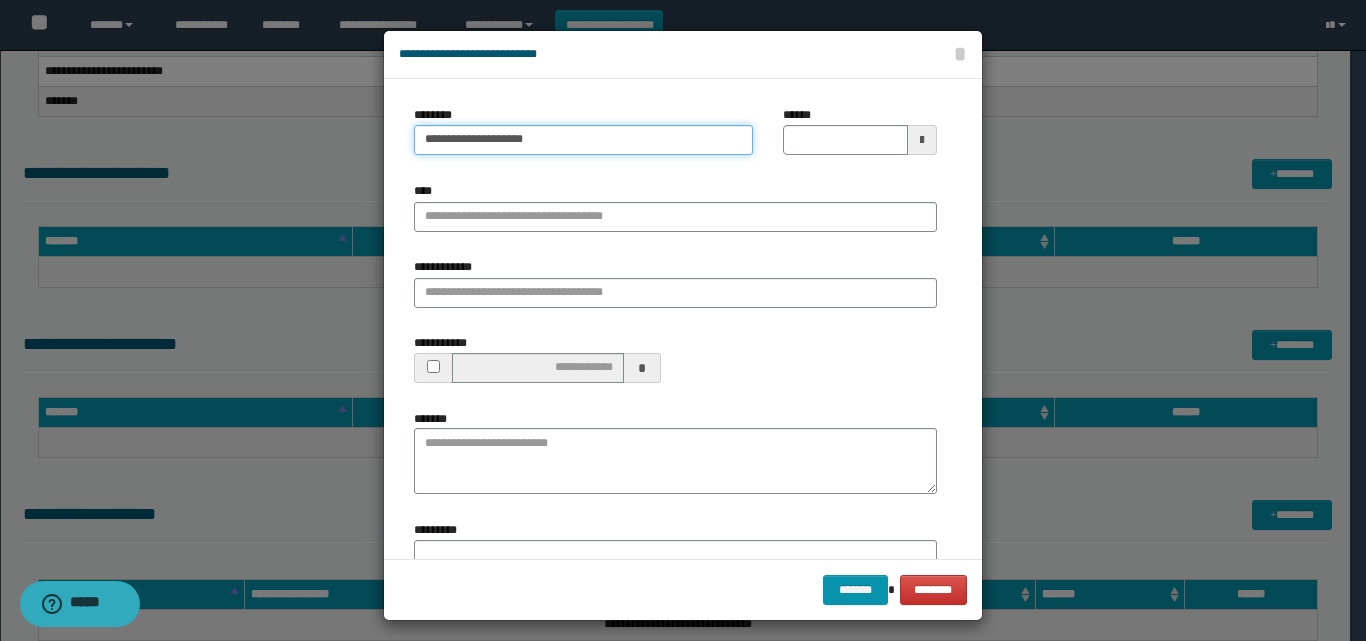 type 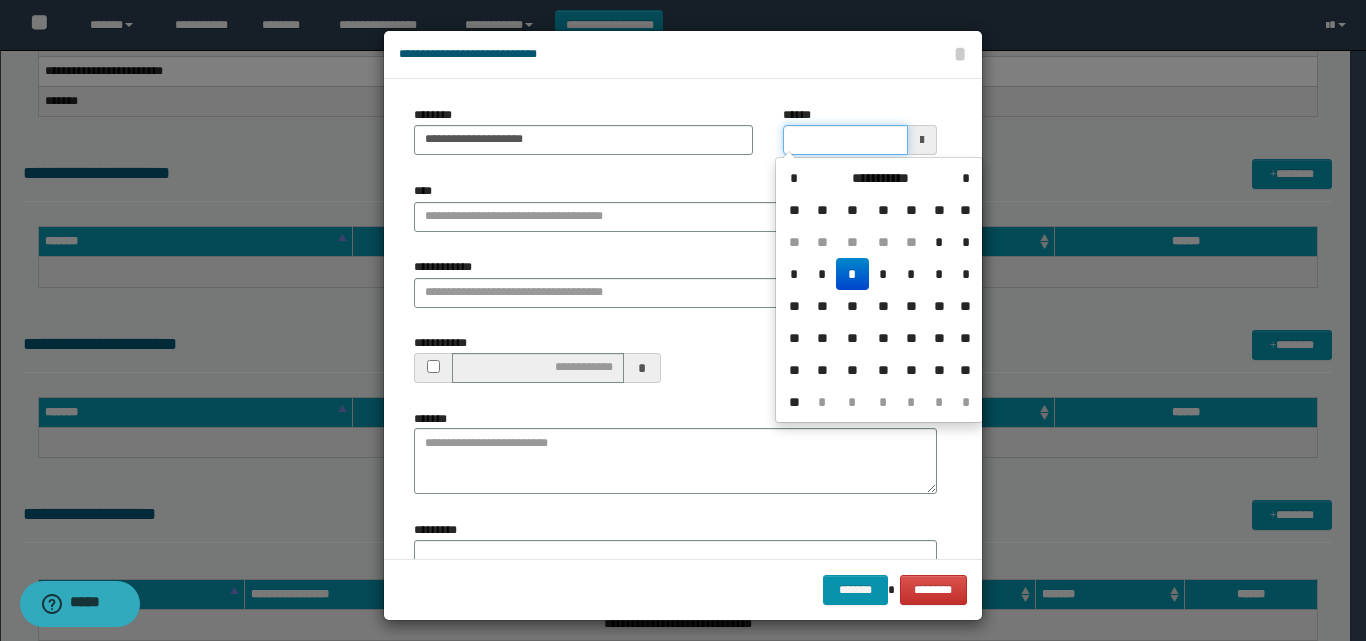 click on "******" at bounding box center (845, 140) 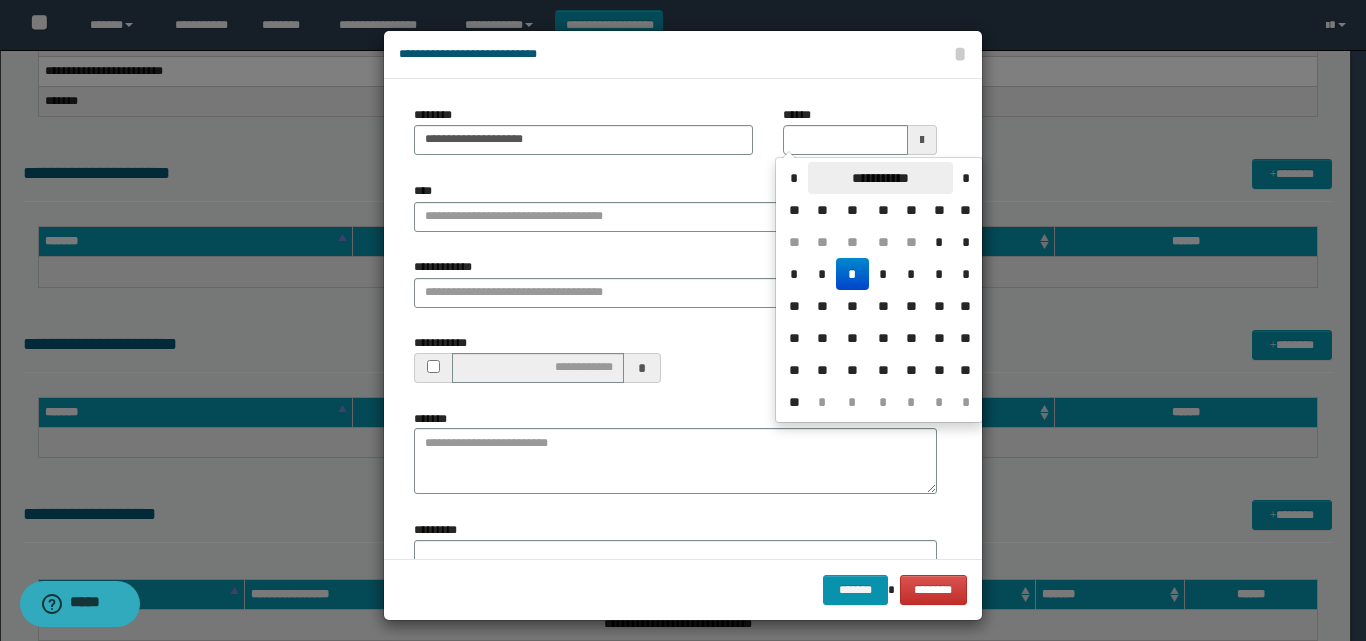 click on "**********" at bounding box center [880, 178] 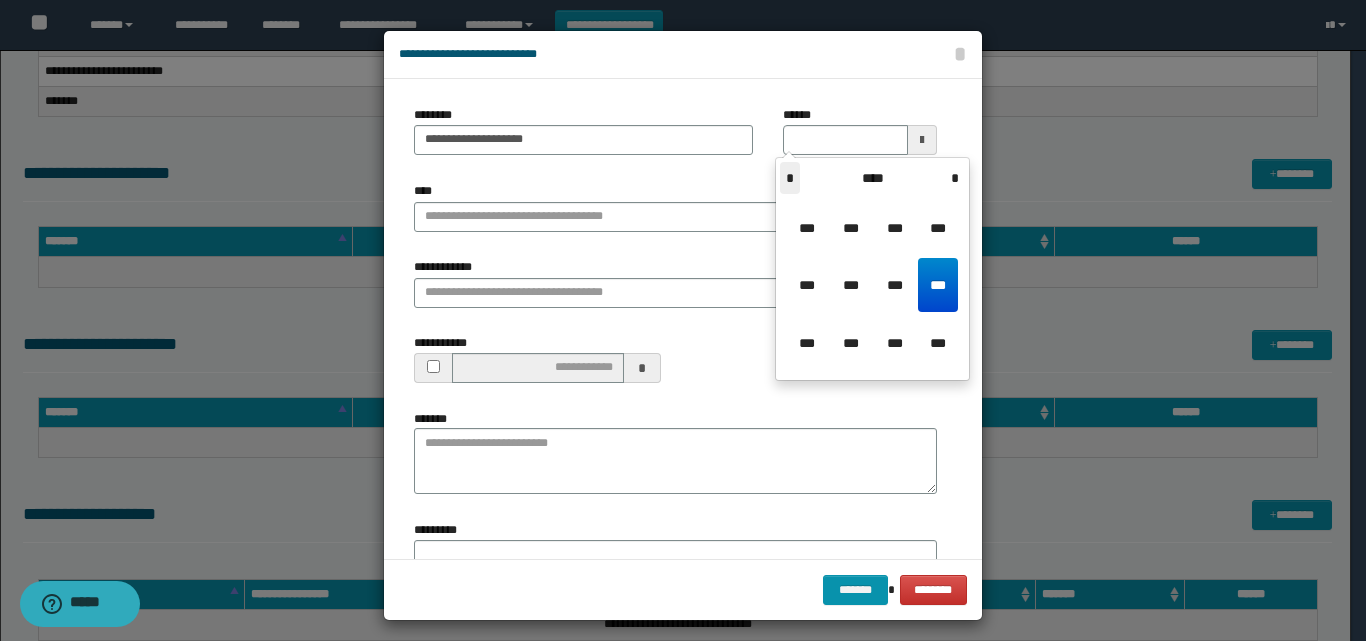 click on "*" at bounding box center (790, 178) 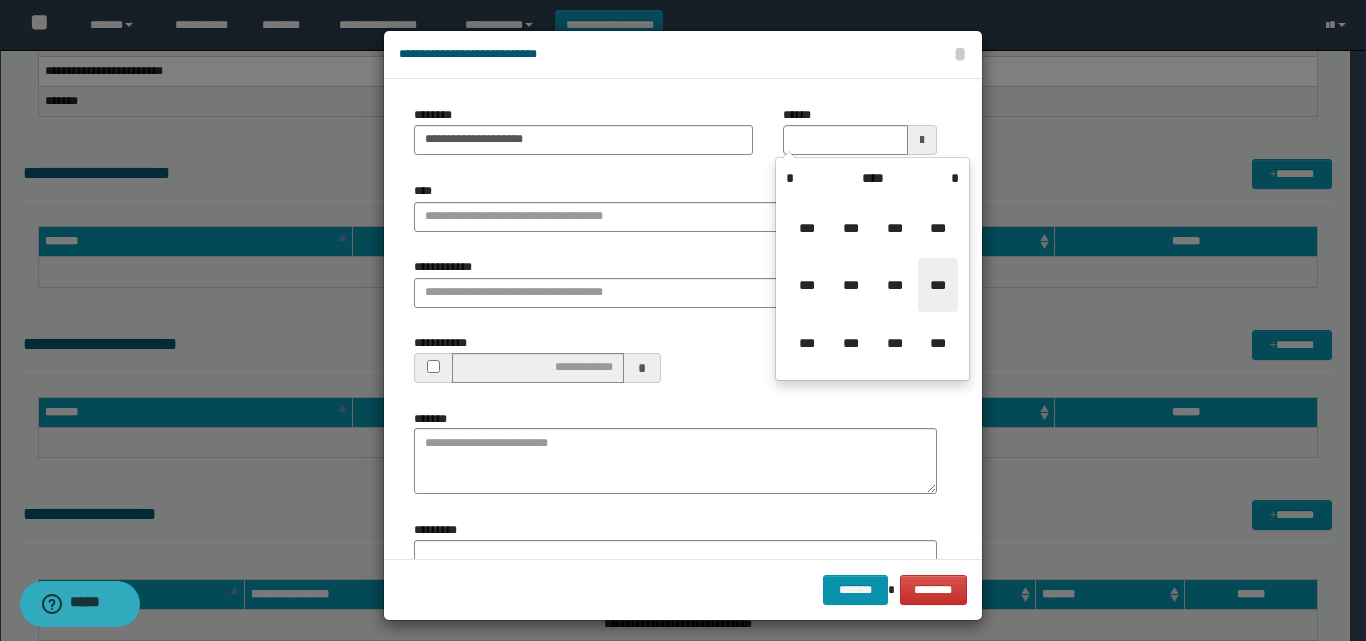 click on "***" at bounding box center [938, 285] 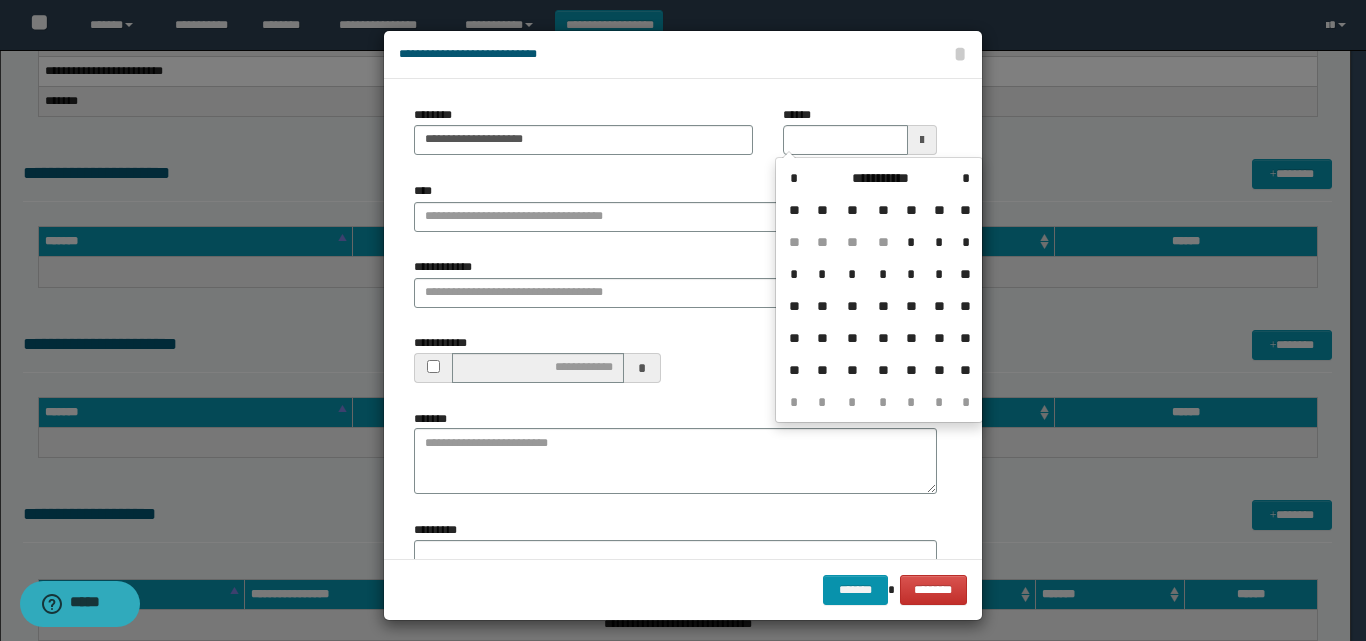 click on "**" at bounding box center [939, 370] 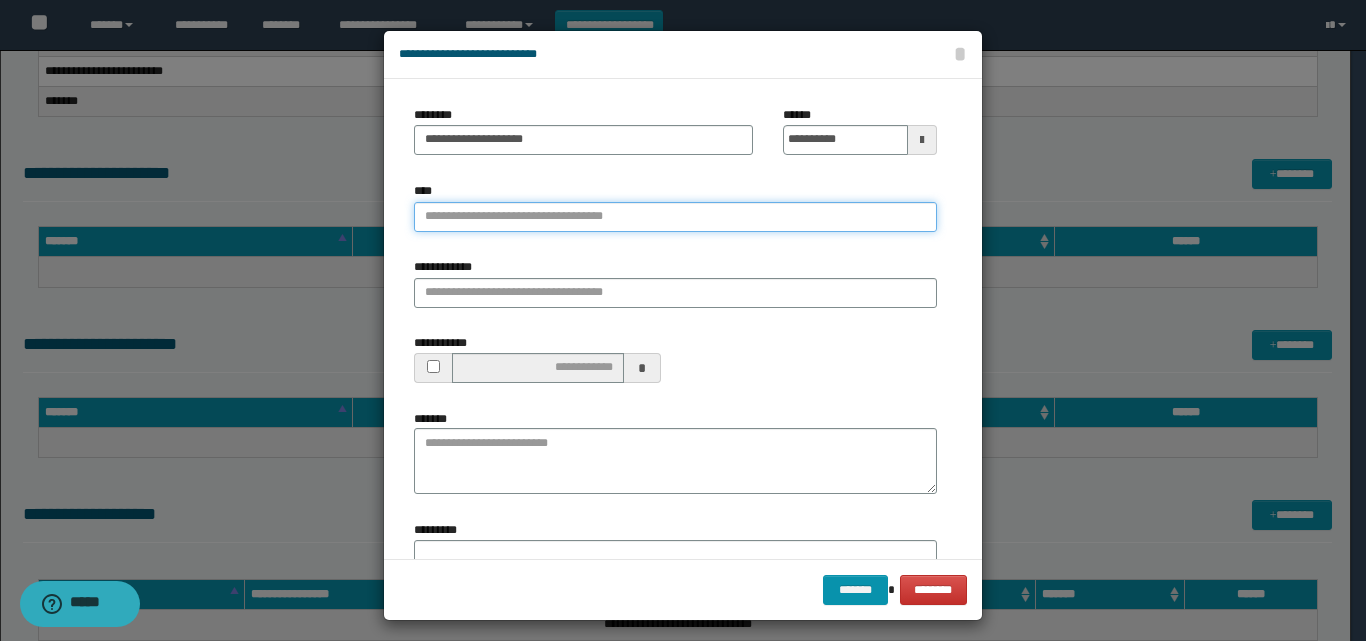 click on "****" at bounding box center (675, 217) 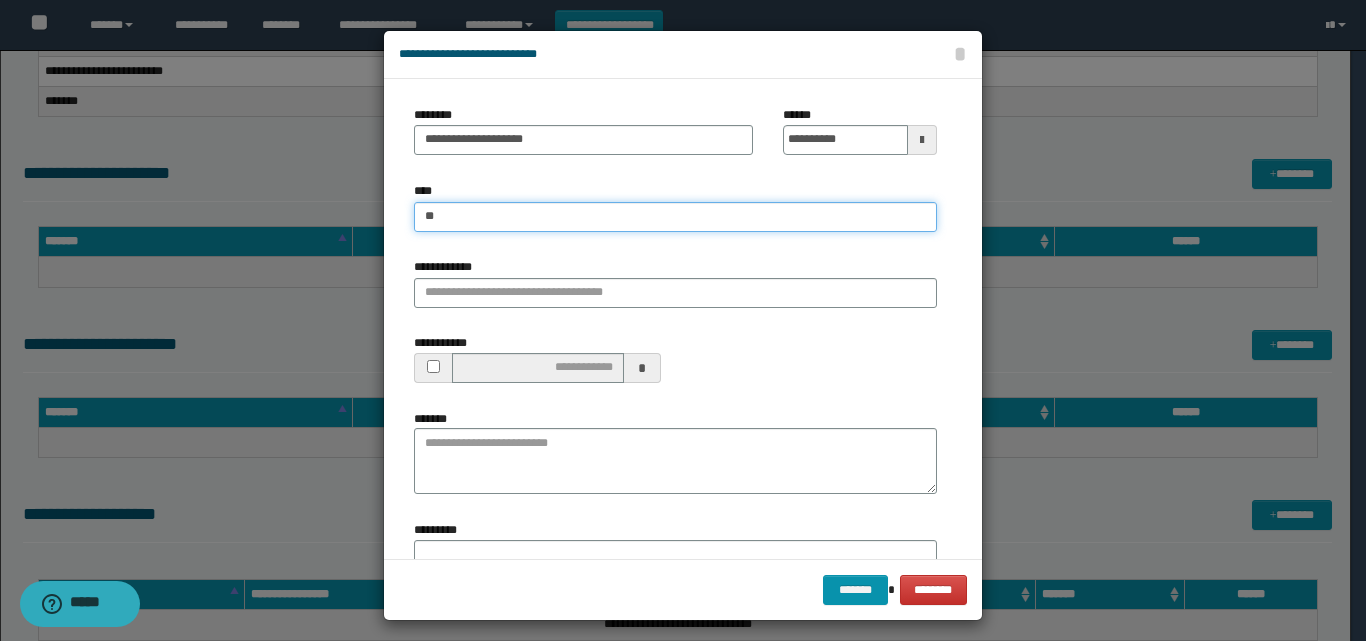 type on "***" 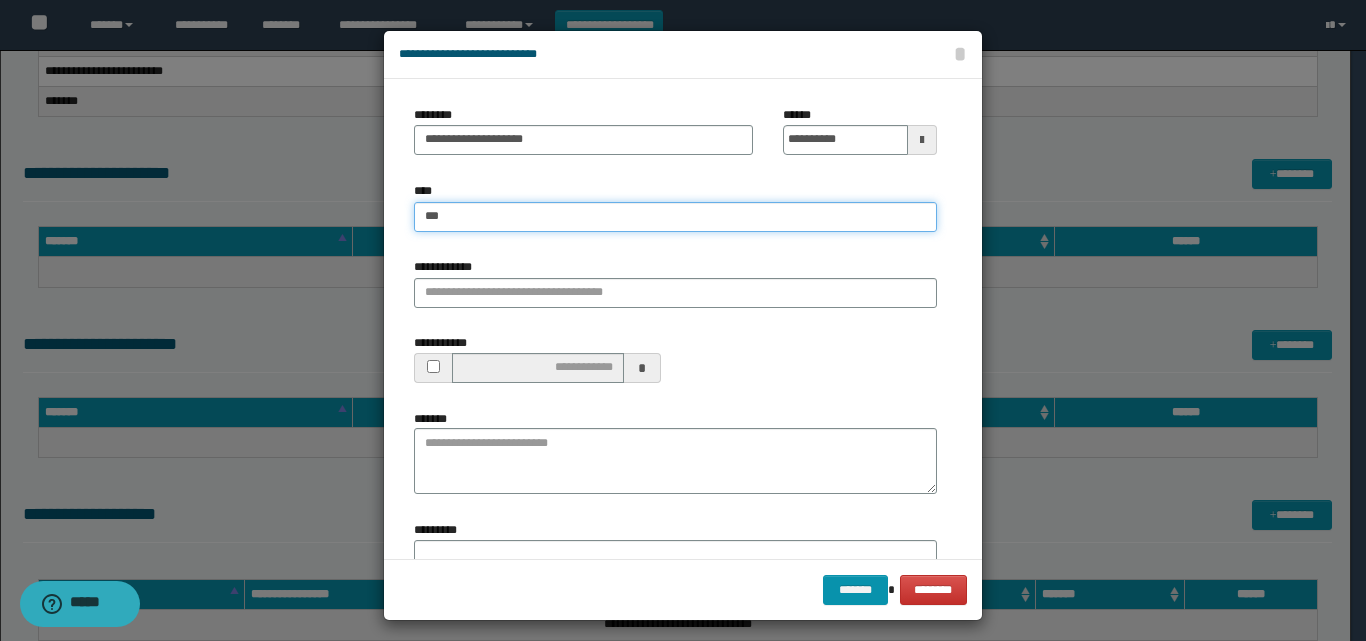 type on "***" 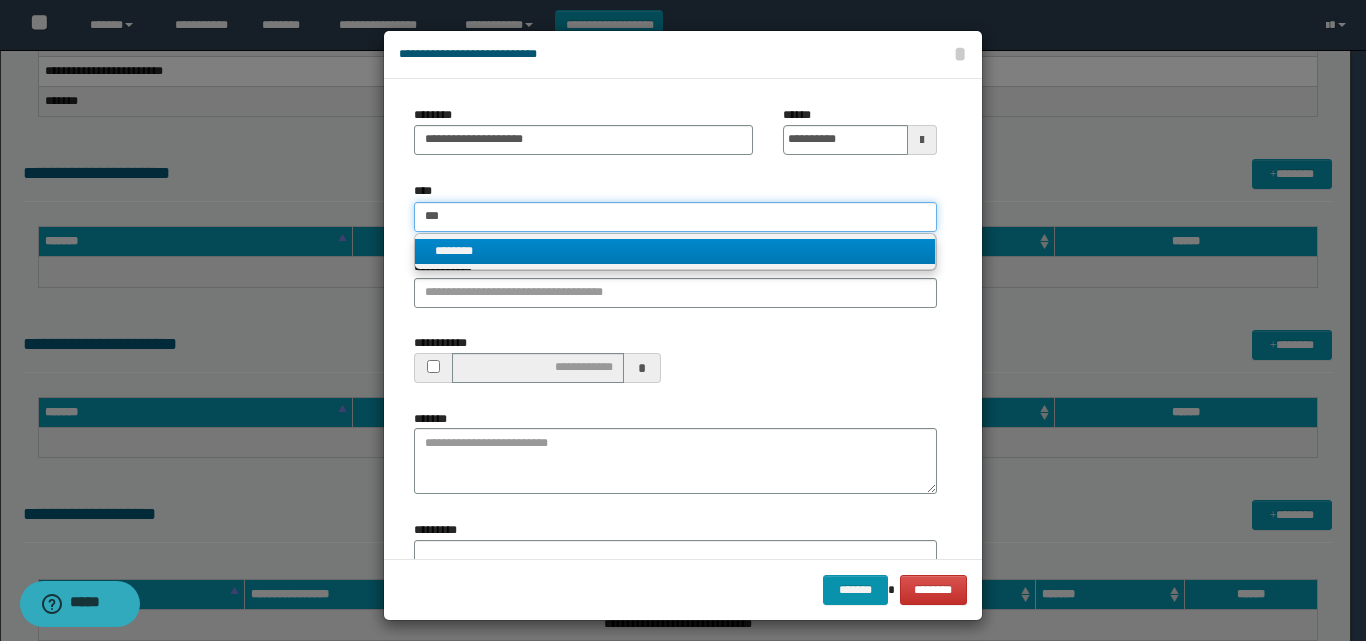 type on "***" 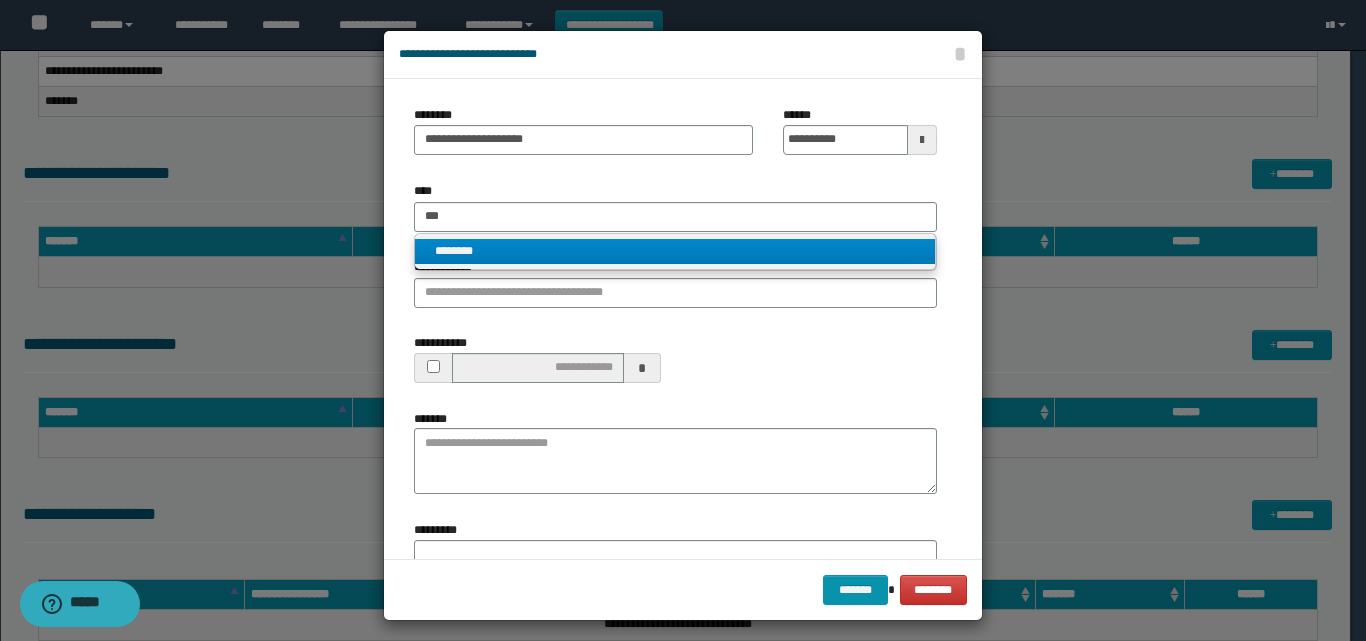 click on "********" at bounding box center (675, 252) 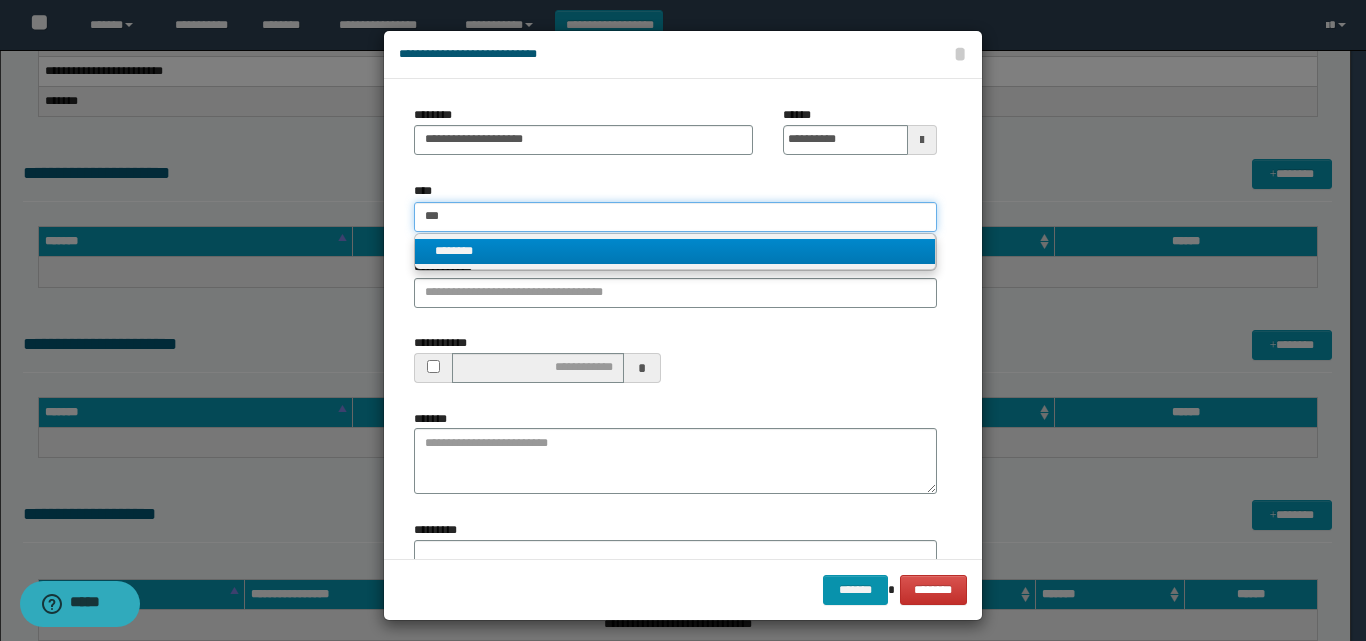 type 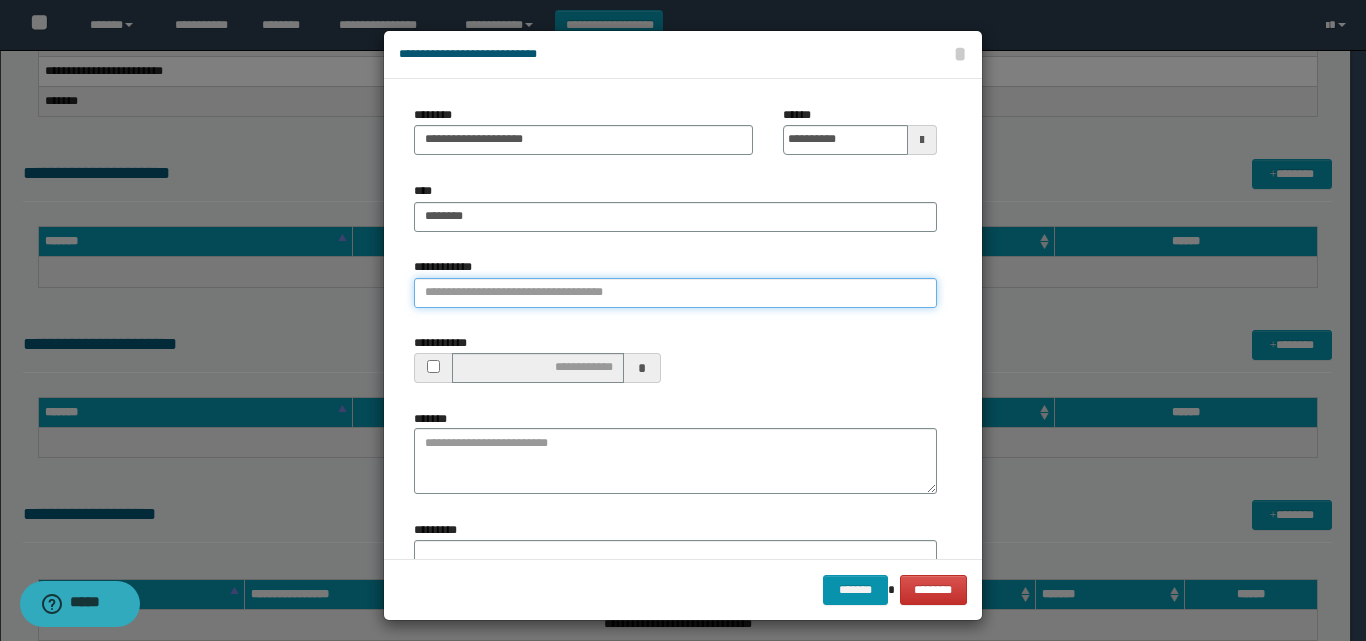 click on "**********" at bounding box center [675, 293] 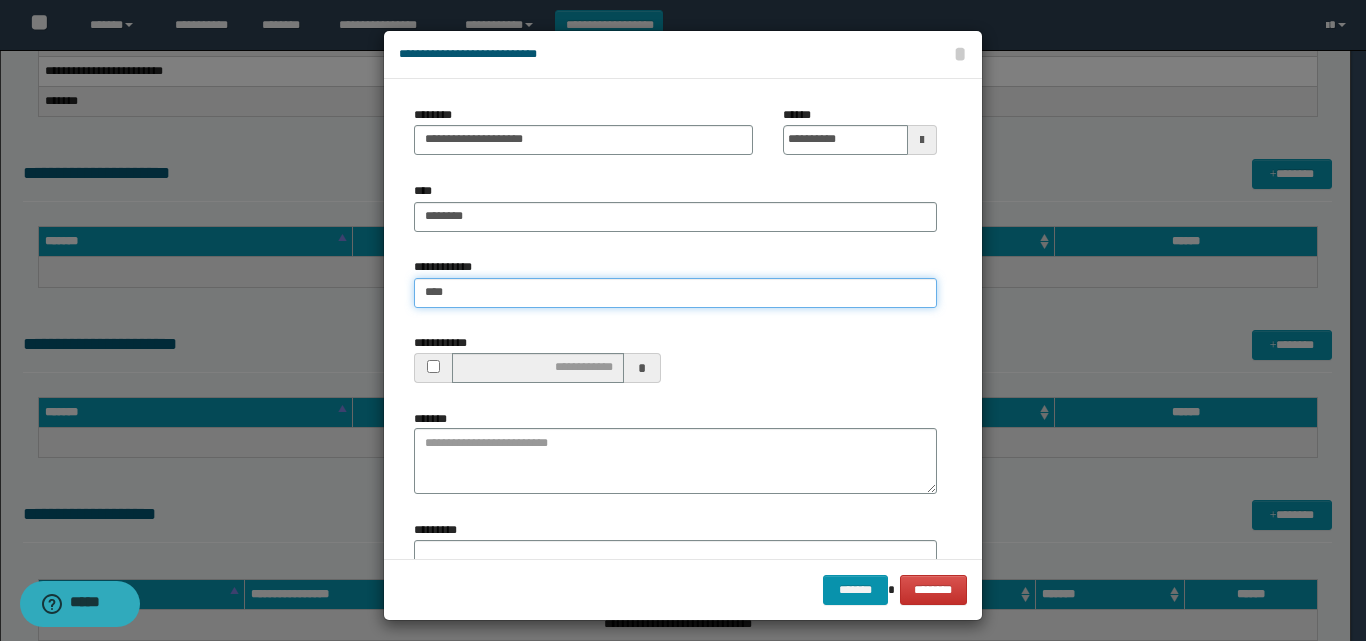 type on "*****" 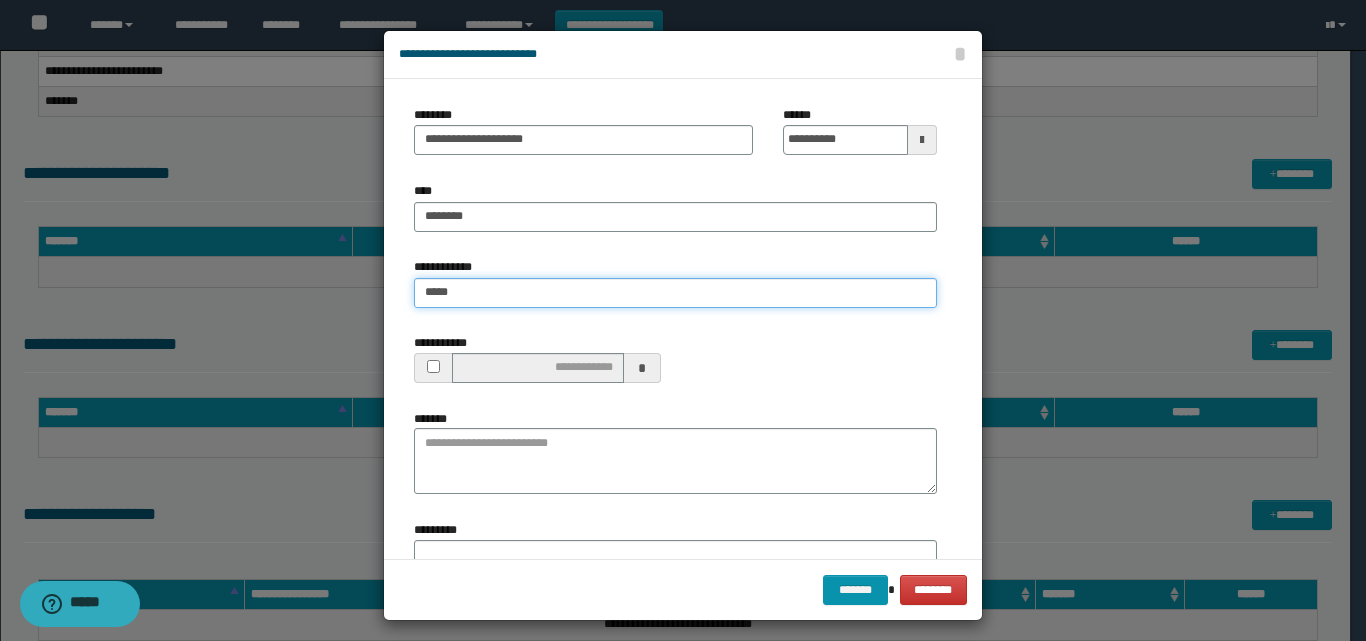 type on "*****" 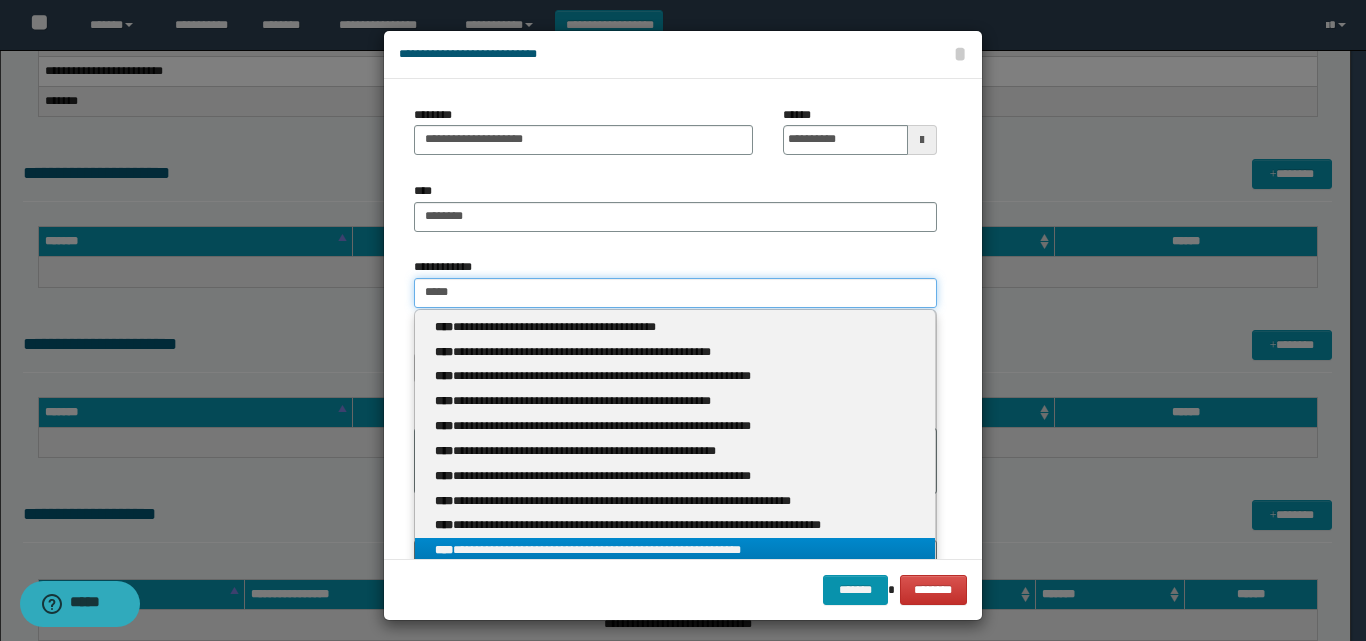 type on "*****" 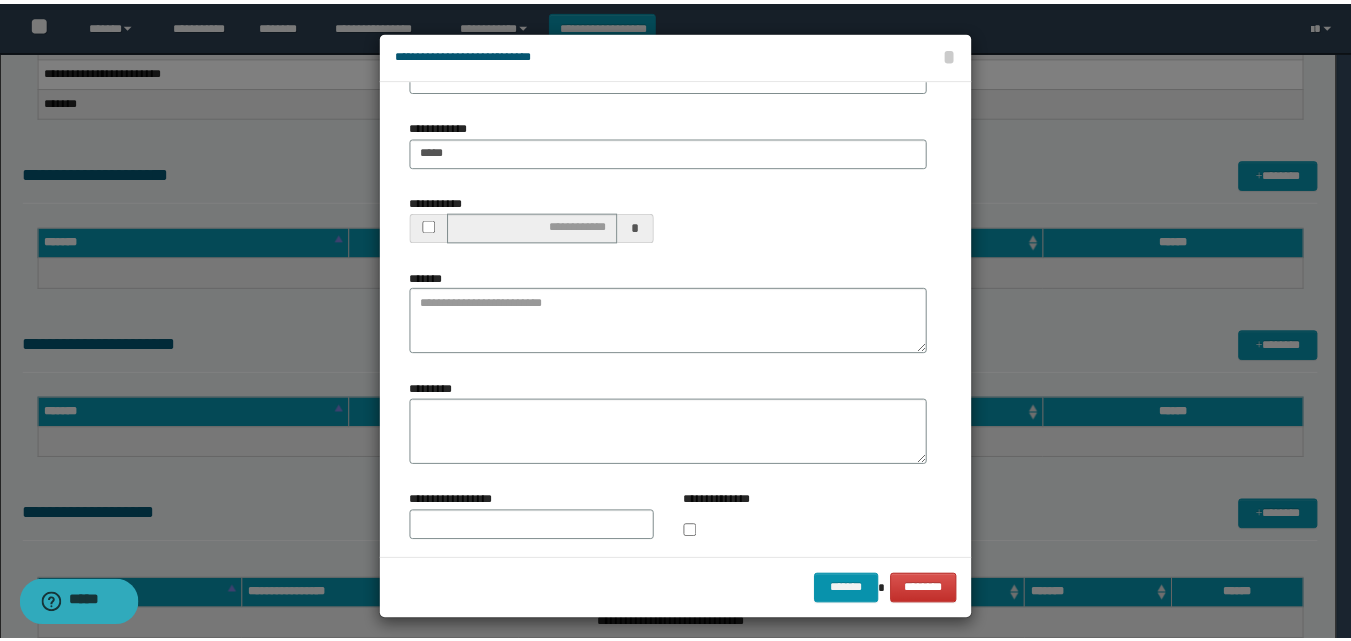 scroll, scrollTop: 160, scrollLeft: 0, axis: vertical 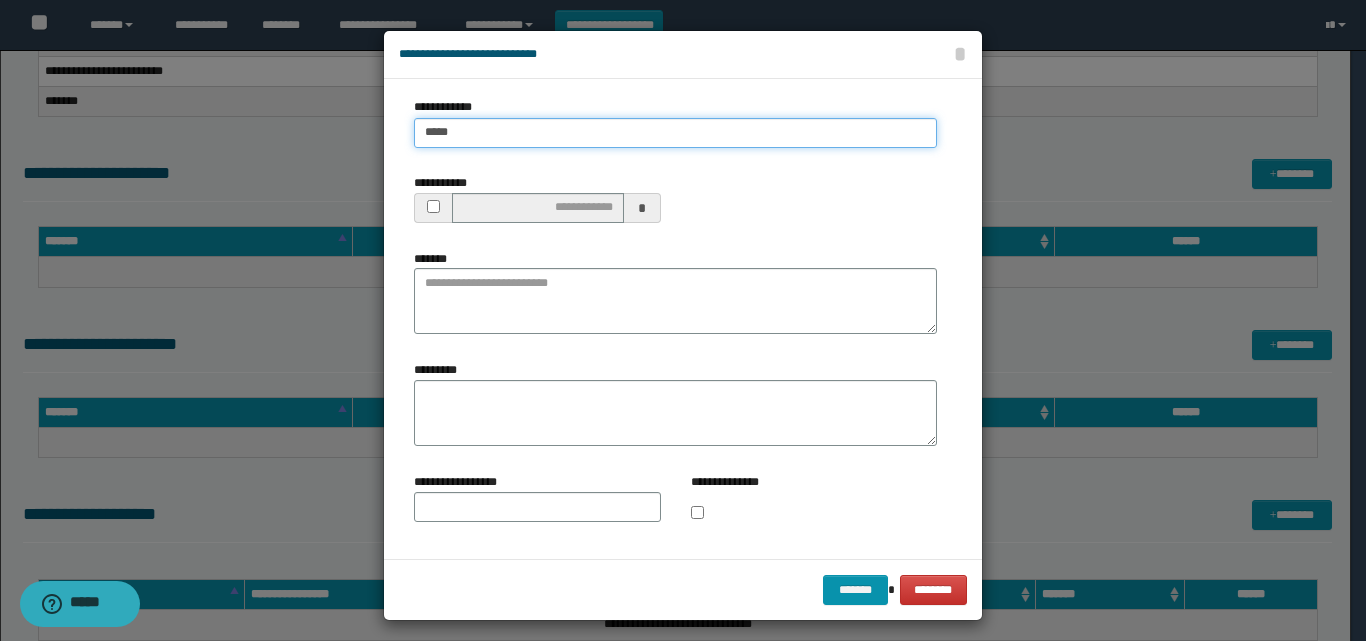 type on "*****" 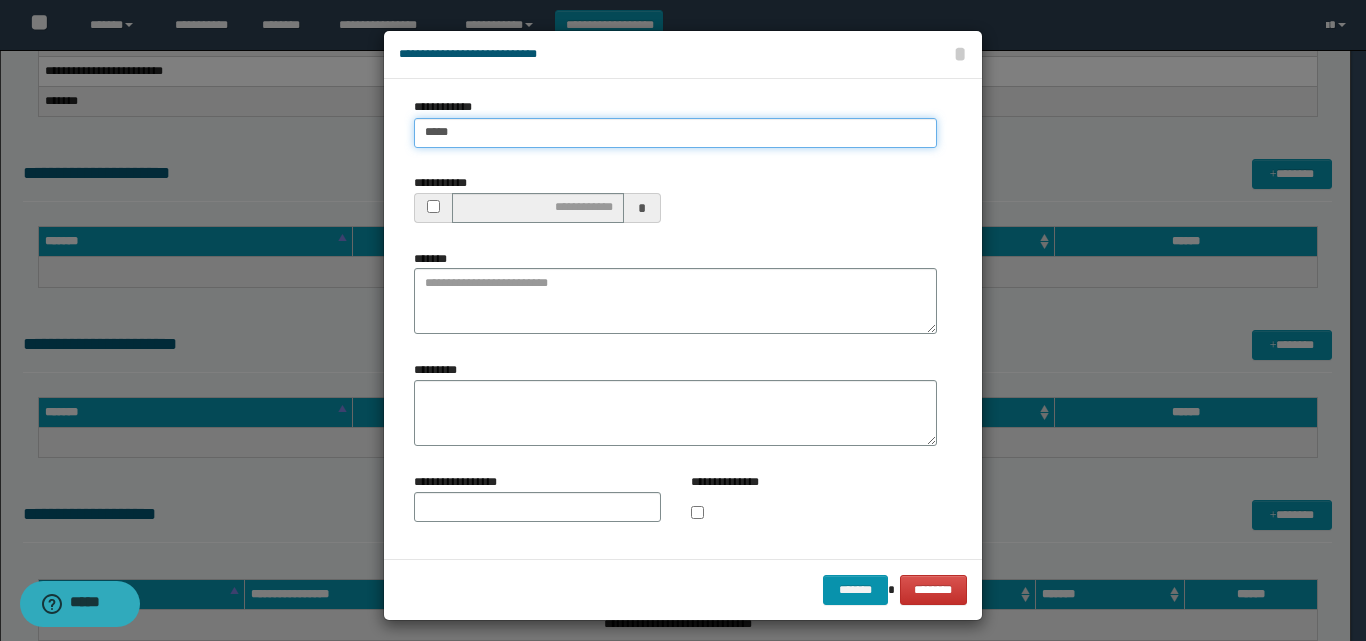 click on "*****" at bounding box center (675, 133) 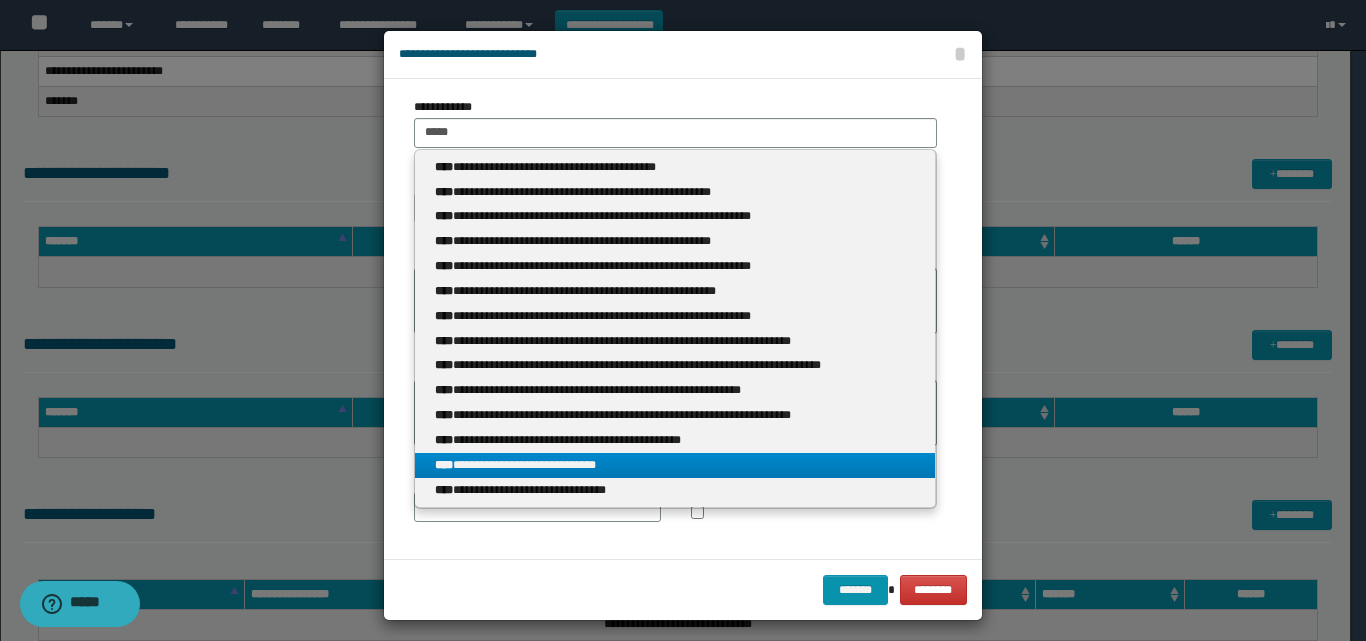 click on "**********" at bounding box center [675, 465] 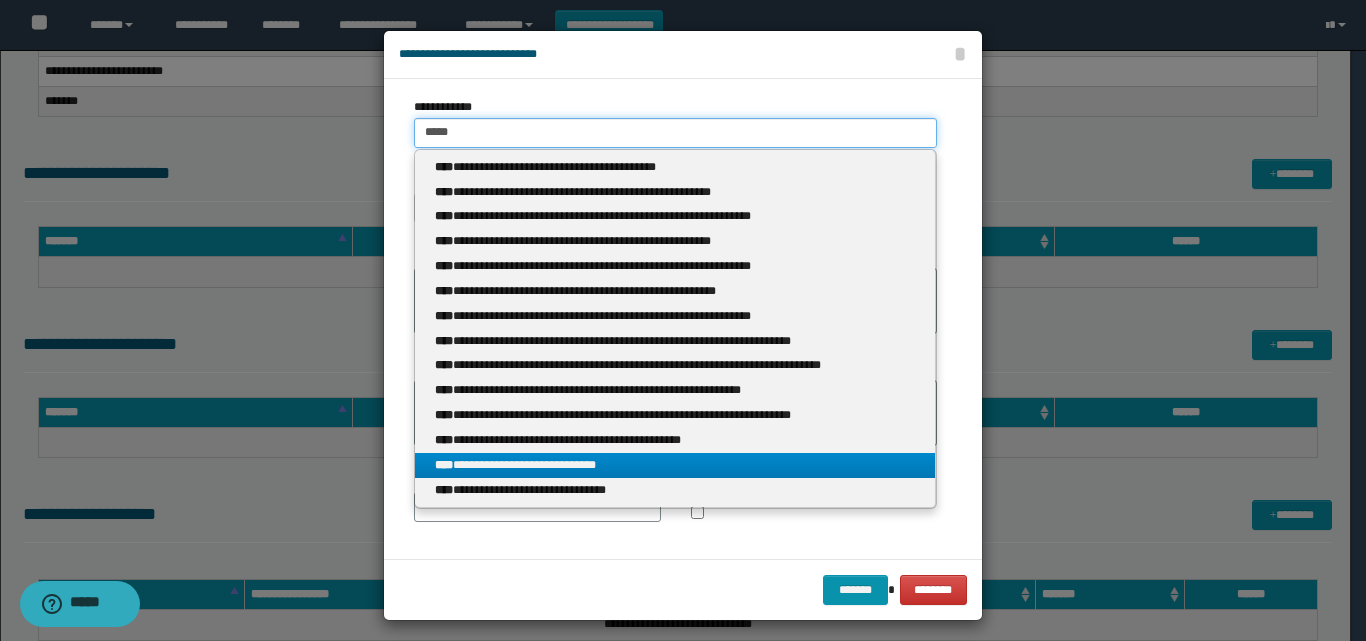 type 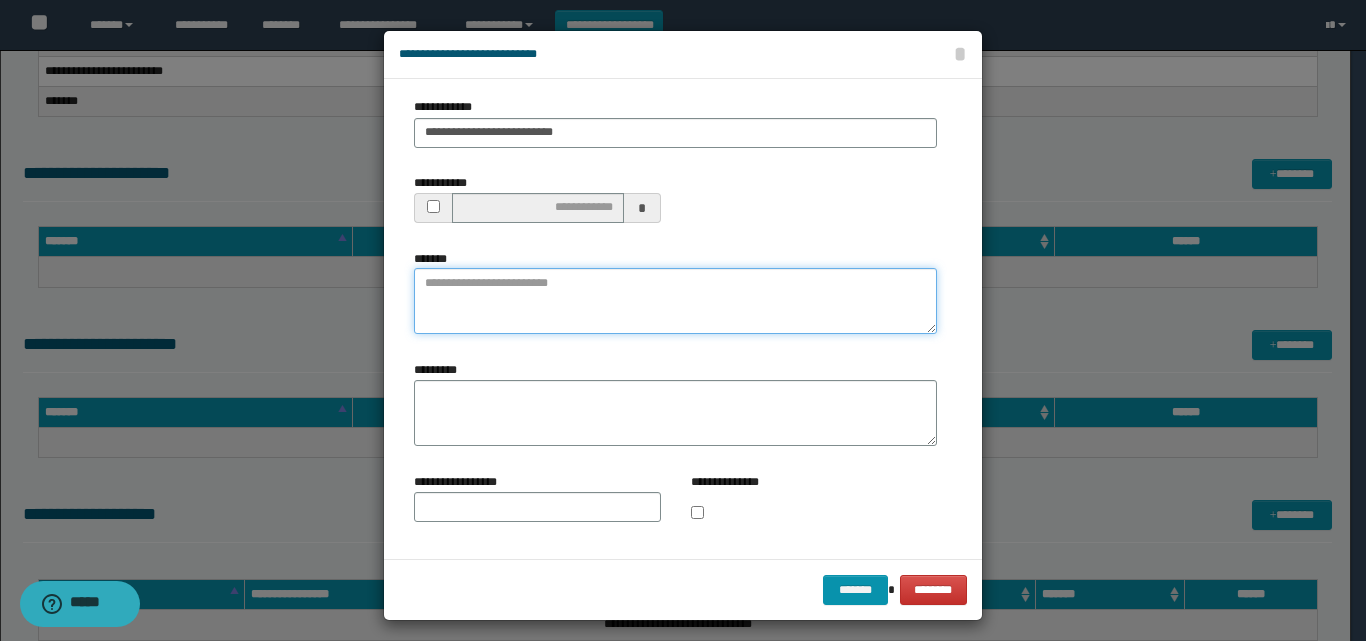 click on "*******" at bounding box center [675, 301] 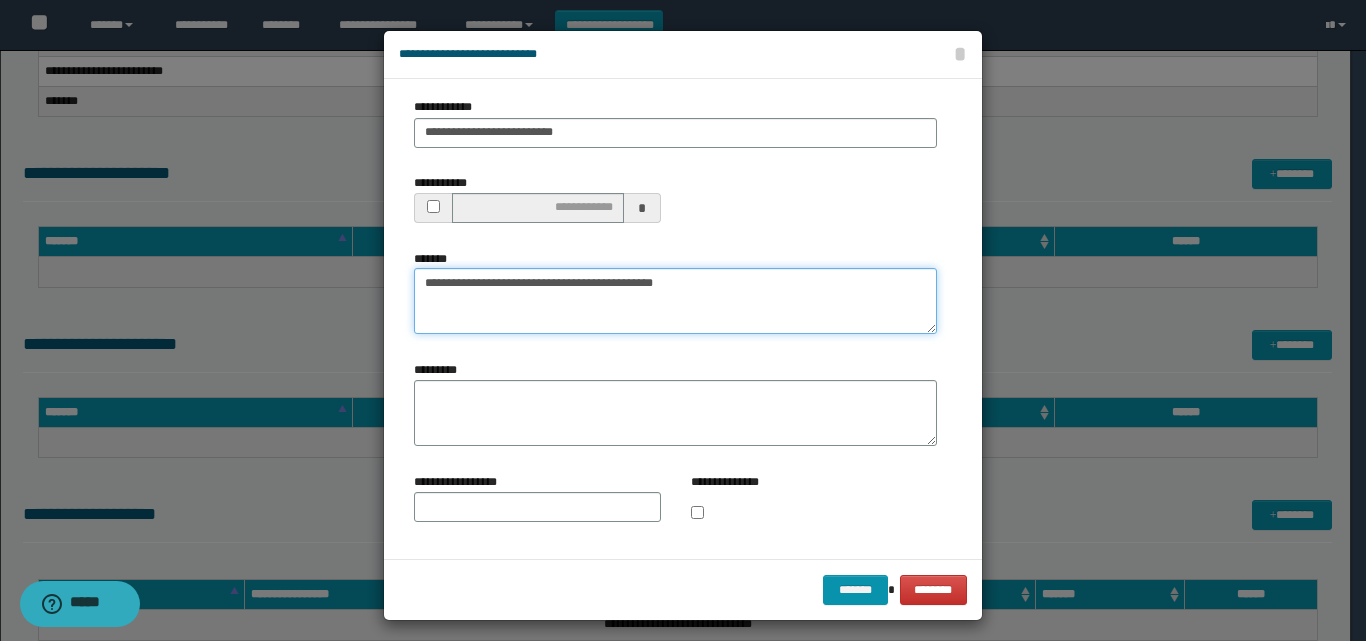 type on "**********" 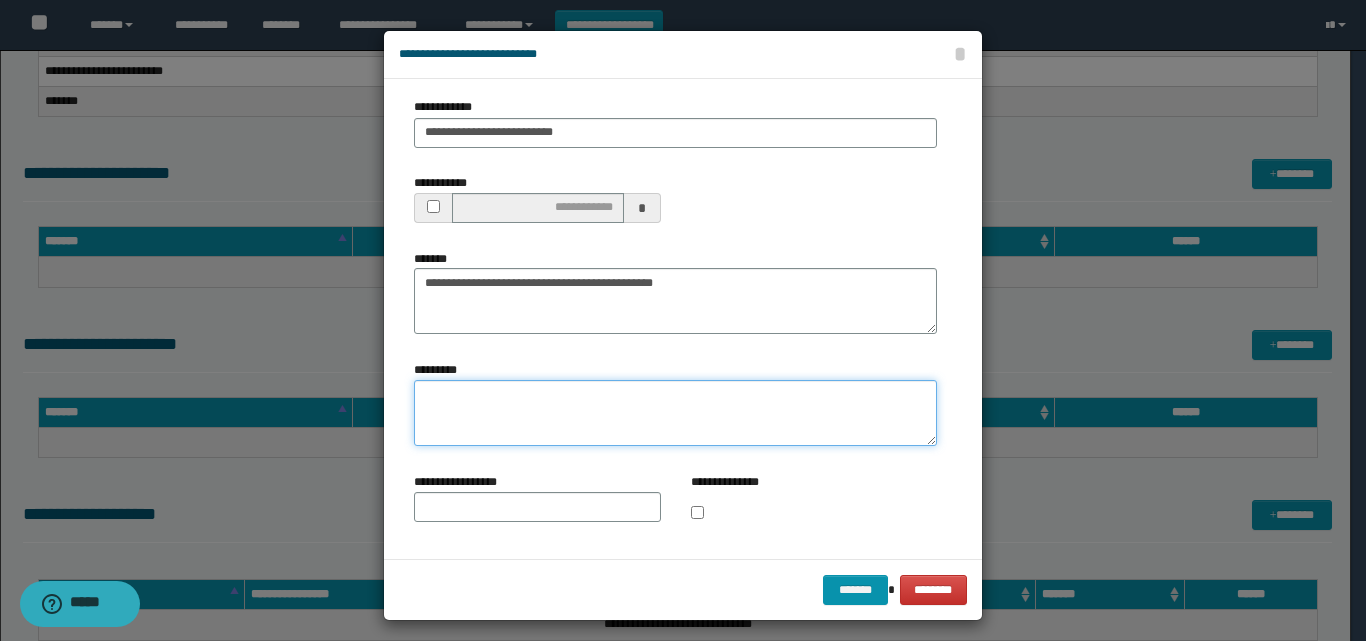 click on "*********" at bounding box center (675, 413) 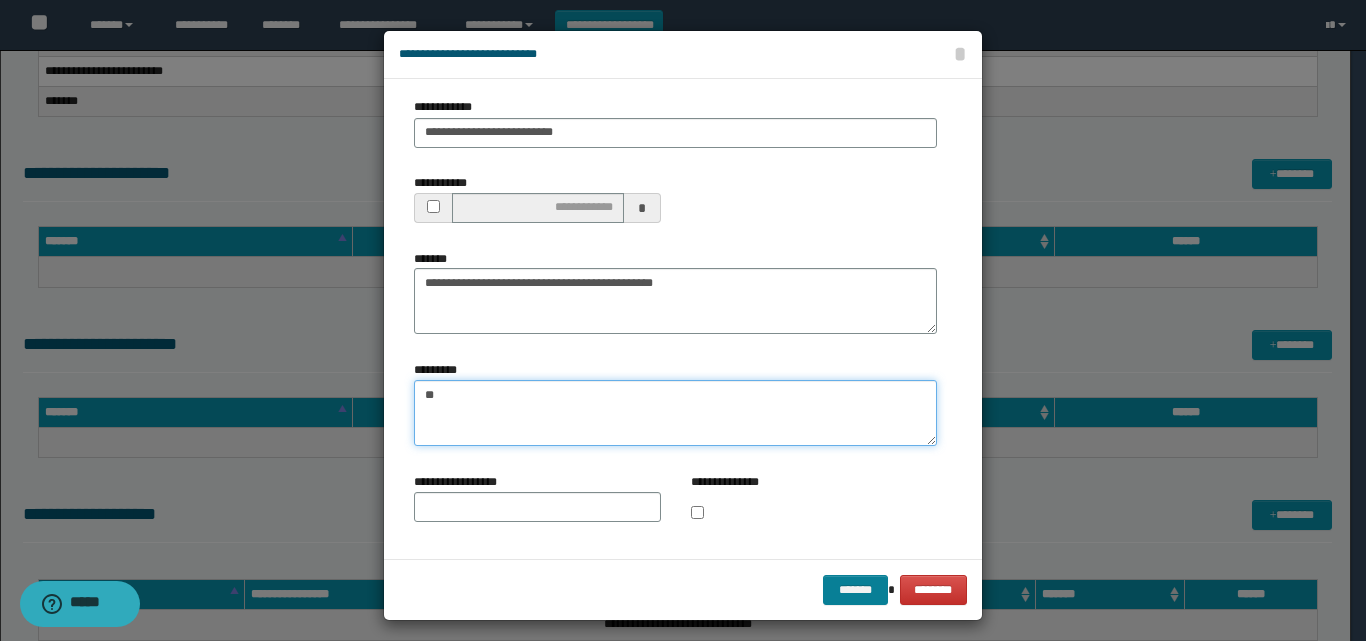 type on "**" 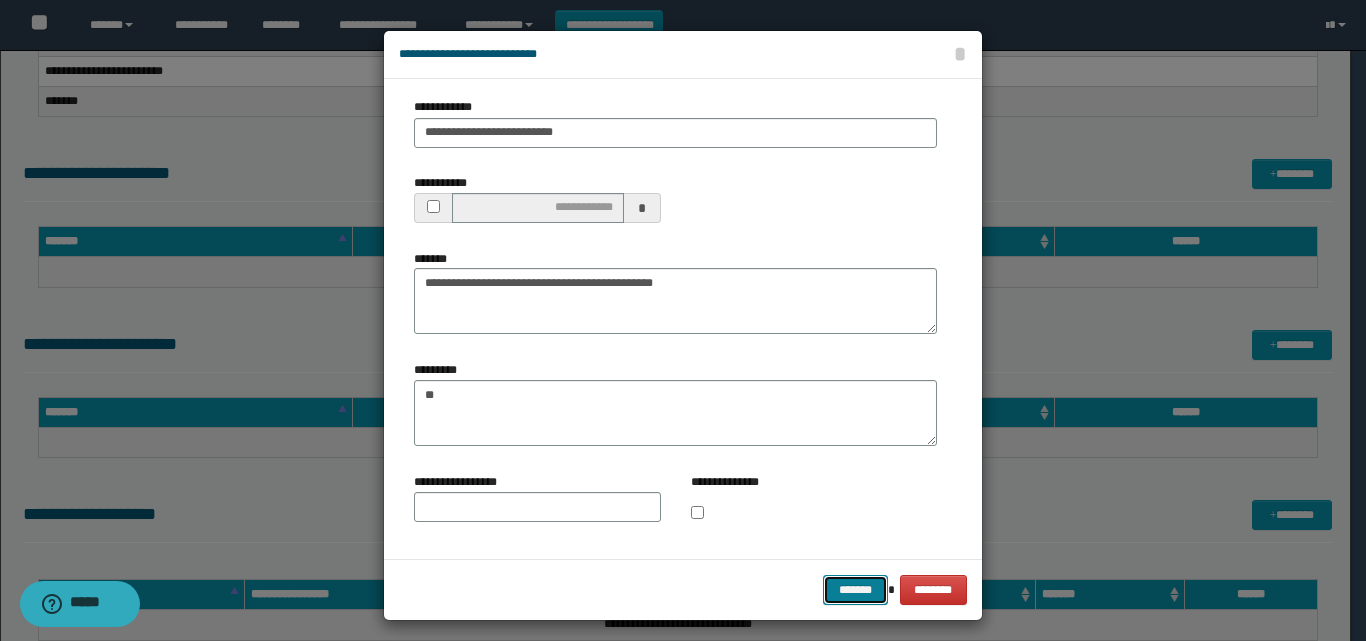 click on "*******" at bounding box center (855, 590) 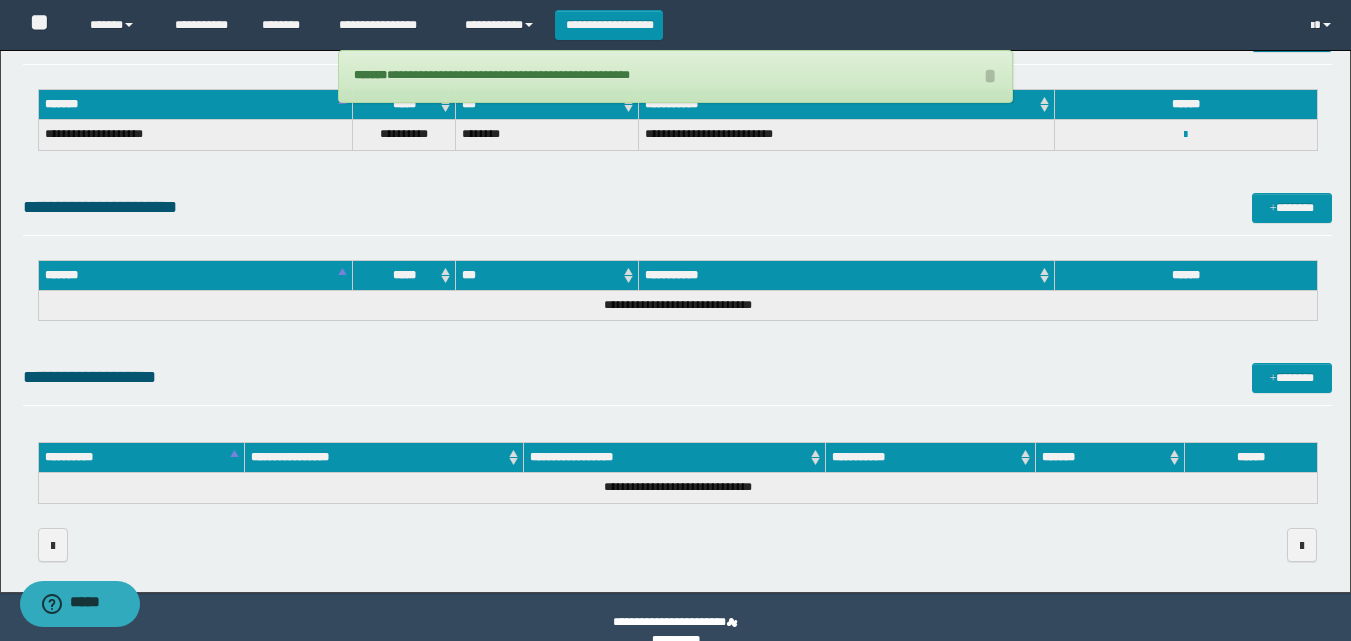 scroll, scrollTop: 1166, scrollLeft: 0, axis: vertical 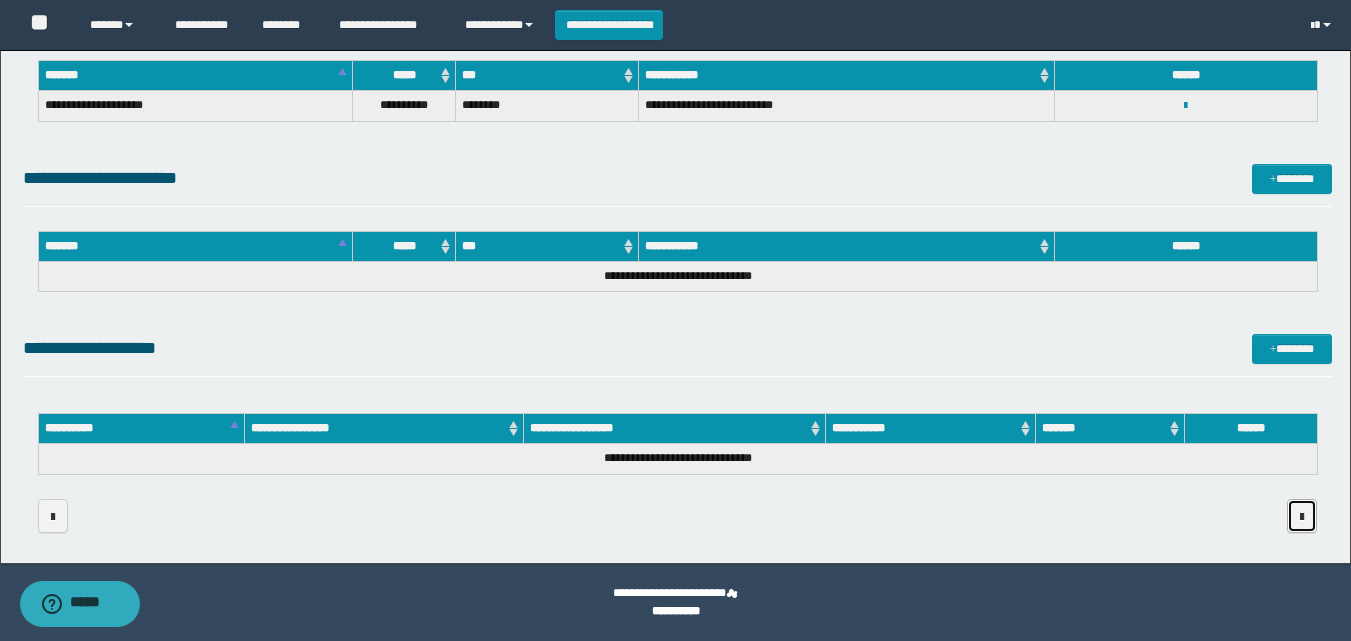 click at bounding box center (1302, 517) 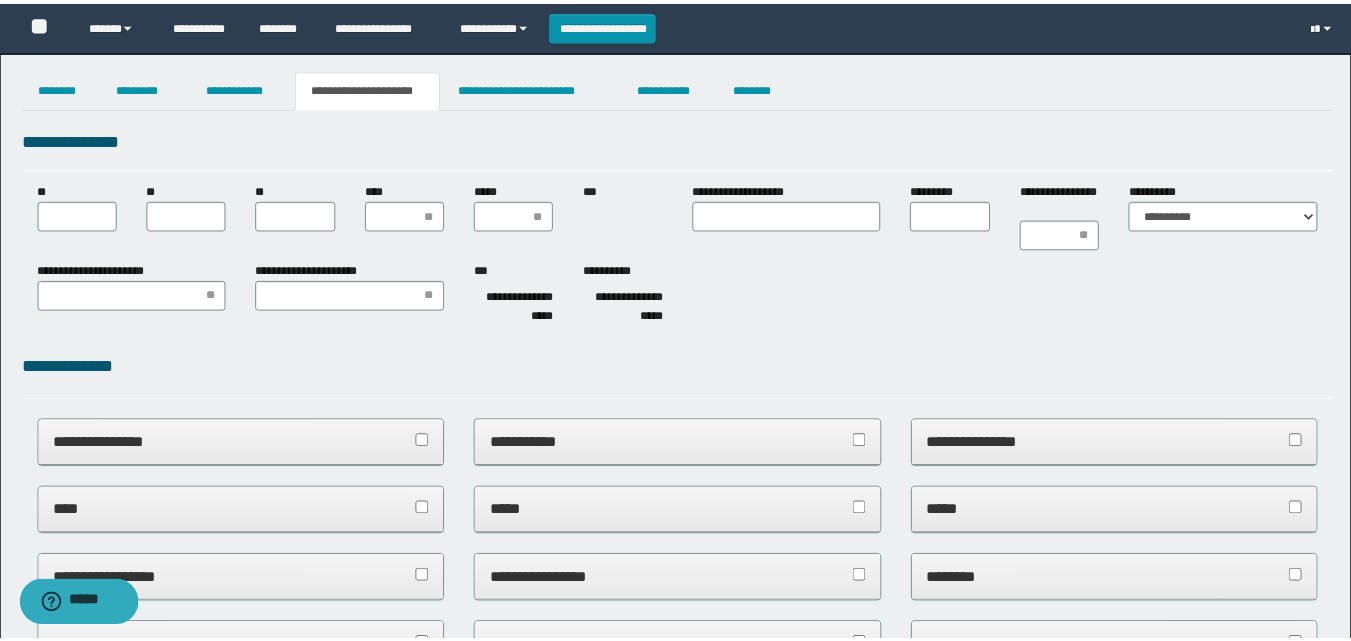 scroll, scrollTop: 0, scrollLeft: 0, axis: both 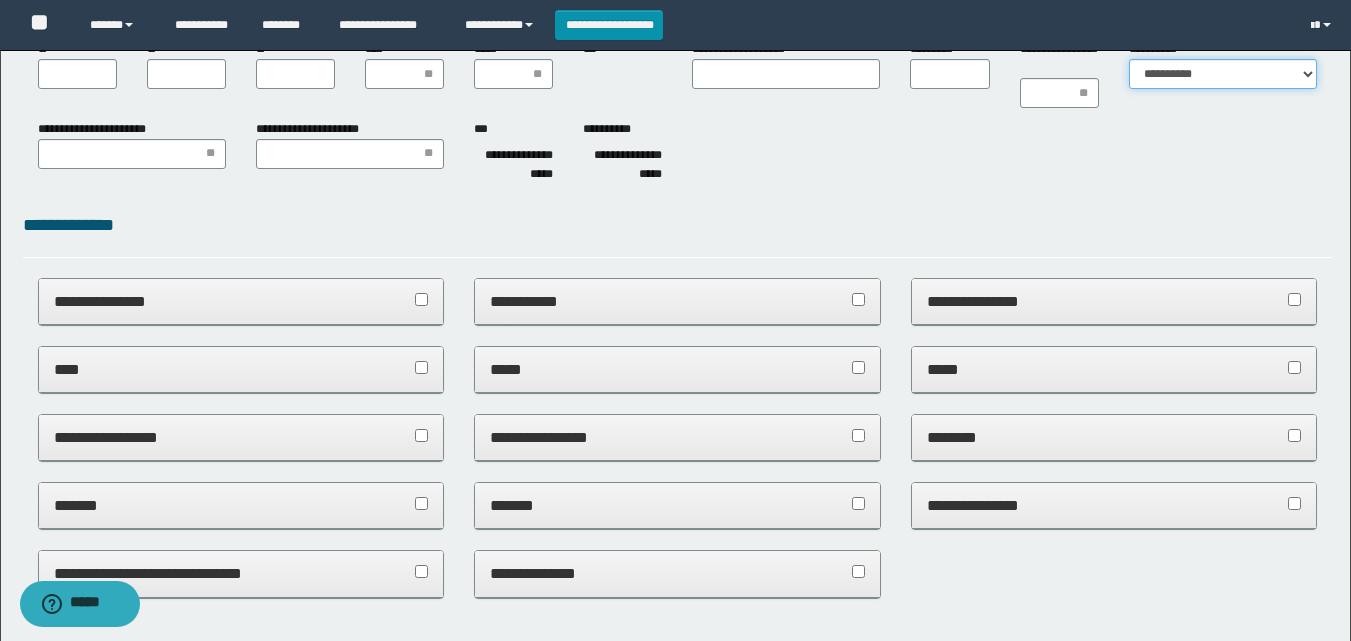 click on "**********" at bounding box center (1223, 74) 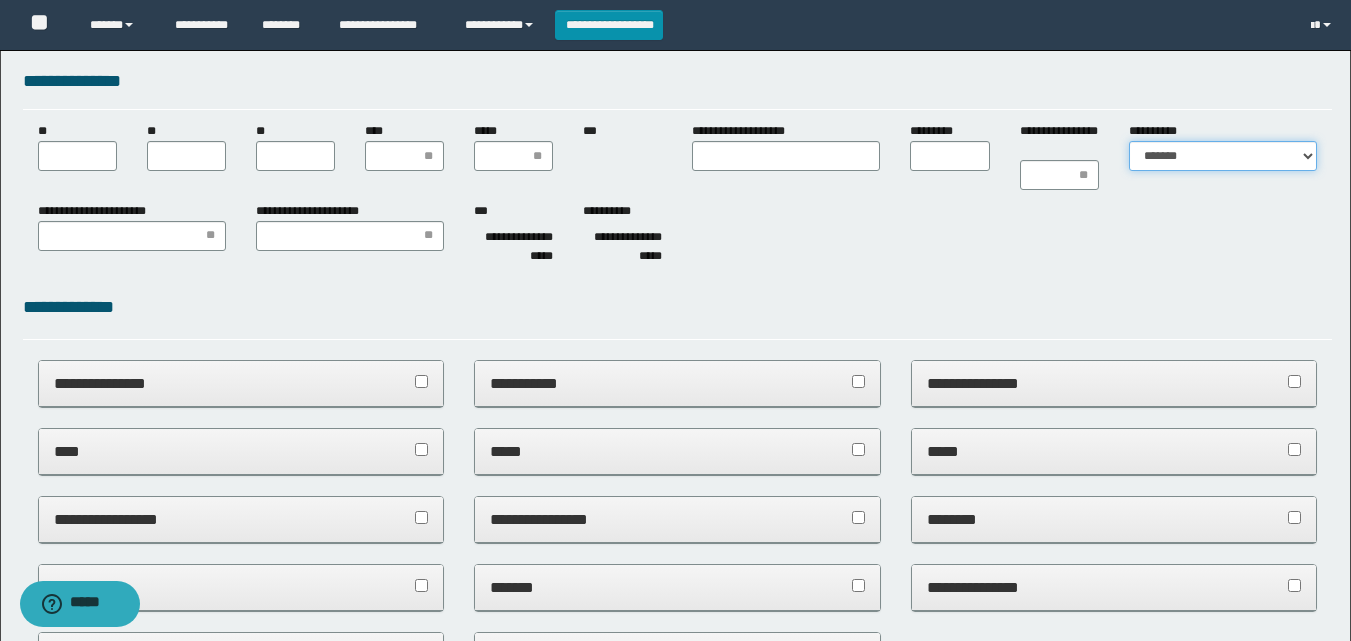 scroll, scrollTop: 0, scrollLeft: 0, axis: both 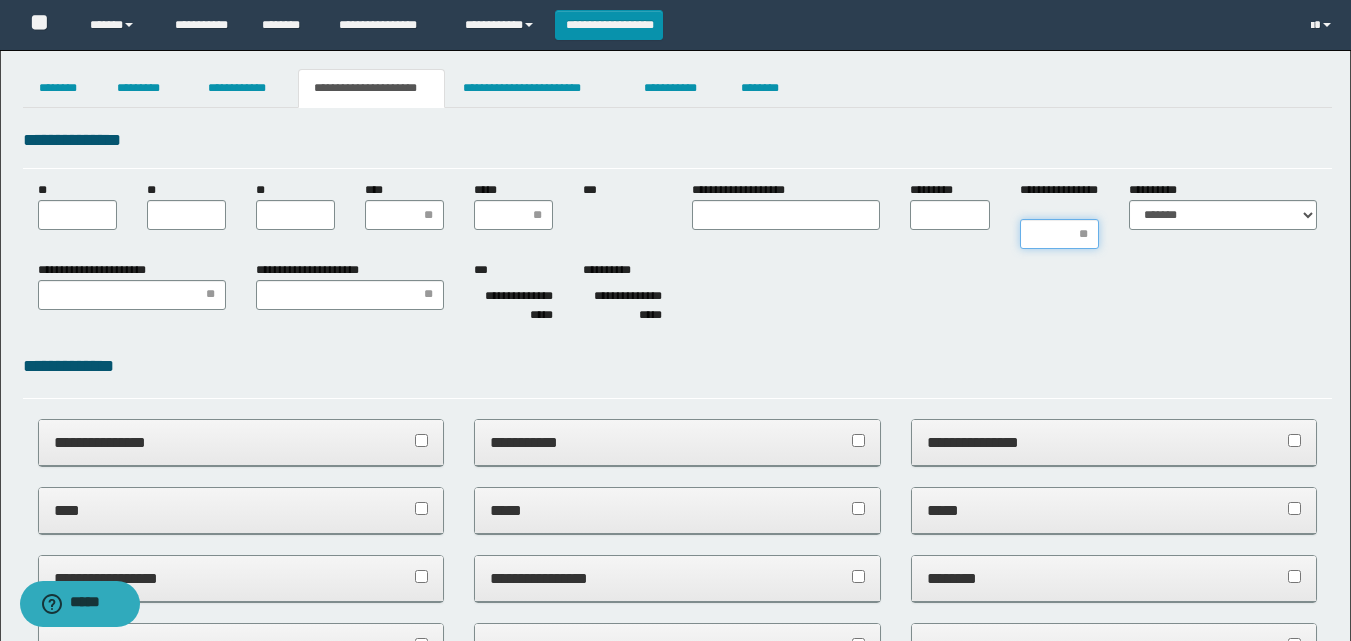 click on "**********" at bounding box center (1059, 234) 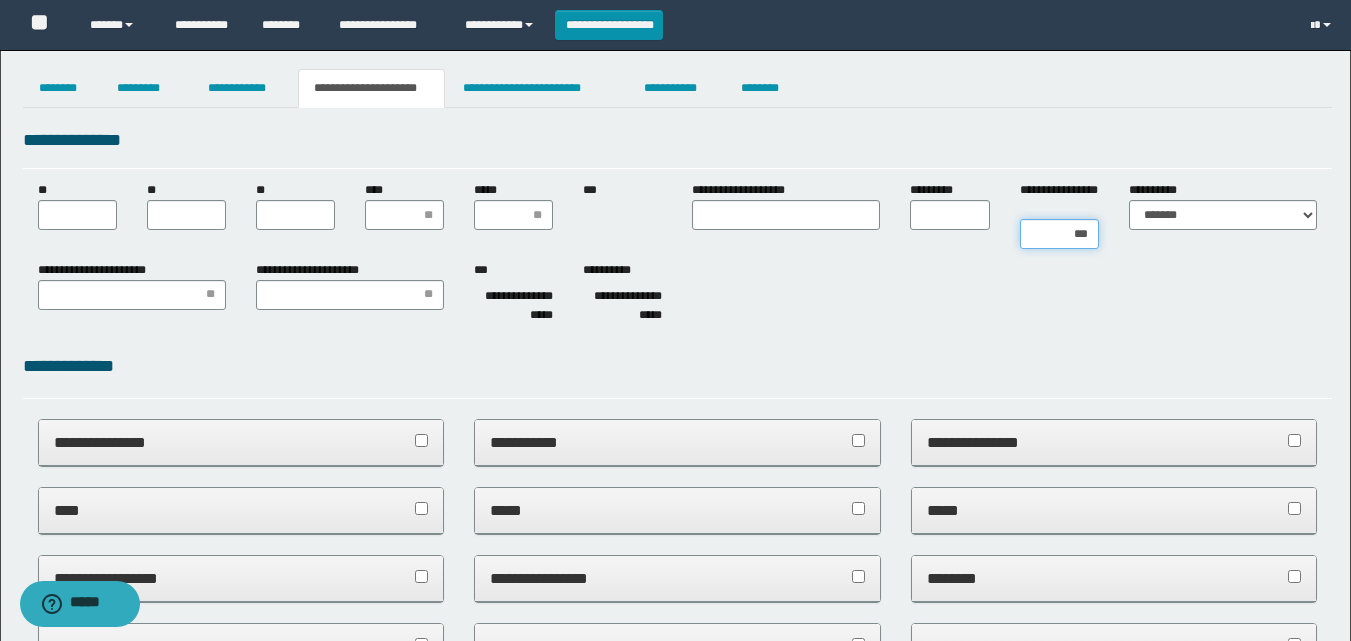 type on "****" 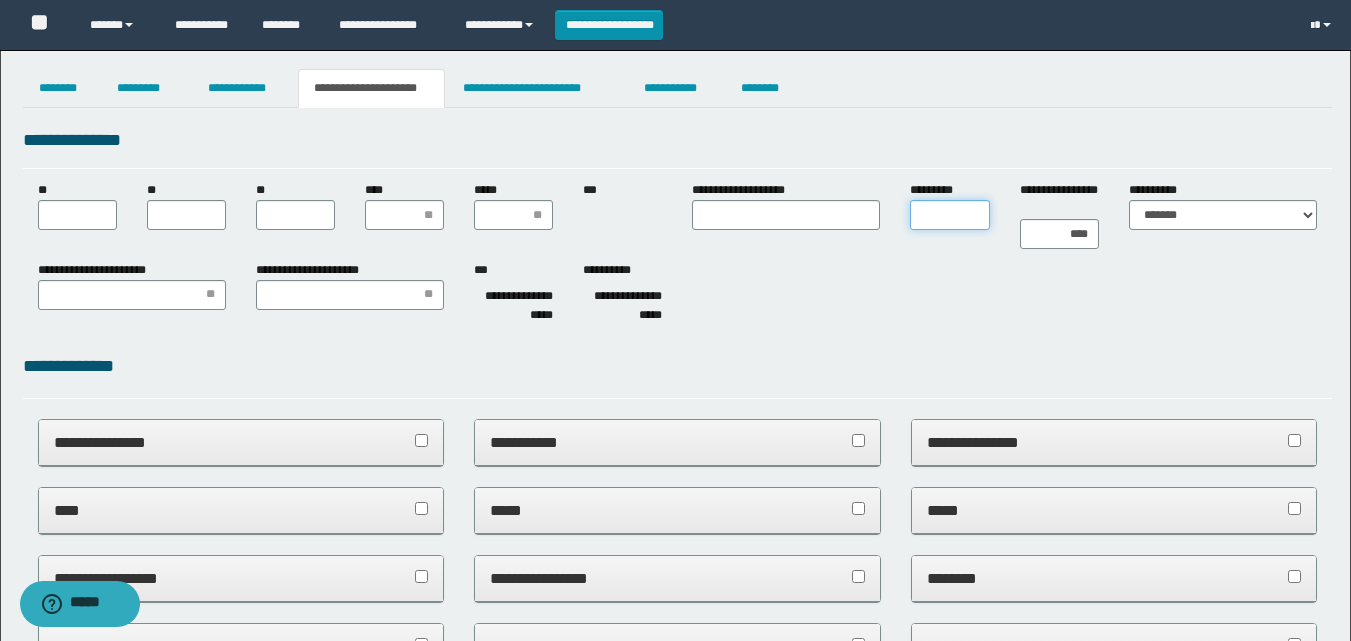 click on "*********" at bounding box center (949, 215) 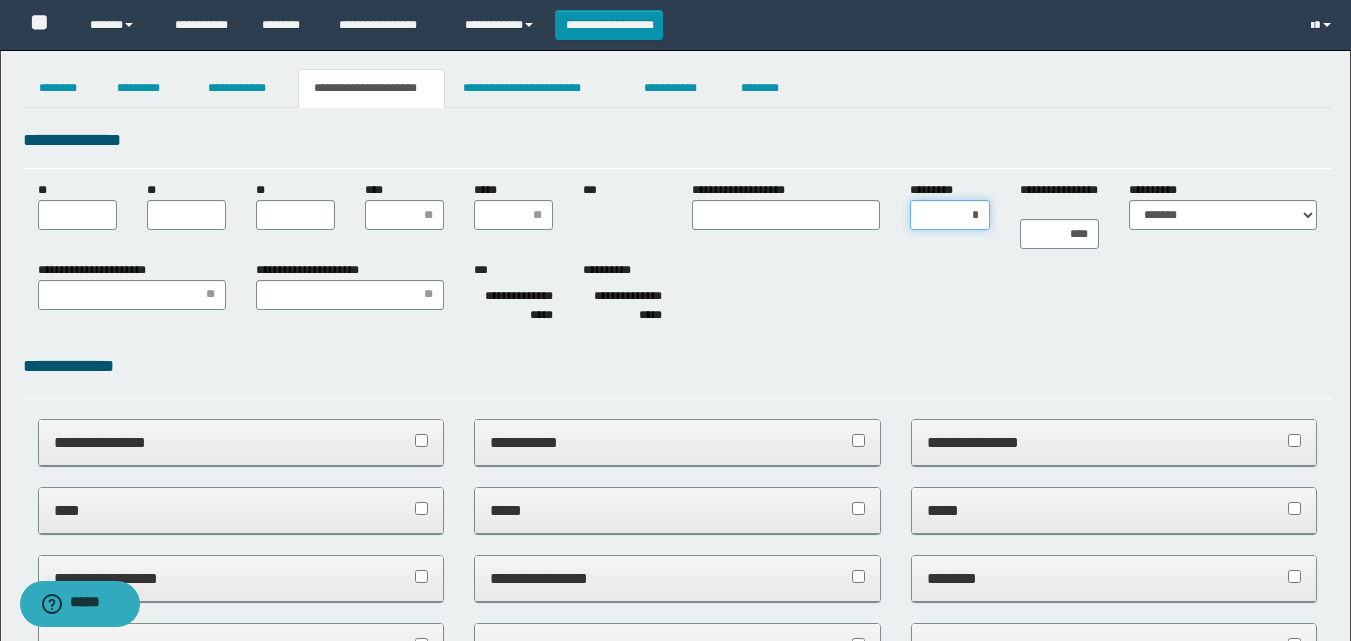 type on "**" 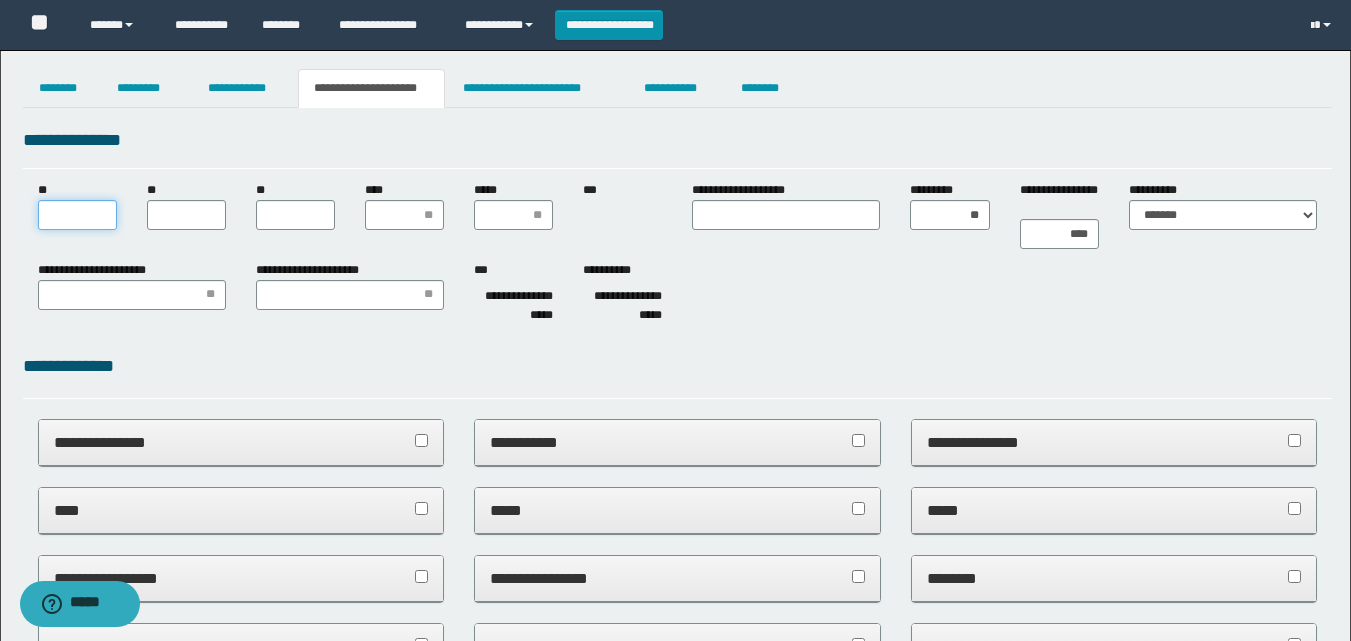 click on "**" at bounding box center [77, 215] 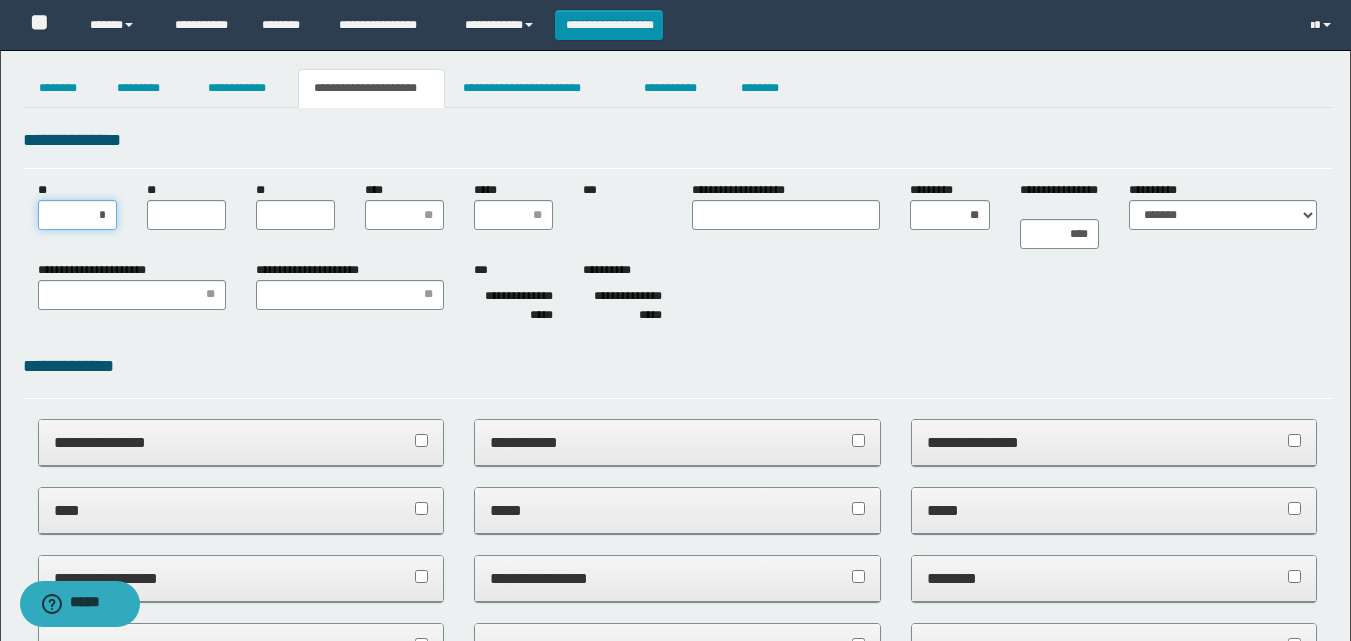 type on "**" 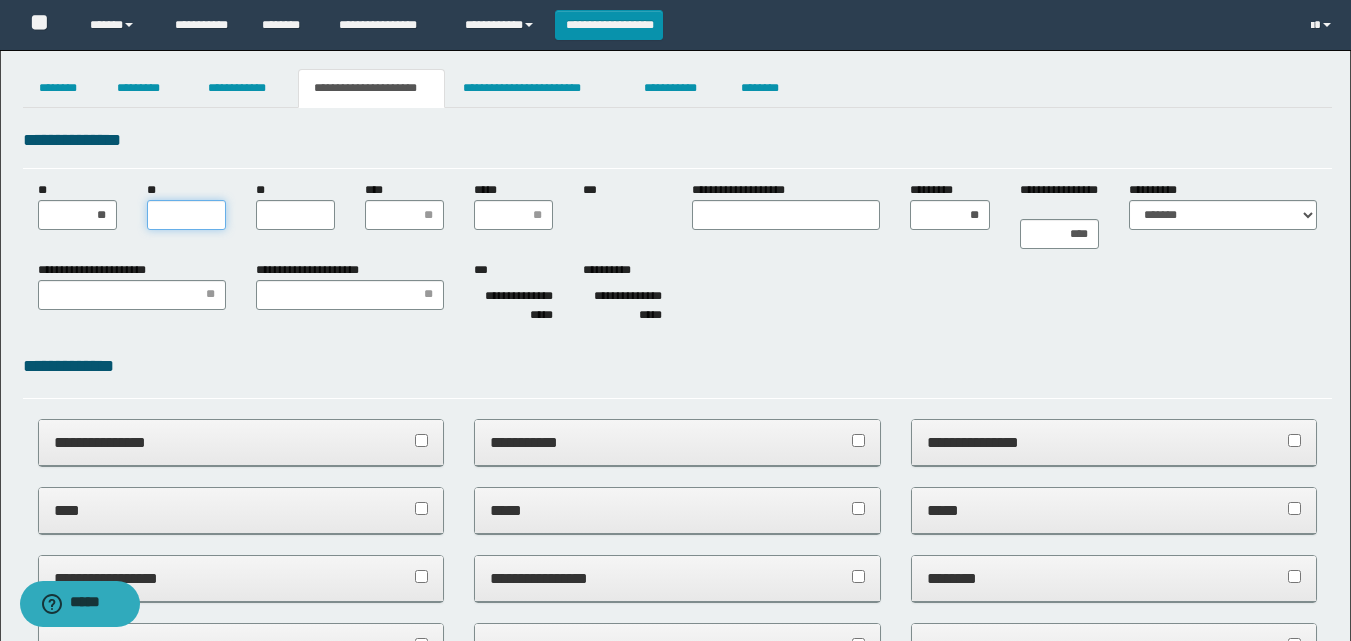 click on "**" at bounding box center [186, 215] 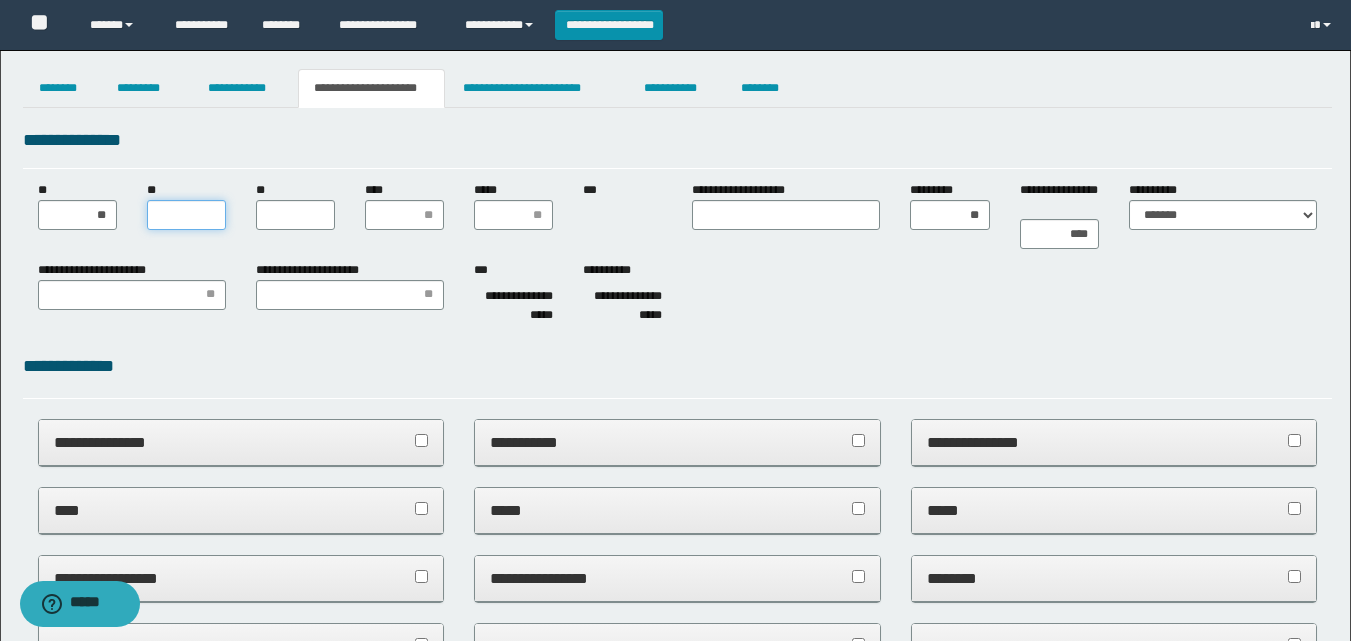 type on "**" 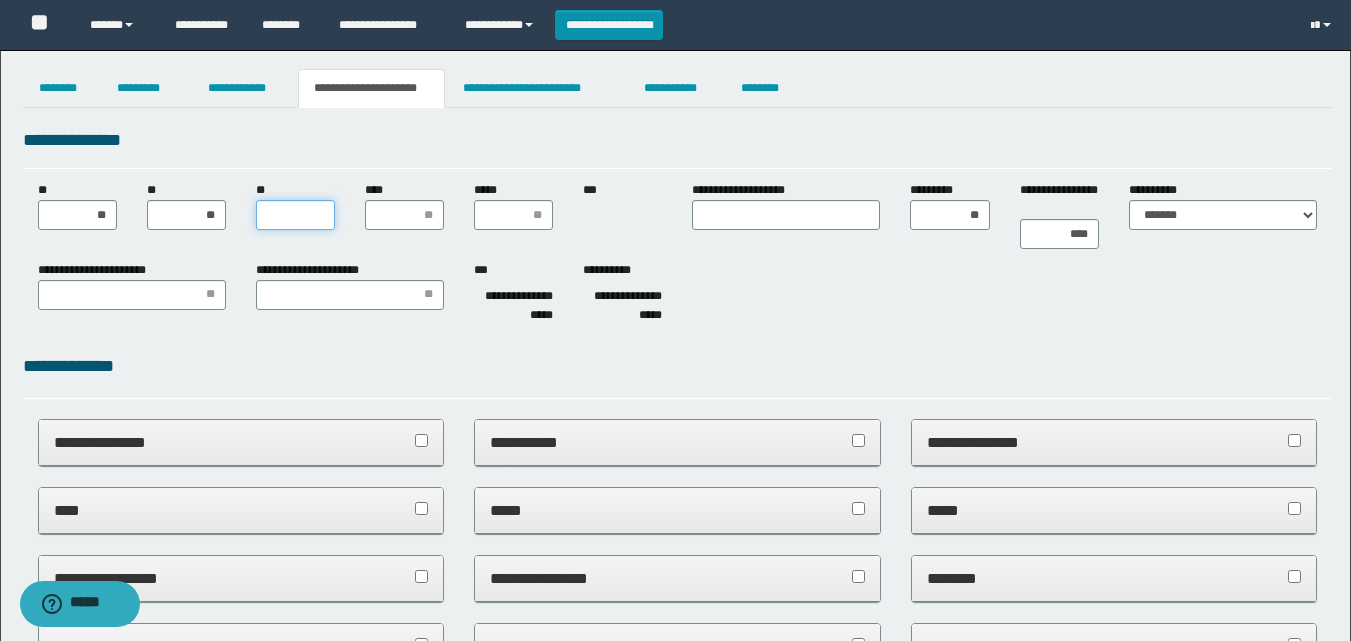click on "**" at bounding box center [295, 215] 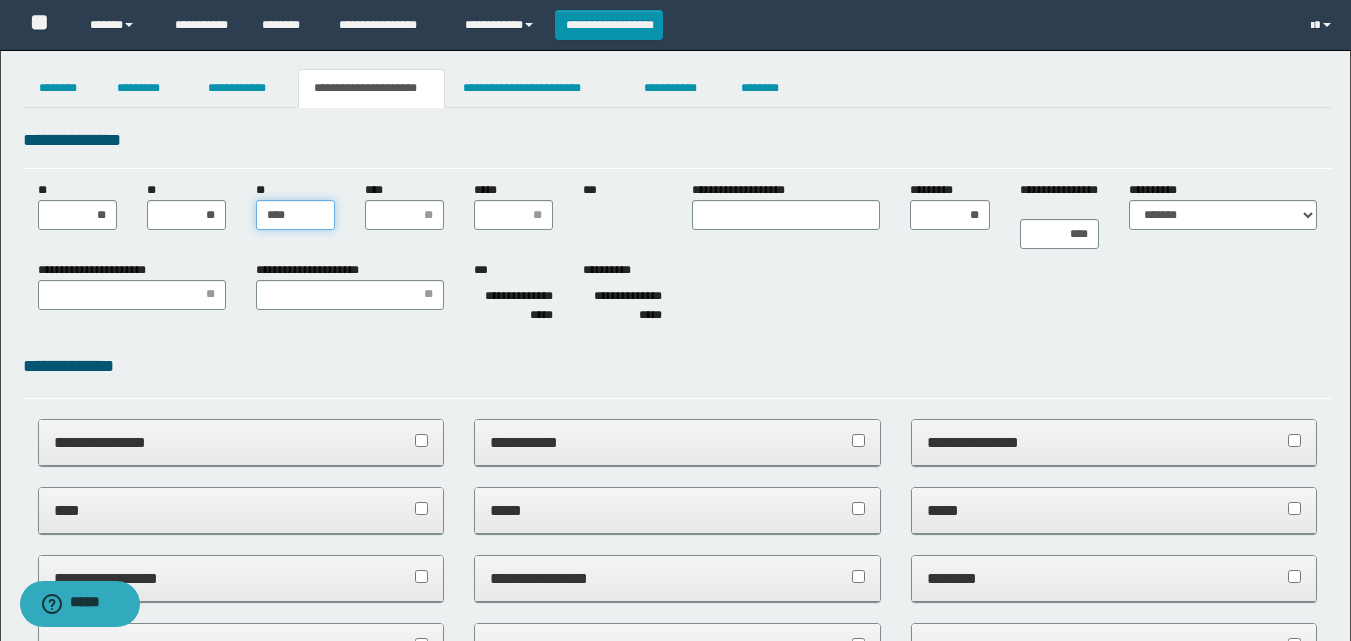 type on "*****" 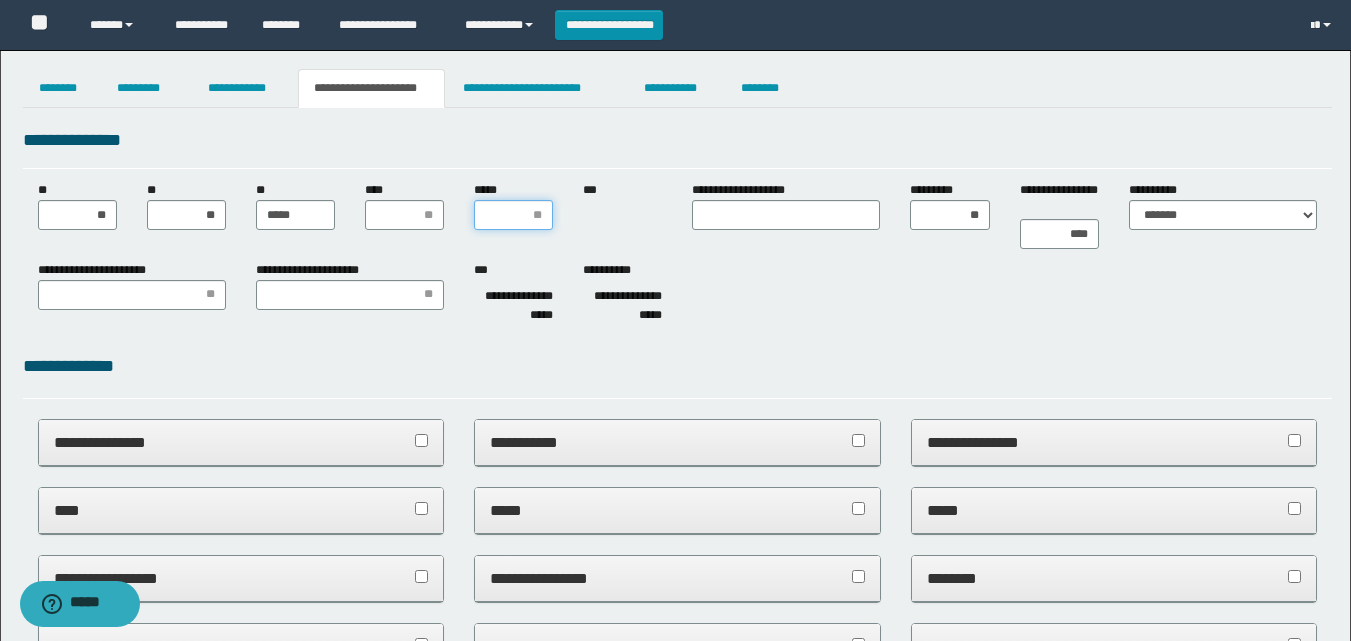 click on "*****" at bounding box center (513, 215) 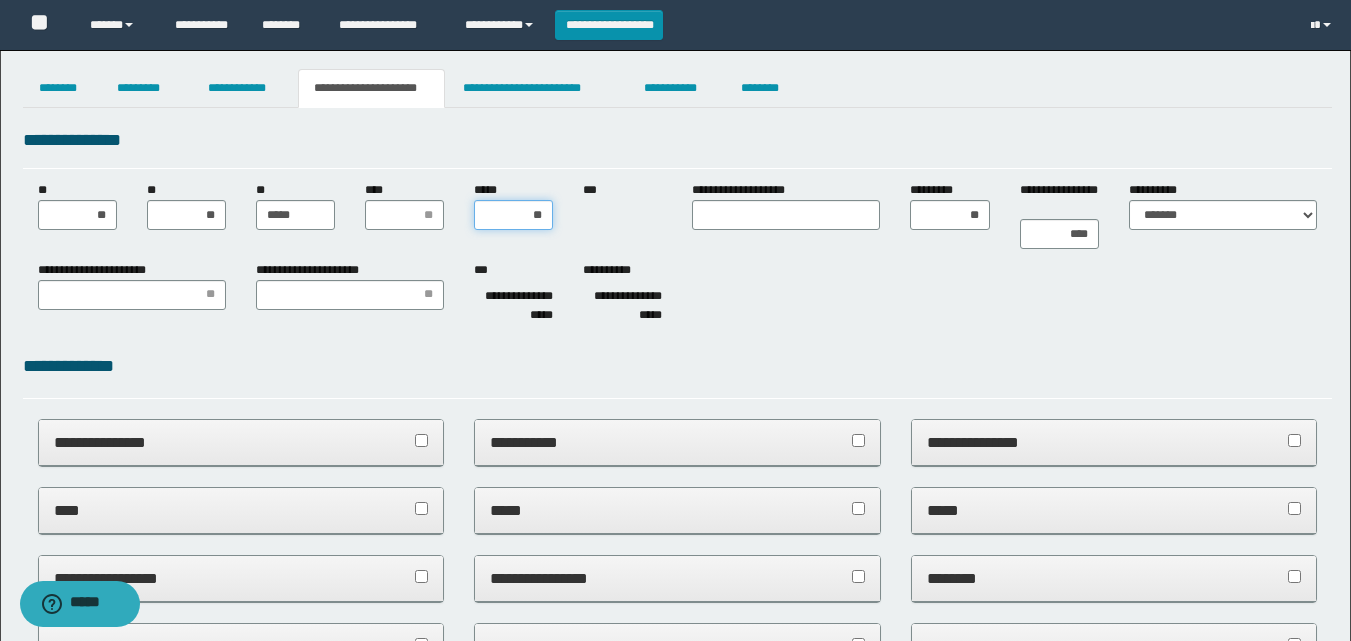 type on "***" 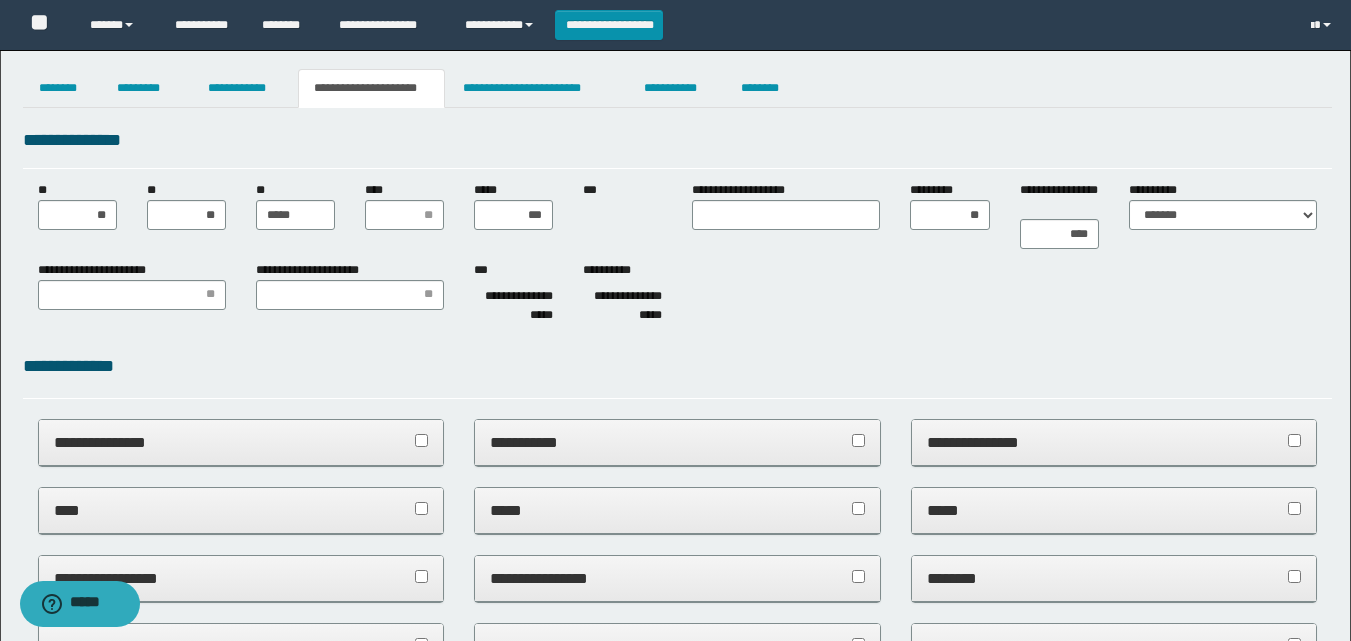 click on "**********" at bounding box center [677, 140] 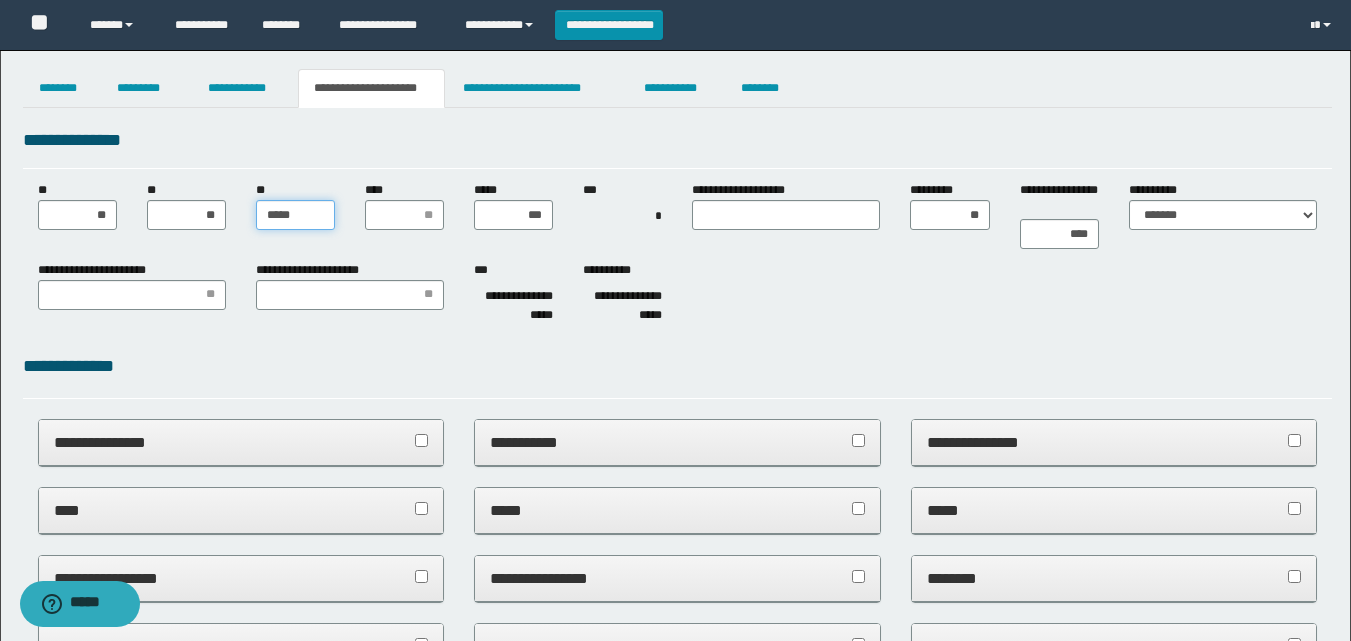 click on "*****" at bounding box center [295, 215] 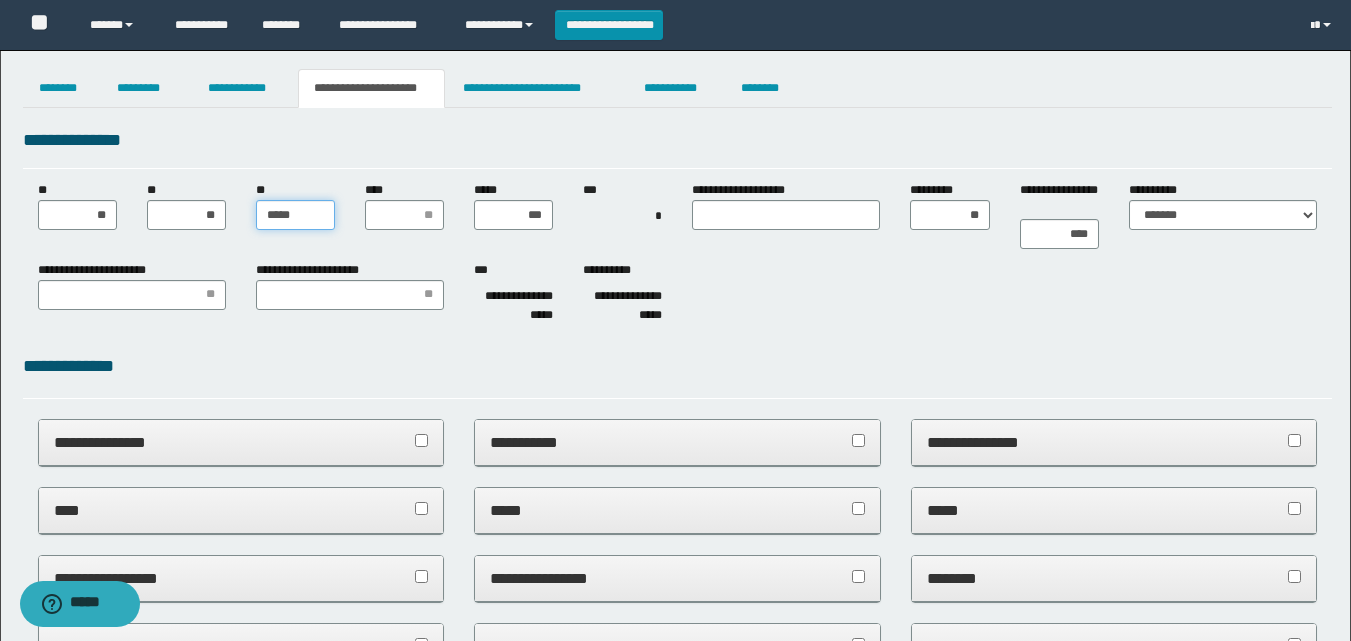 type on "******" 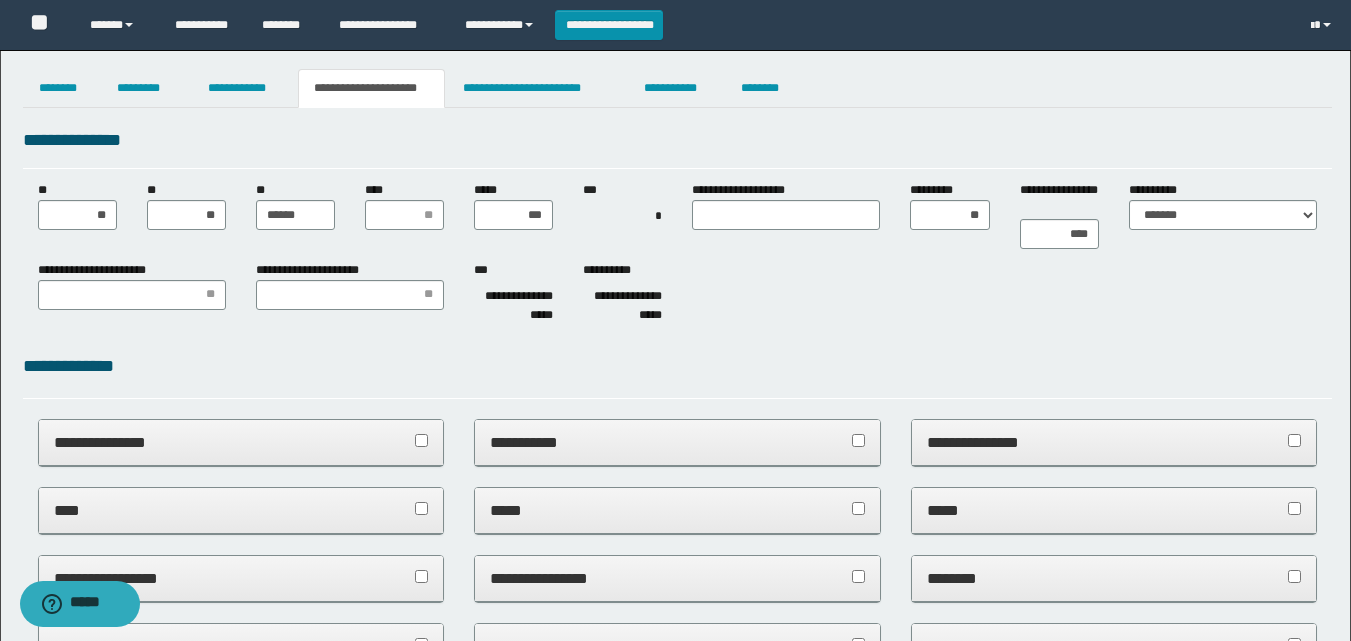 click on "**********" at bounding box center (677, 296) 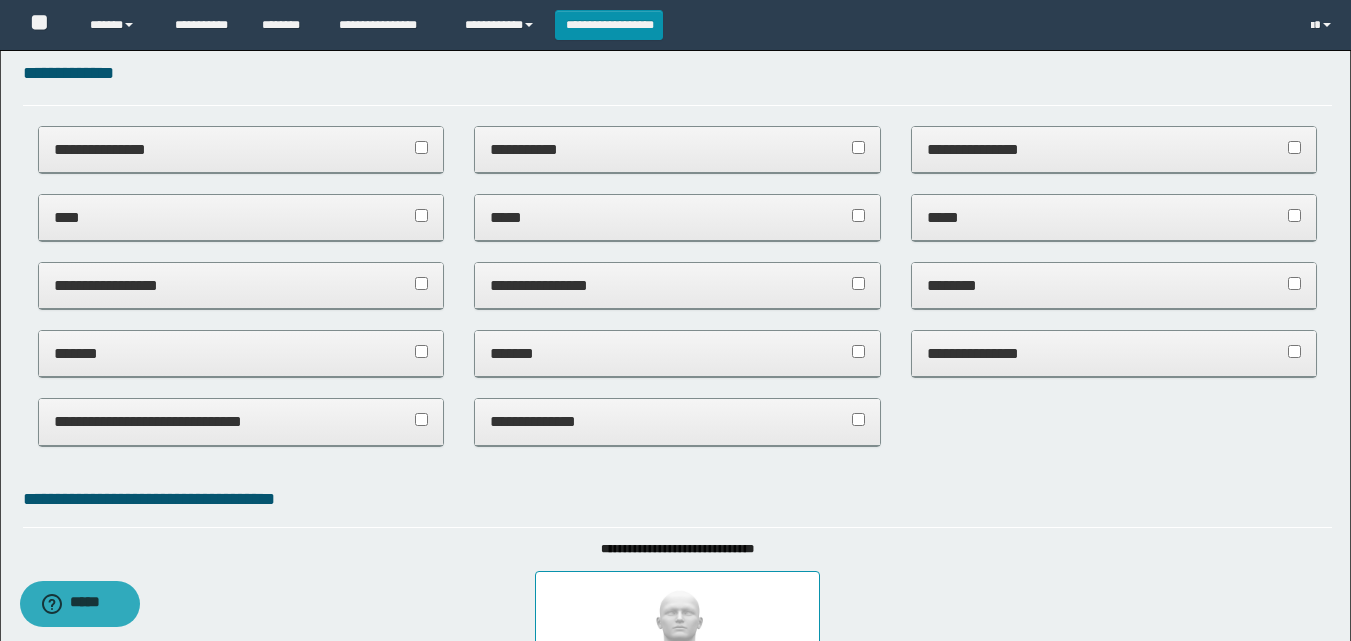 scroll, scrollTop: 100, scrollLeft: 0, axis: vertical 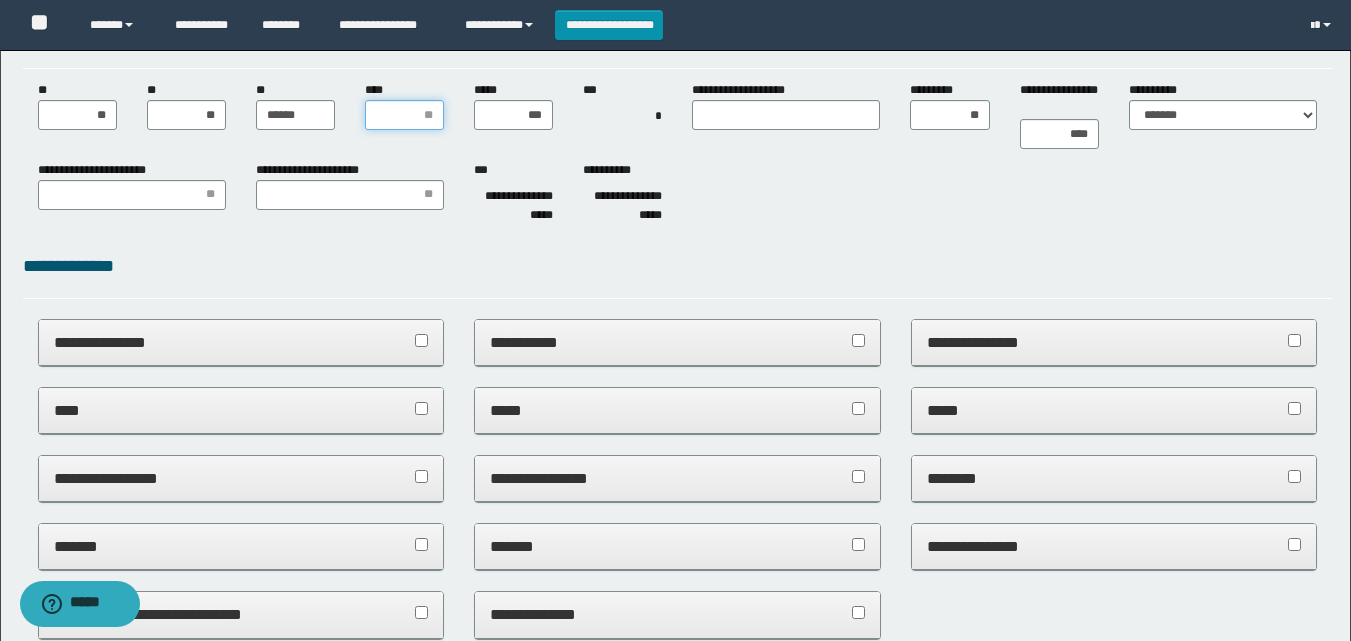 click on "****" at bounding box center [404, 115] 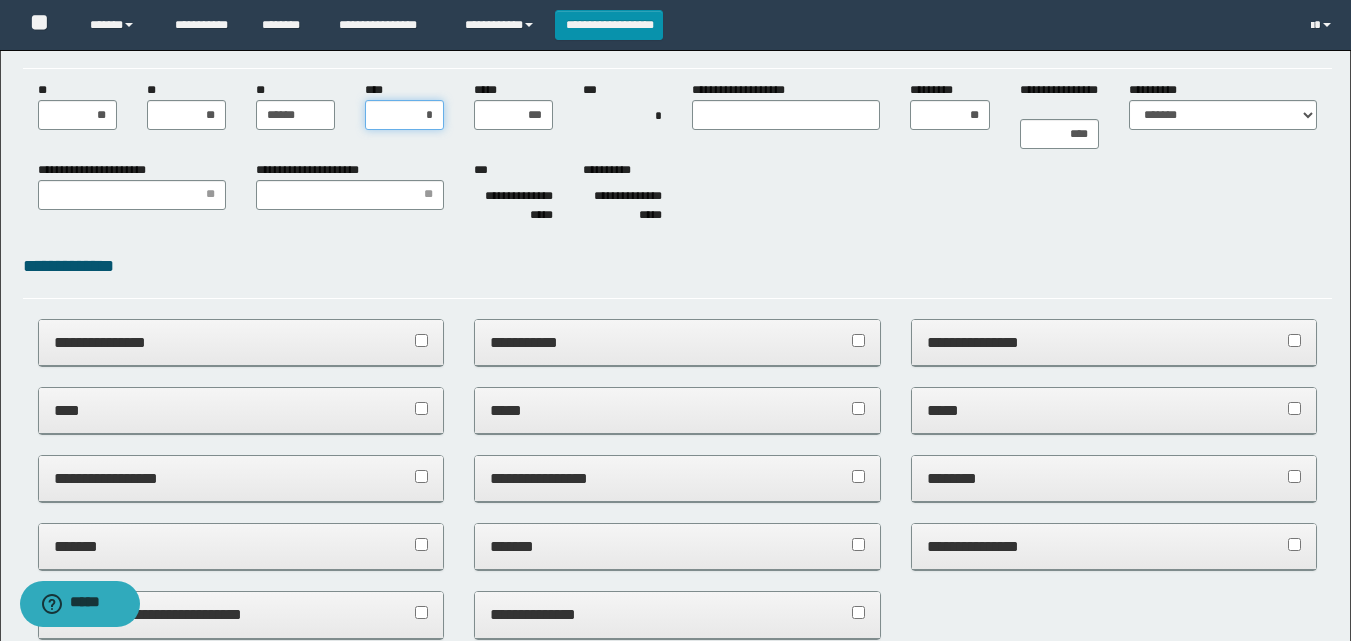 type on "**" 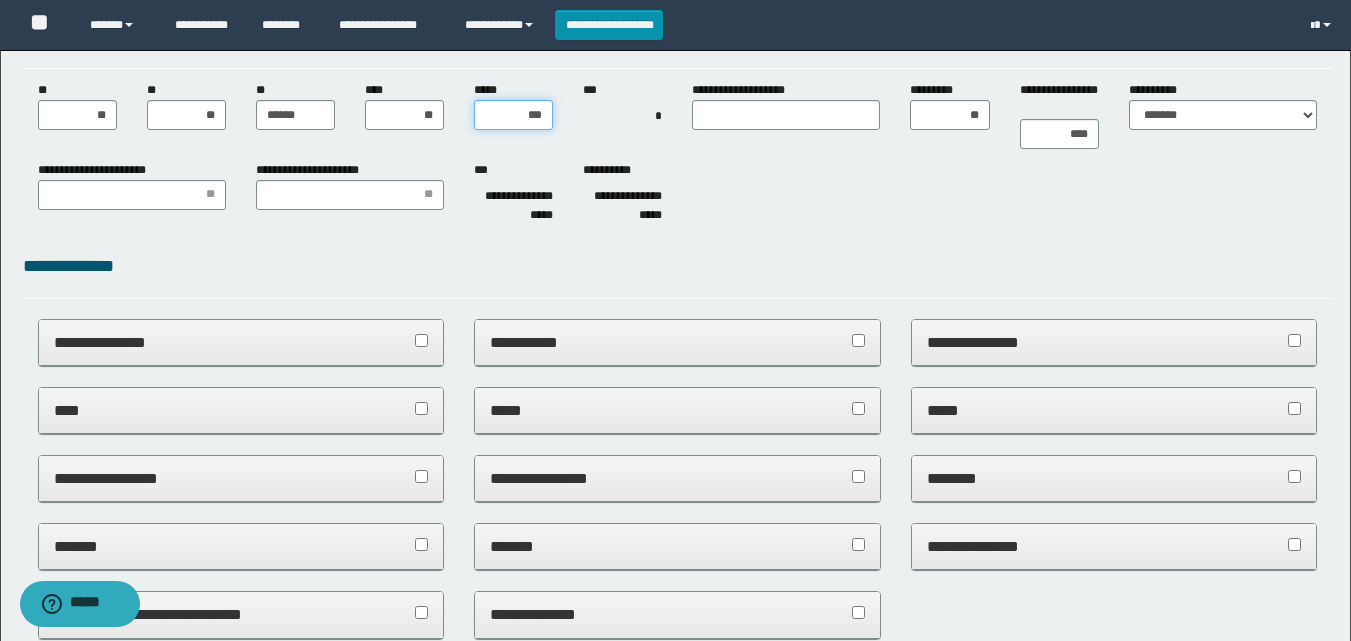click on "***" at bounding box center [513, 115] 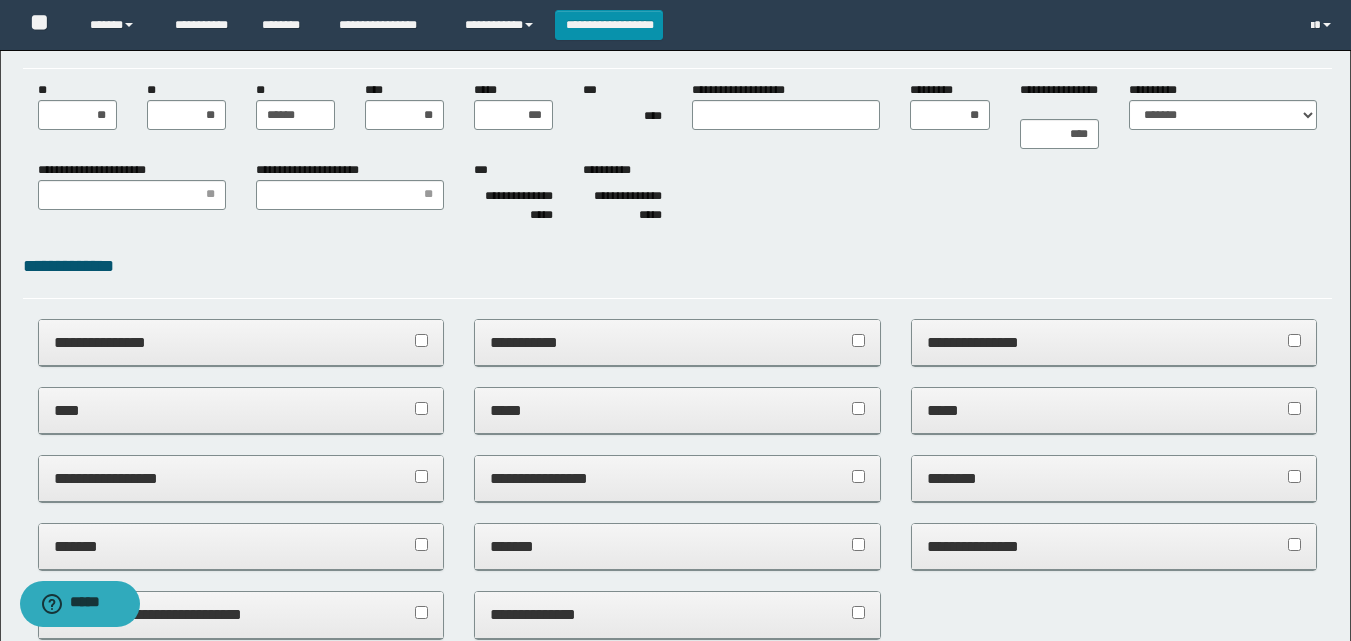 click on "****" at bounding box center (241, 410) 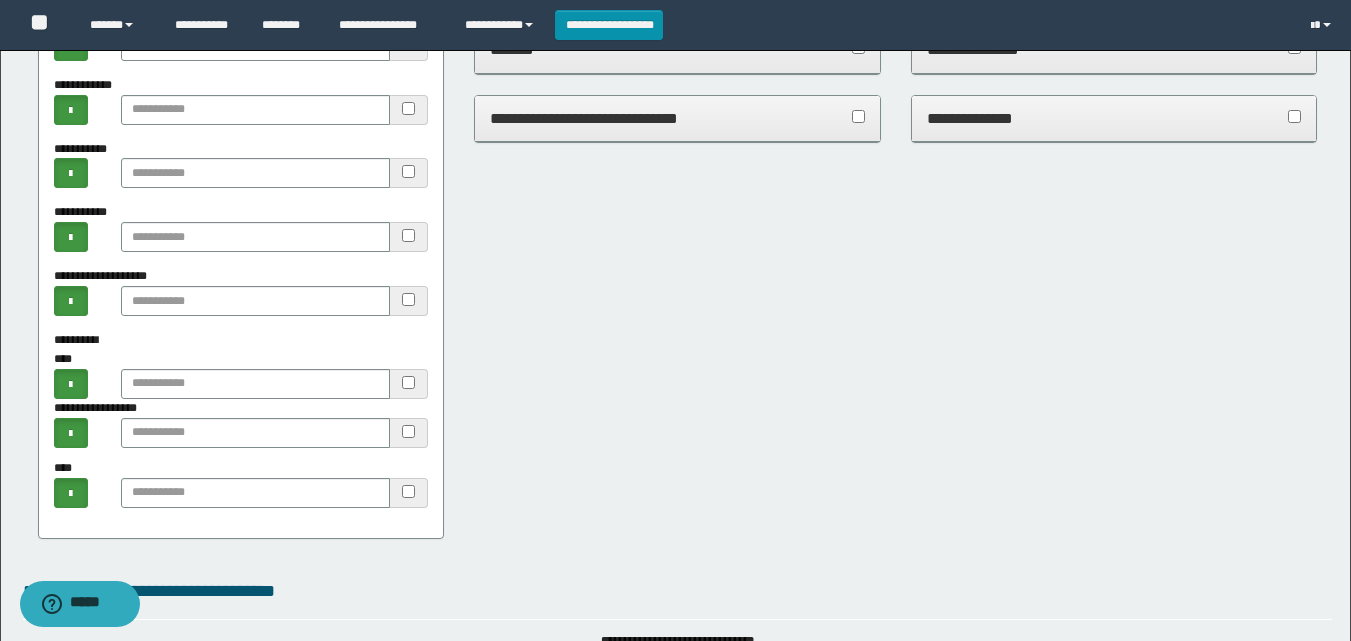 scroll, scrollTop: 700, scrollLeft: 0, axis: vertical 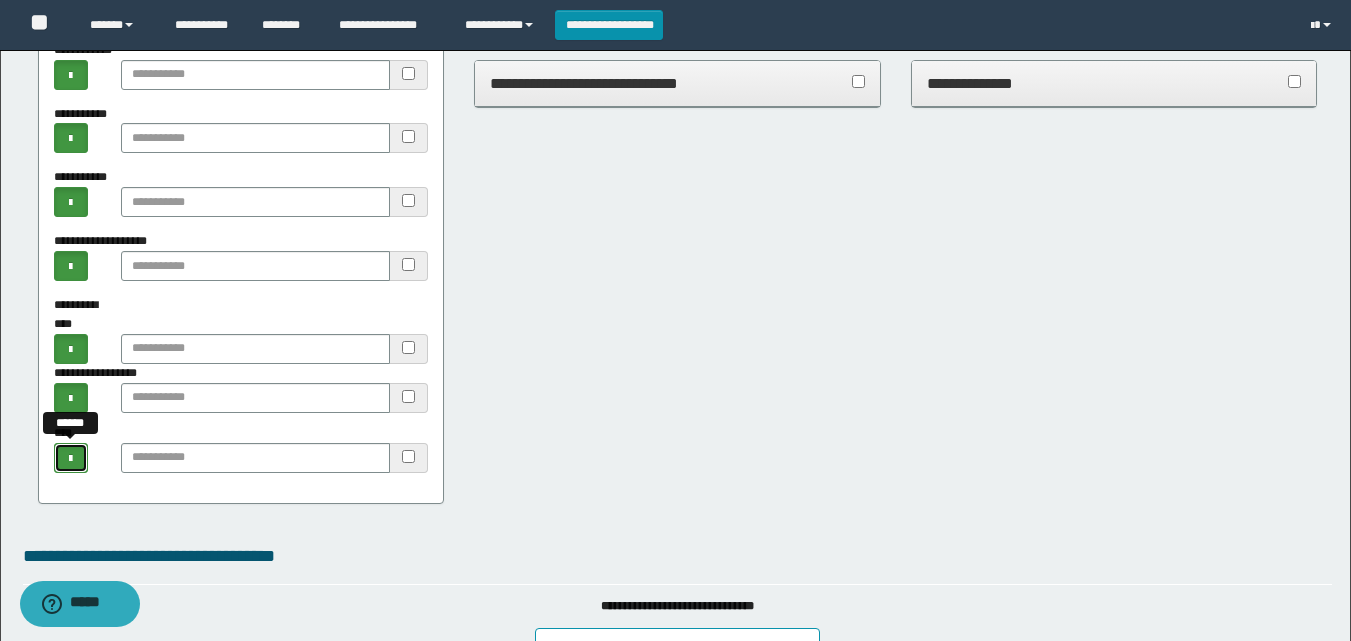 click at bounding box center (71, 458) 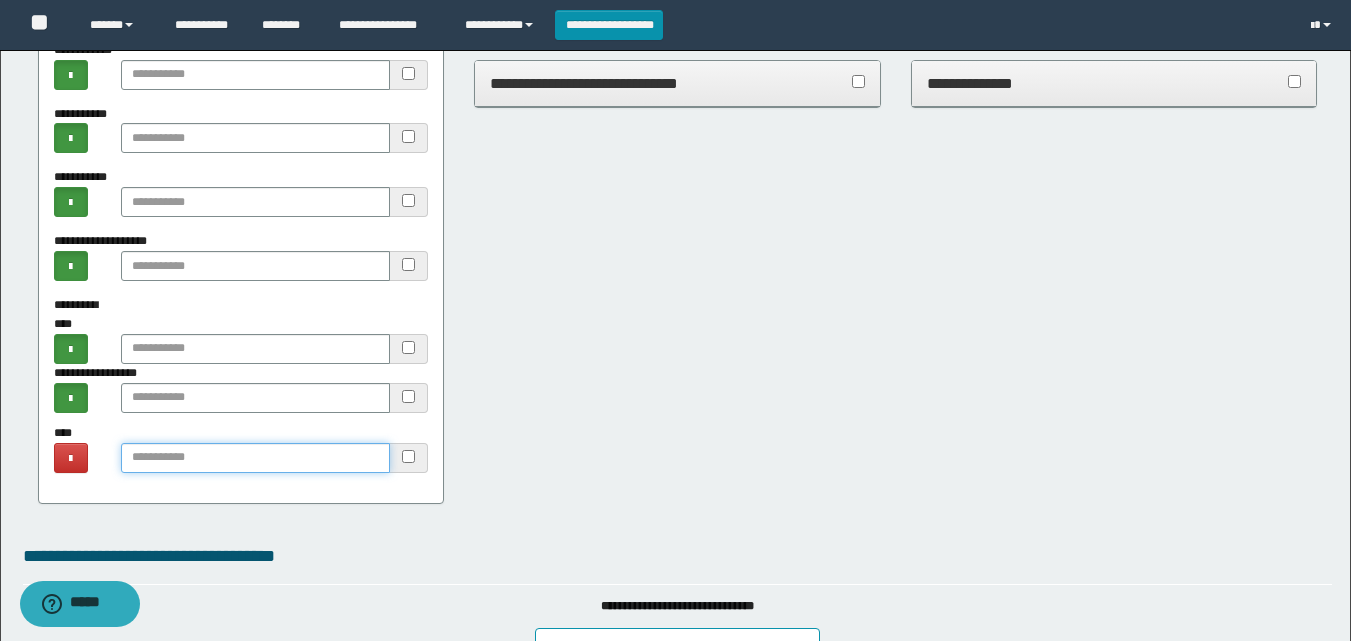 click at bounding box center (255, 458) 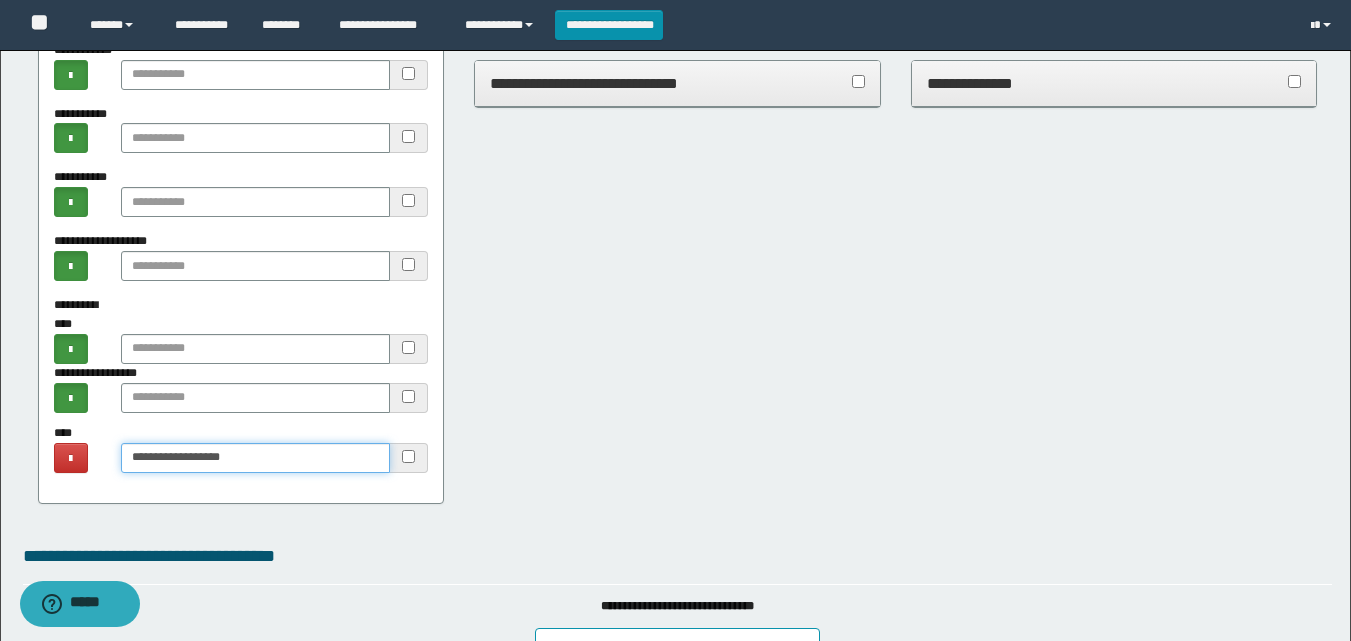 type on "**********" 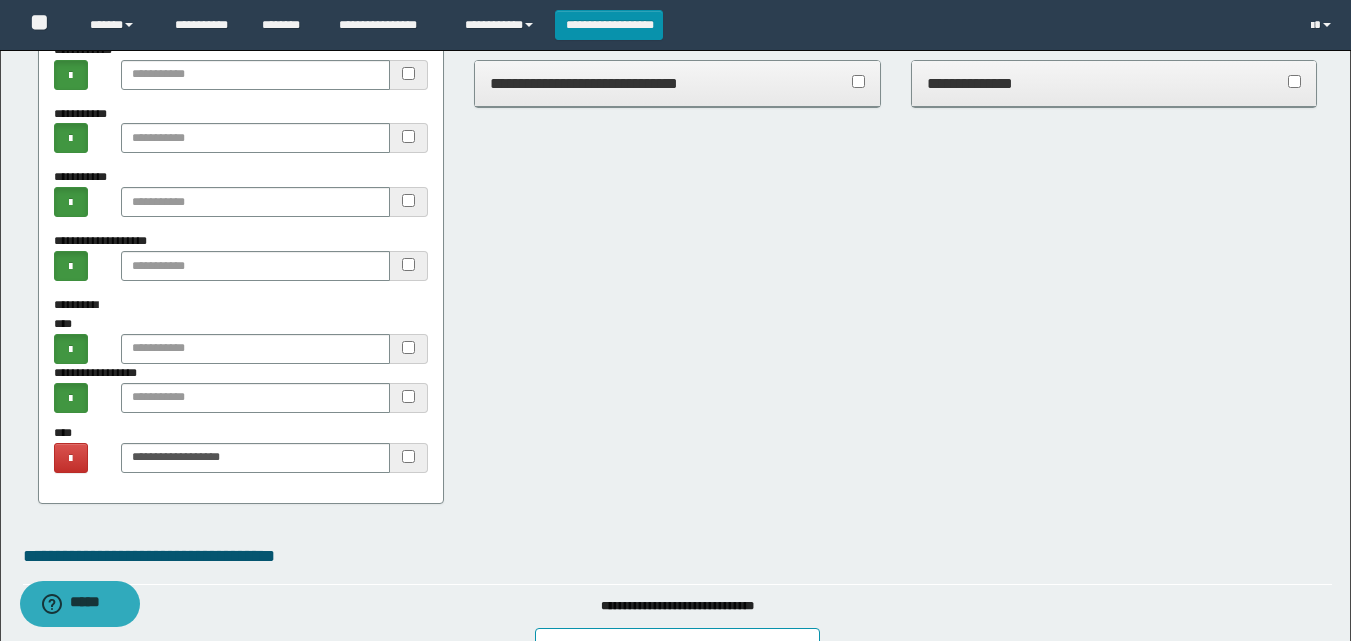 click on "**********" at bounding box center (677, 121) 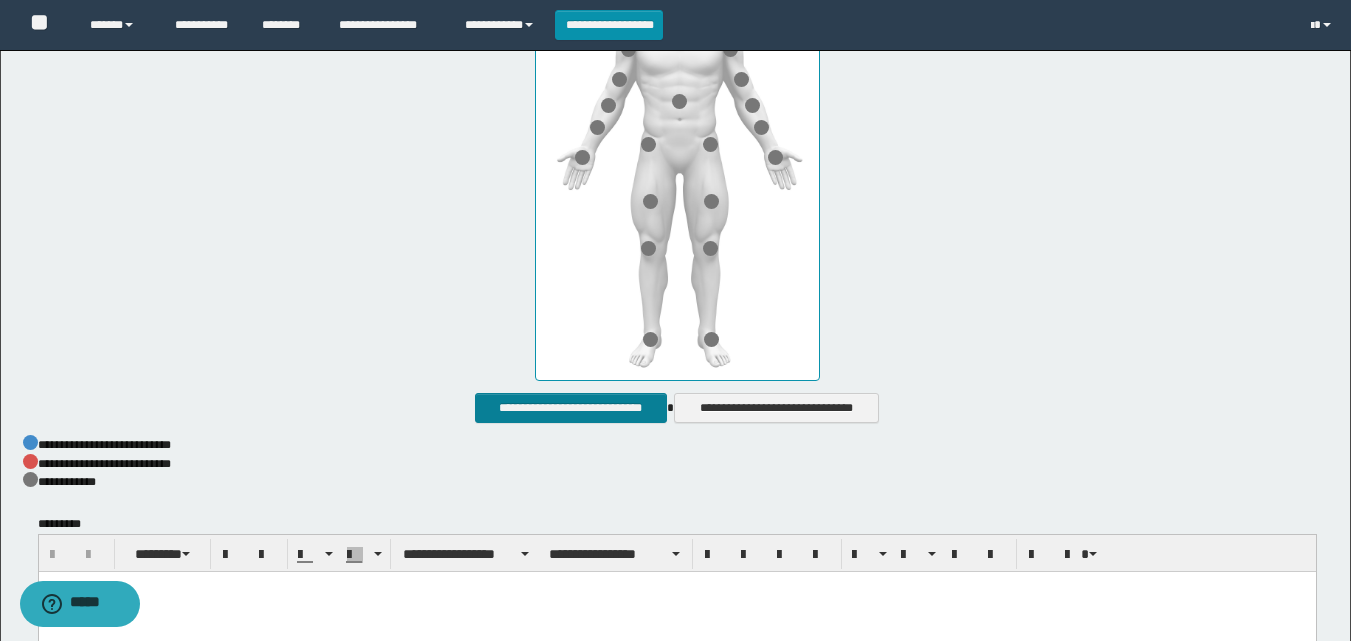 scroll, scrollTop: 1400, scrollLeft: 0, axis: vertical 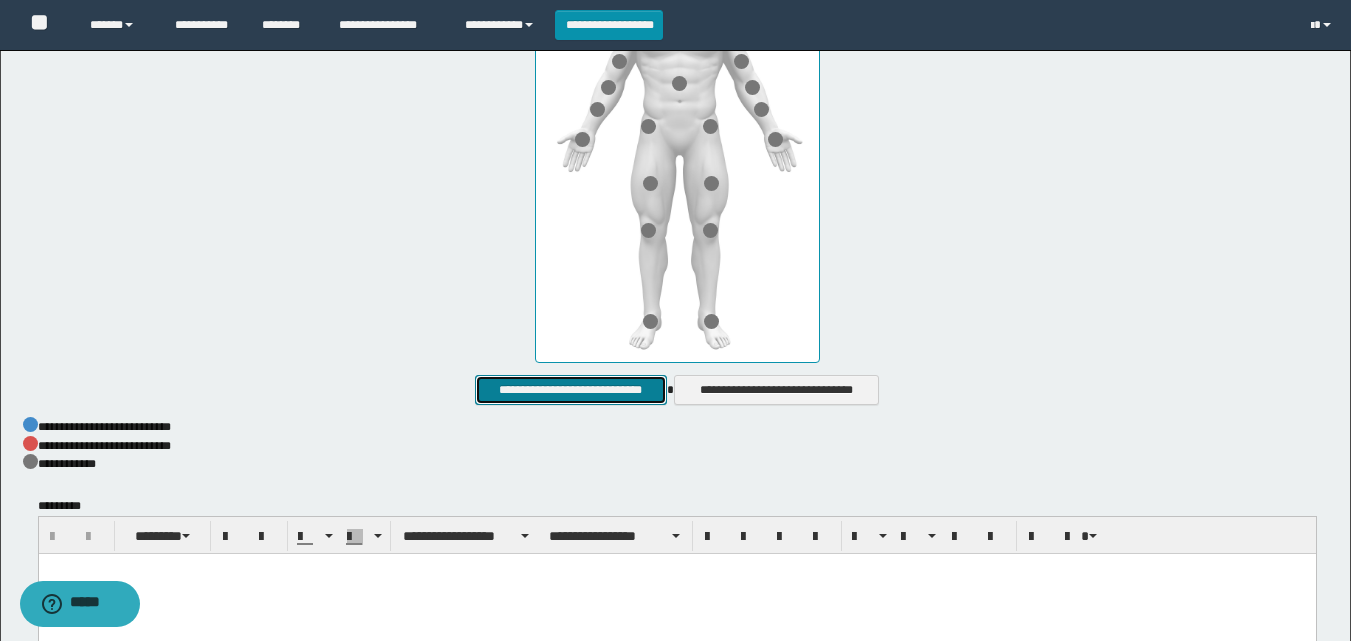 click on "**********" at bounding box center (570, 390) 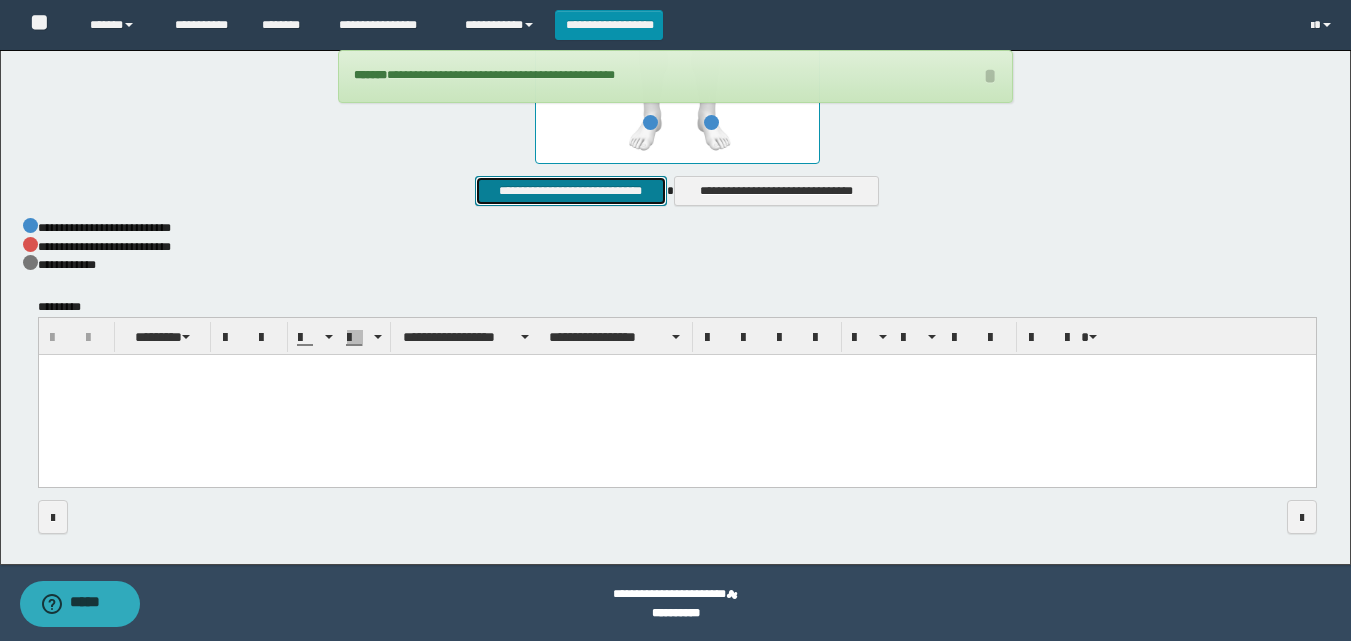 scroll, scrollTop: 1601, scrollLeft: 0, axis: vertical 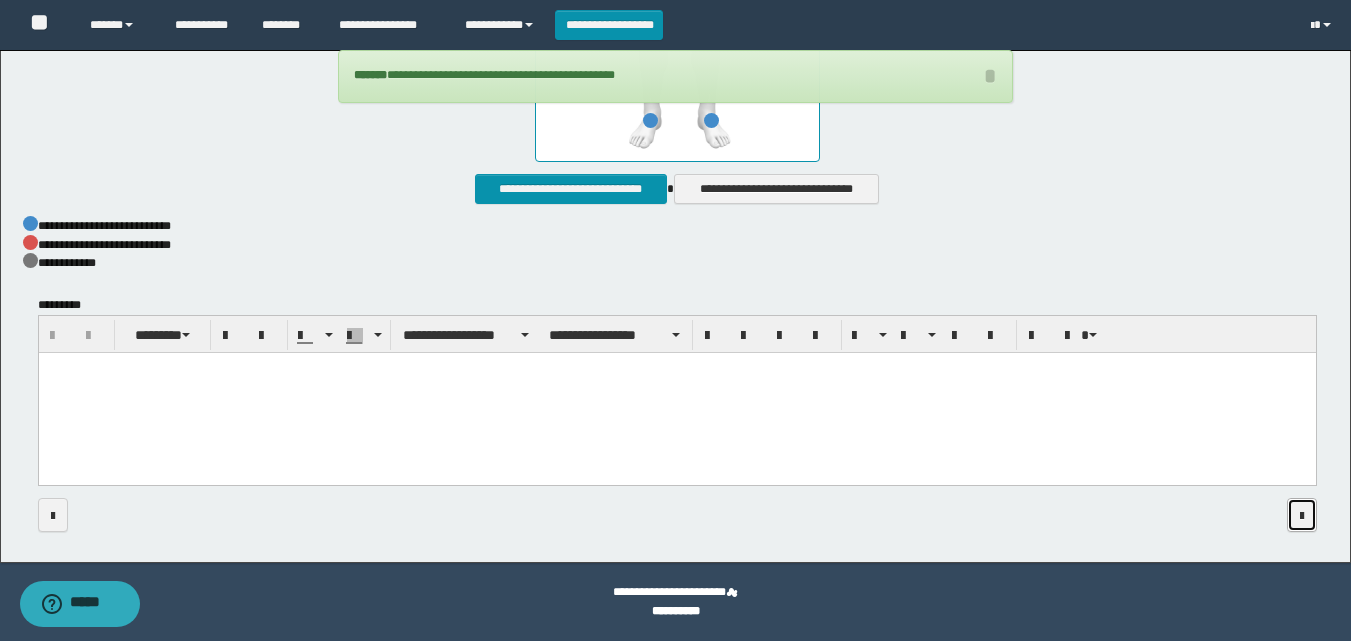 click at bounding box center (1302, 516) 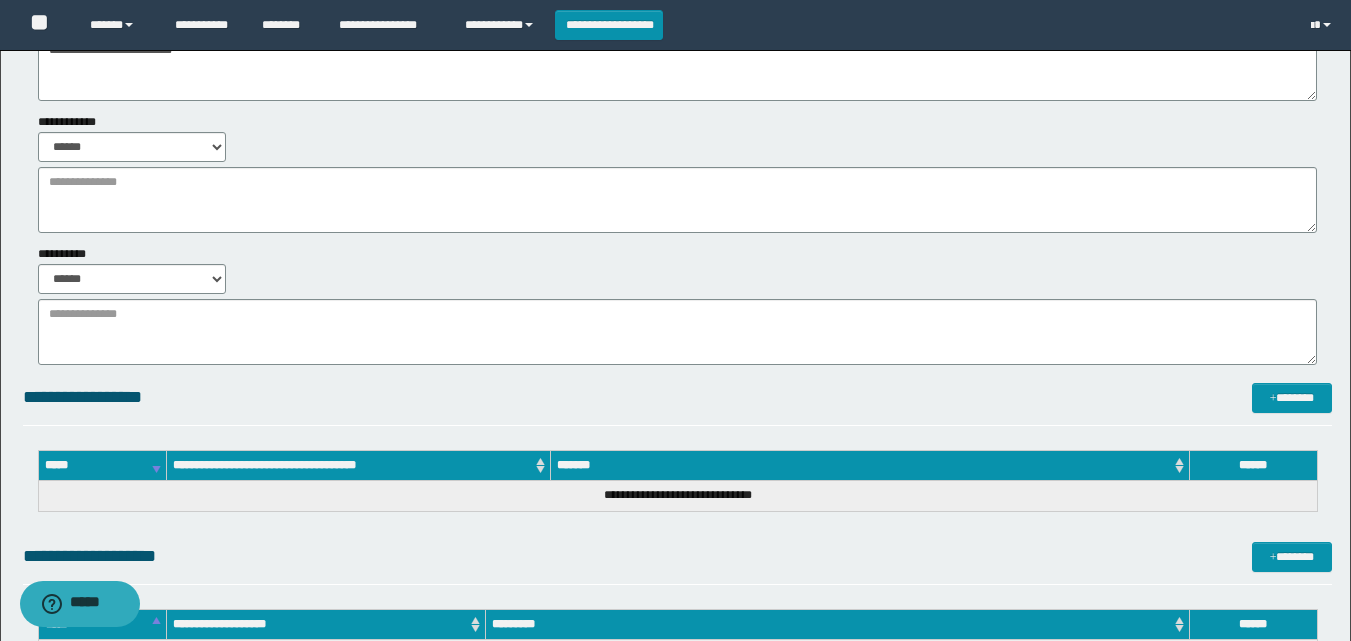 scroll, scrollTop: 0, scrollLeft: 0, axis: both 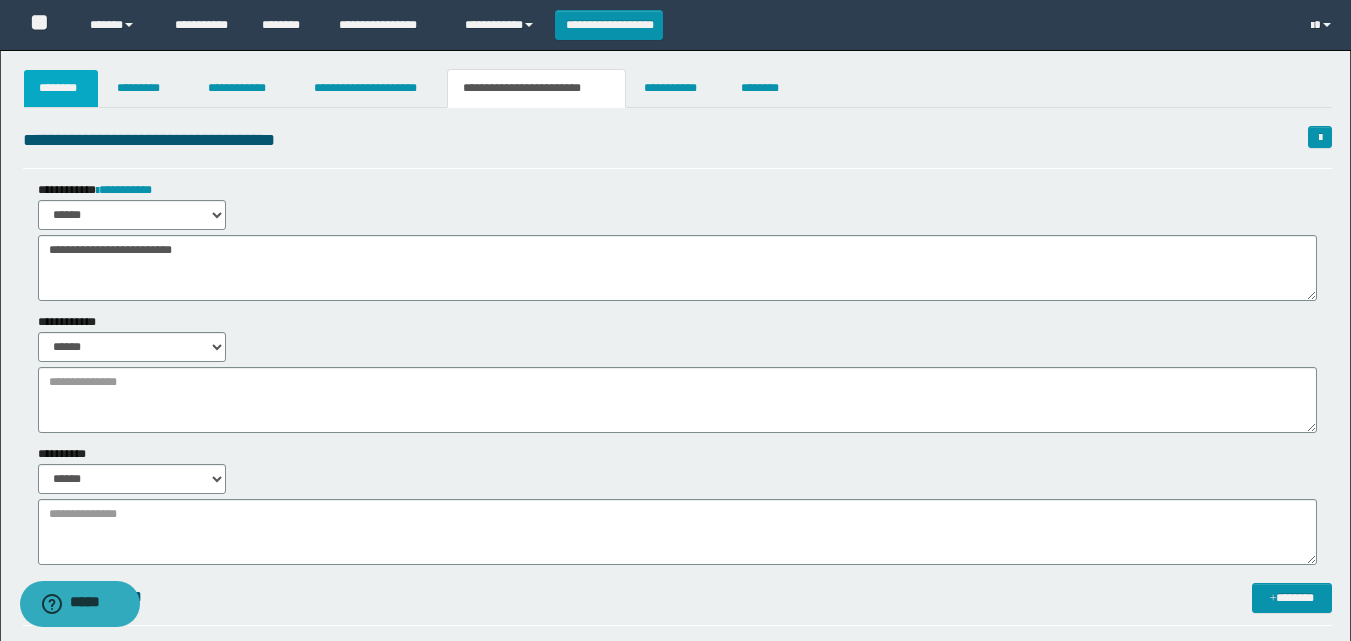 click on "********" at bounding box center [61, 88] 